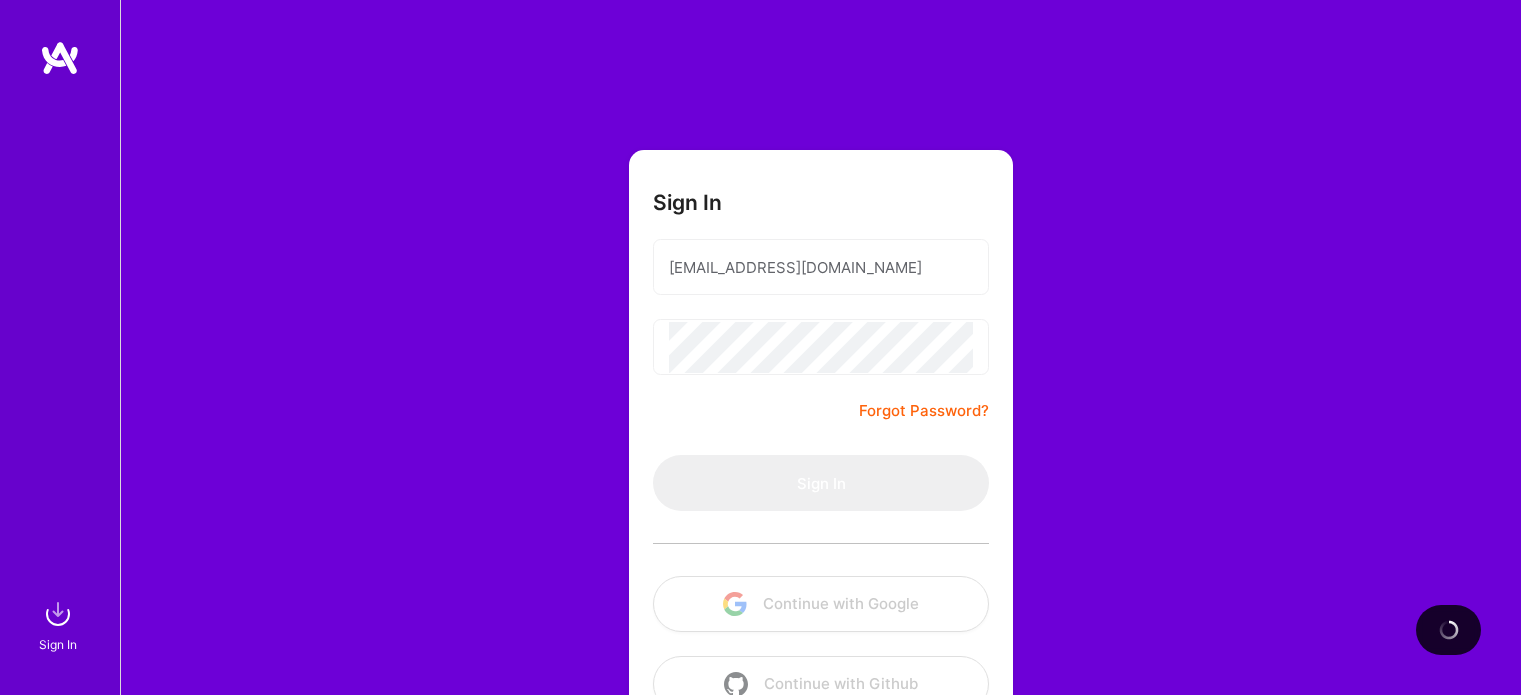 scroll, scrollTop: 0, scrollLeft: 0, axis: both 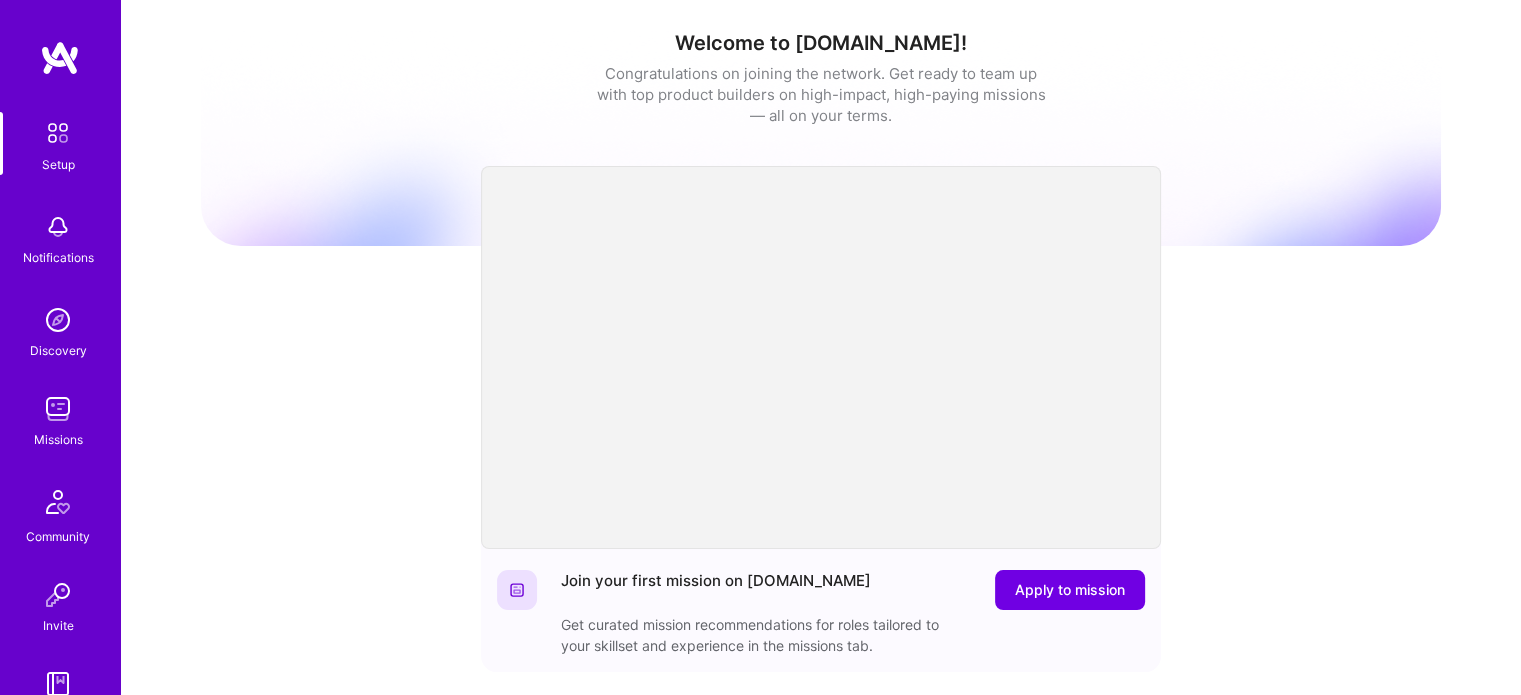 click at bounding box center (58, 409) 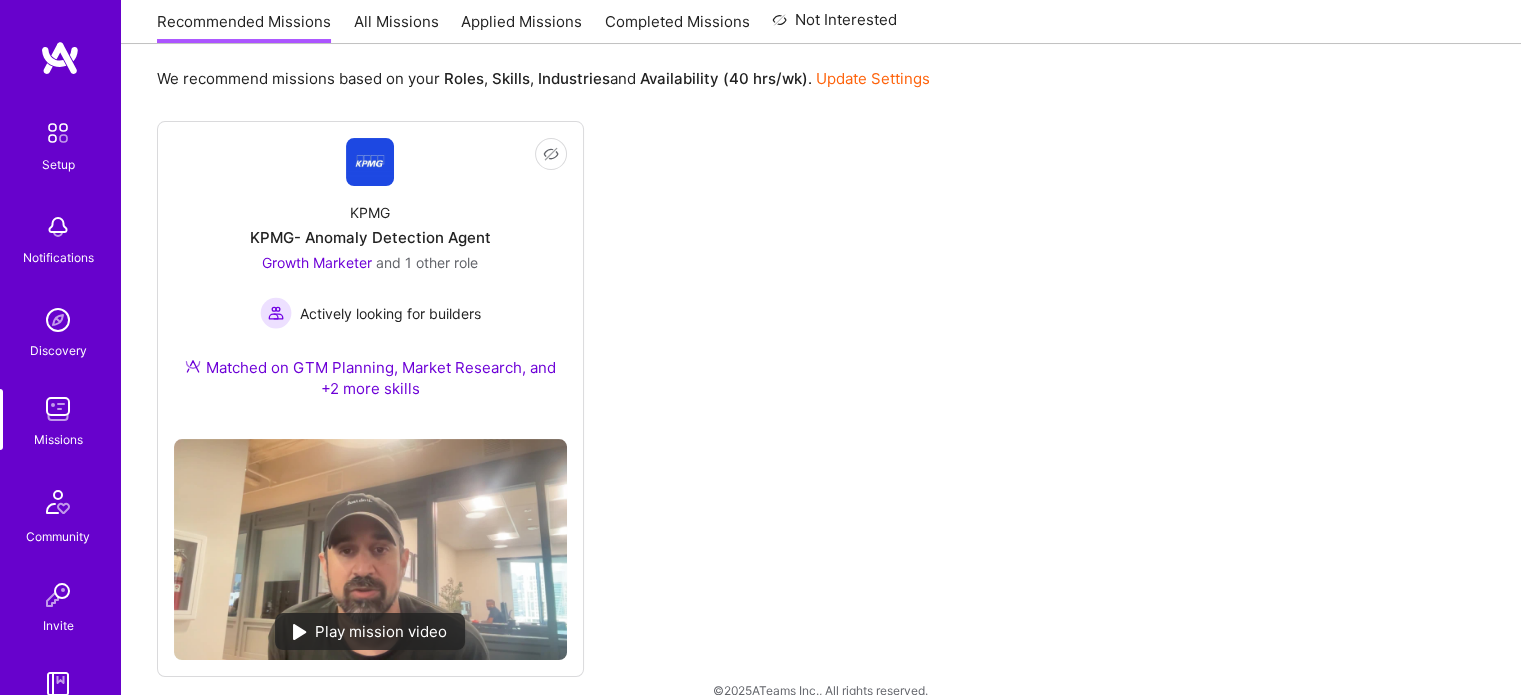 scroll, scrollTop: 245, scrollLeft: 0, axis: vertical 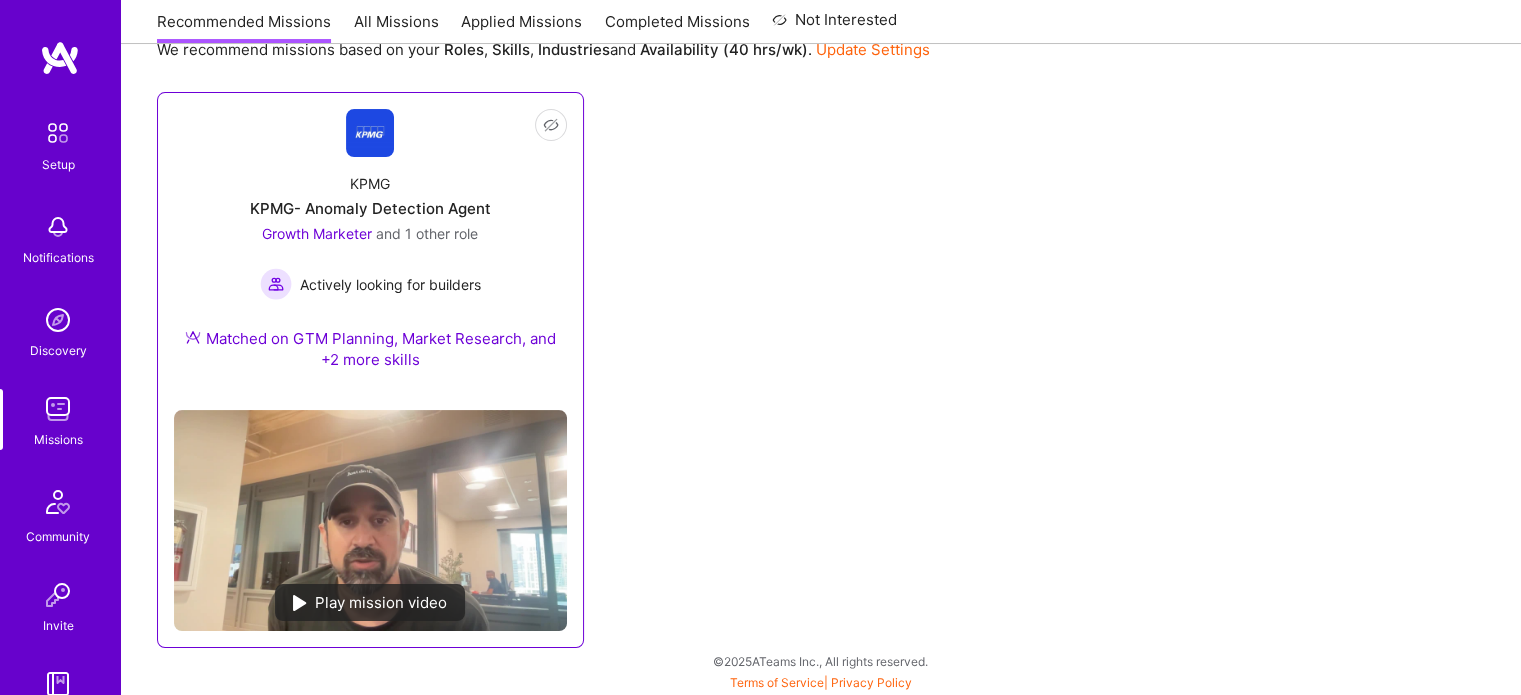 click on "Growth Marketer   and 1 other role Actively looking for builders" at bounding box center (370, 261) 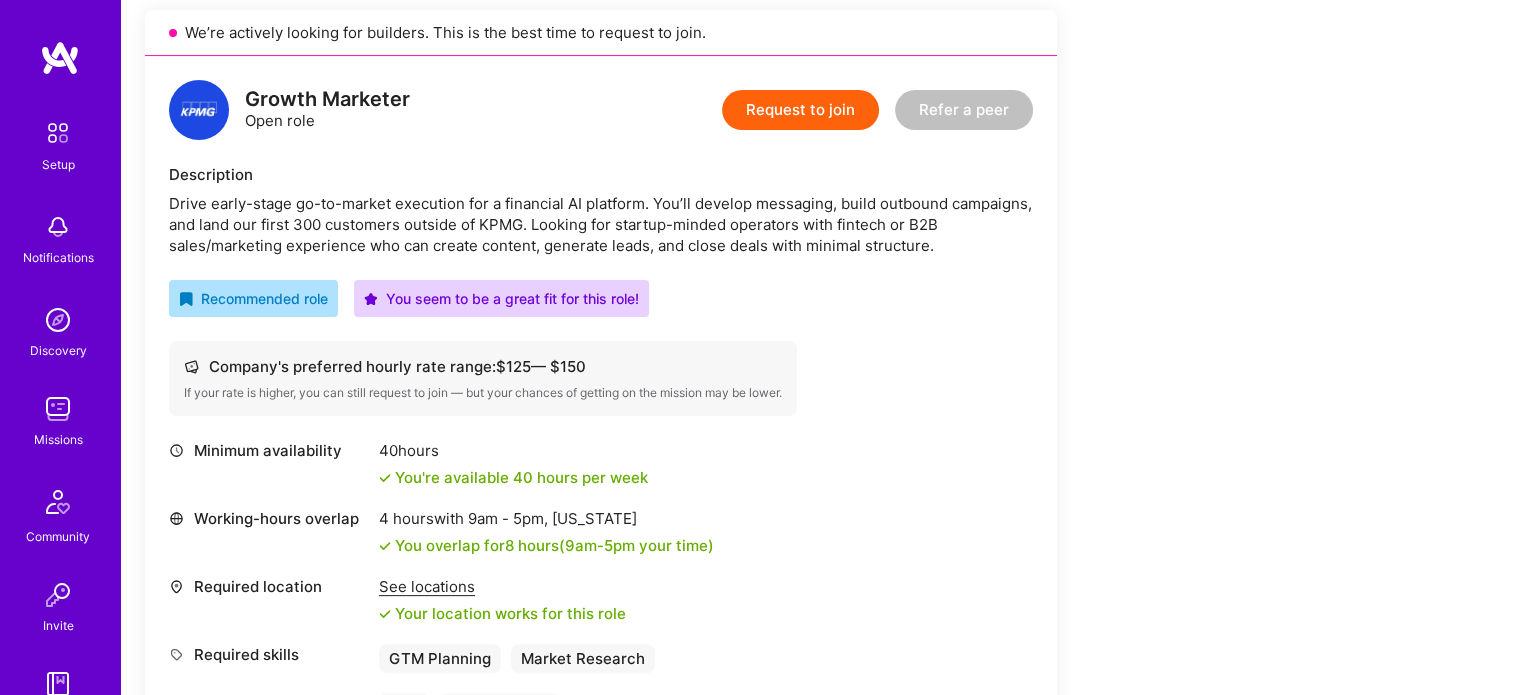 scroll, scrollTop: 448, scrollLeft: 0, axis: vertical 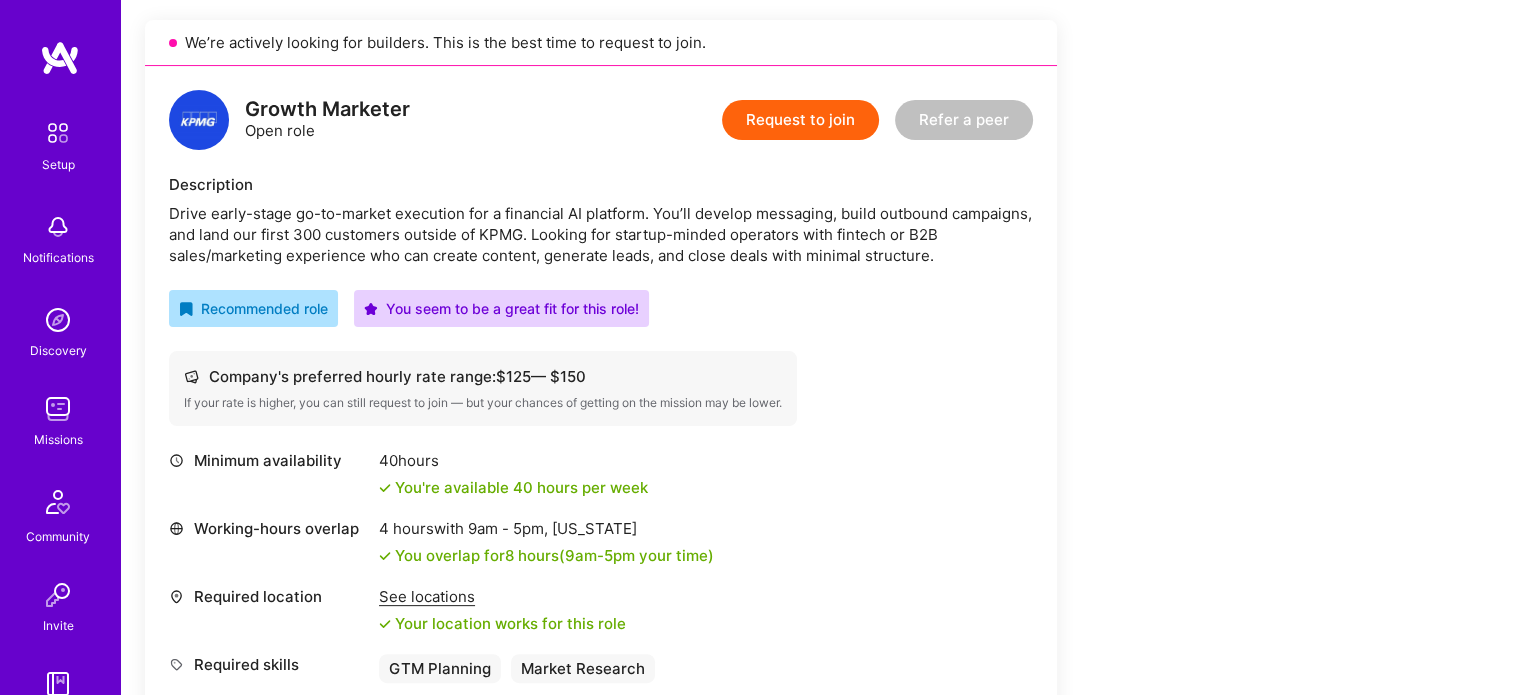 click on "Request to join" at bounding box center (800, 120) 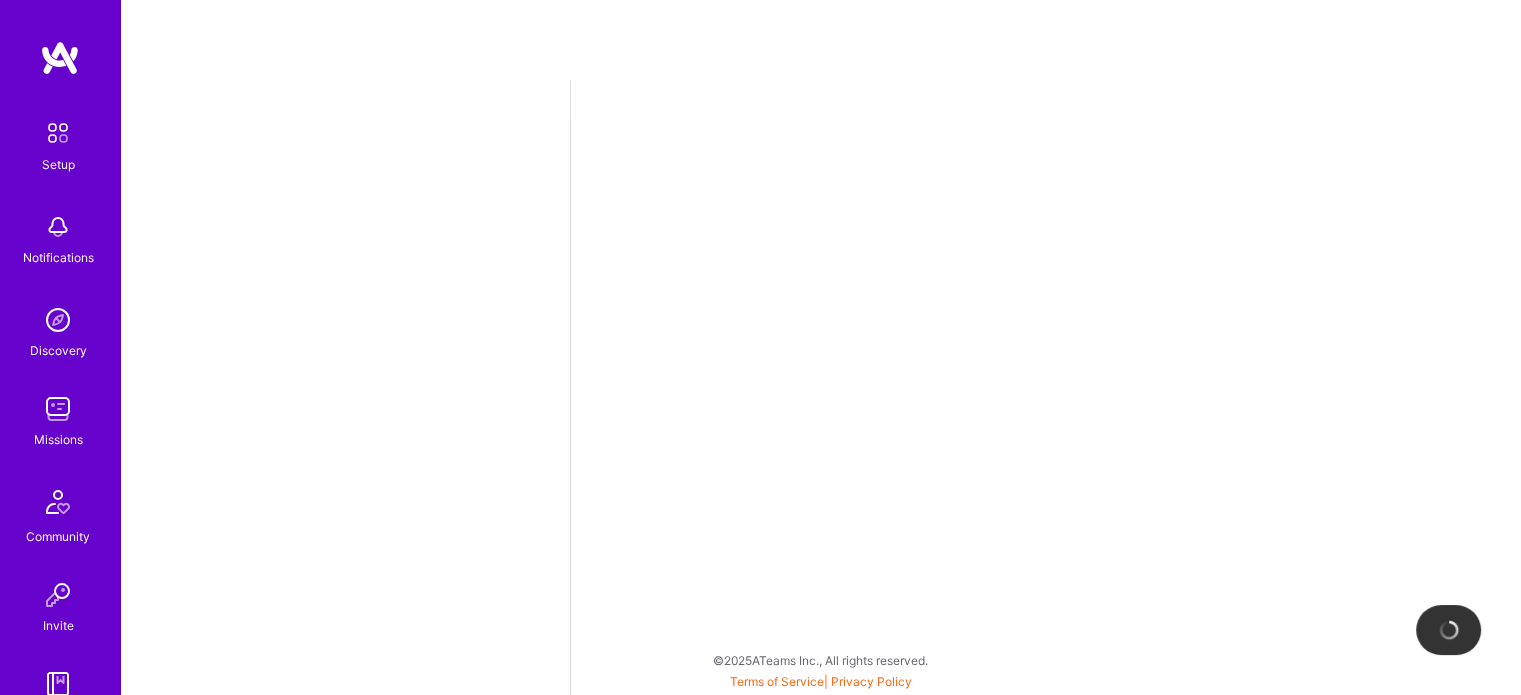 scroll, scrollTop: 0, scrollLeft: 0, axis: both 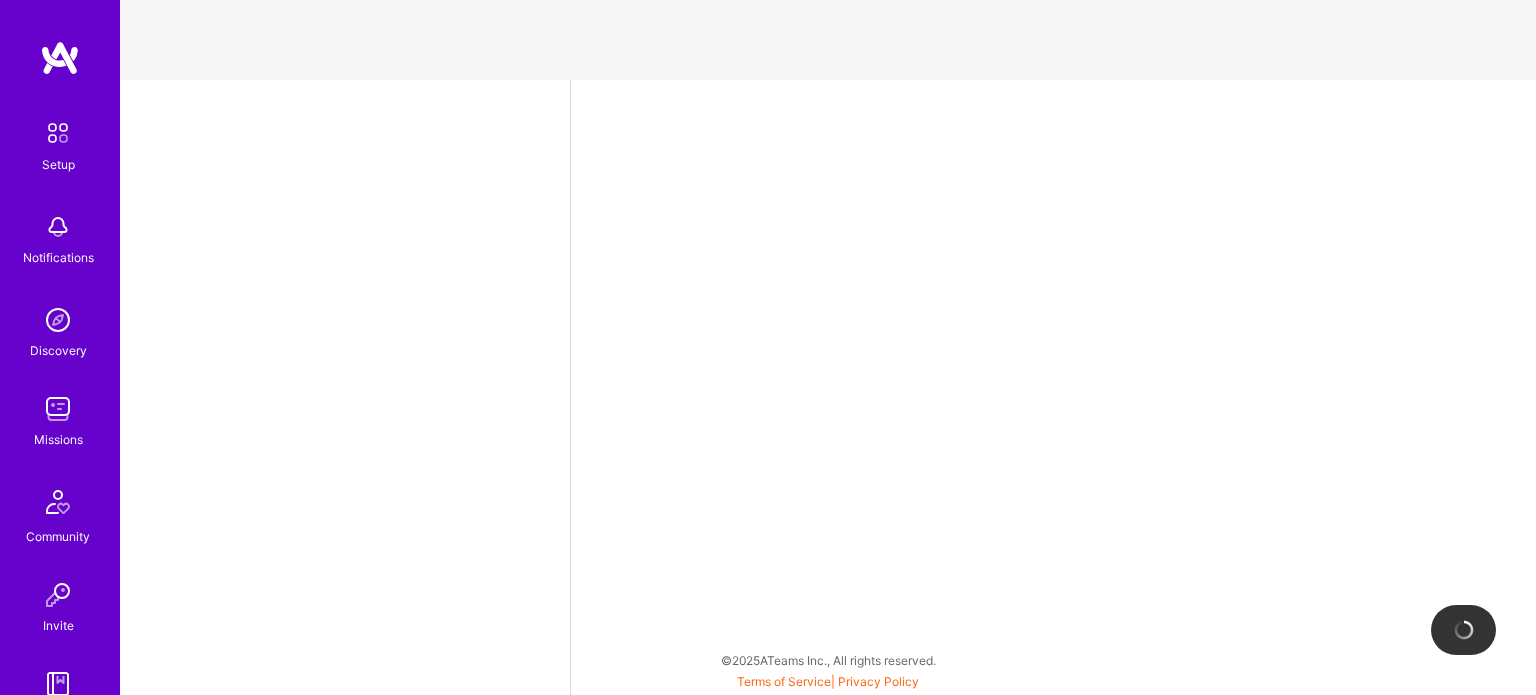 select on "US" 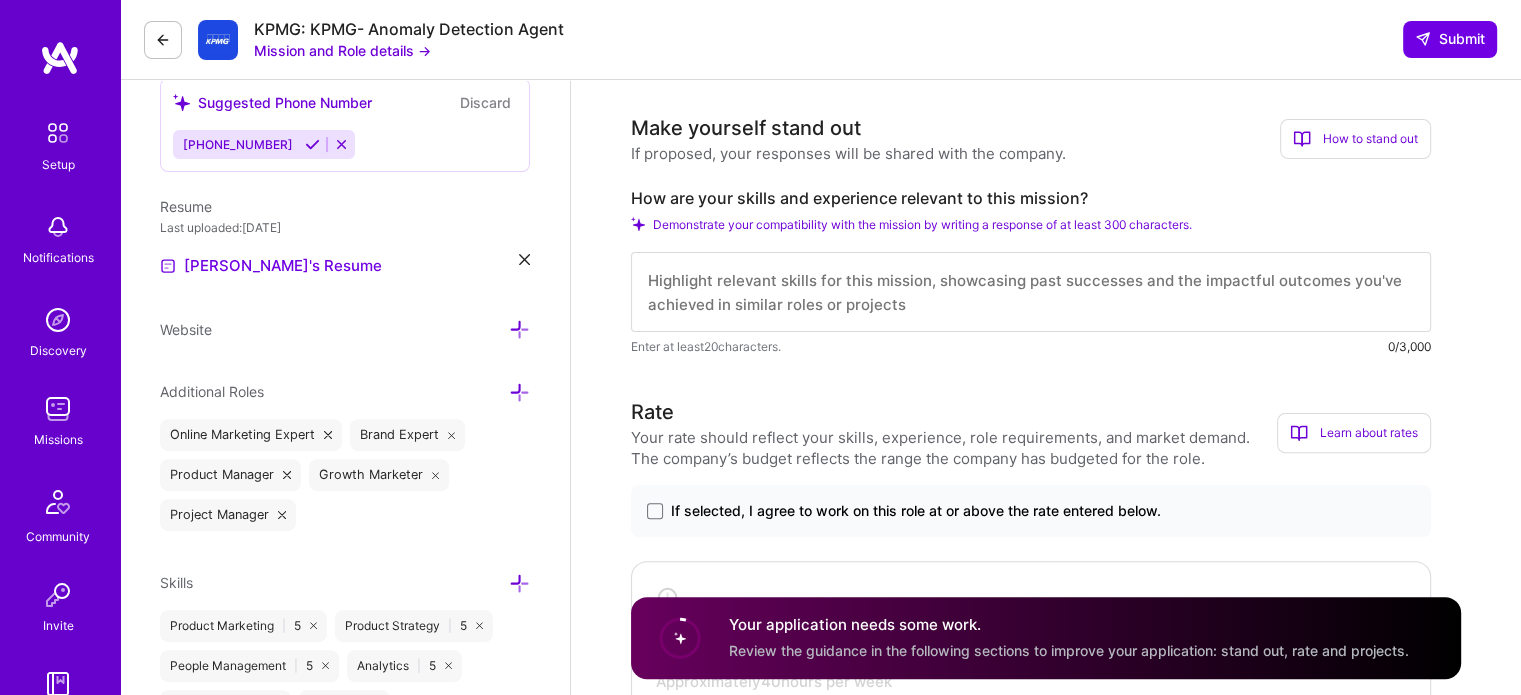 scroll, scrollTop: 534, scrollLeft: 0, axis: vertical 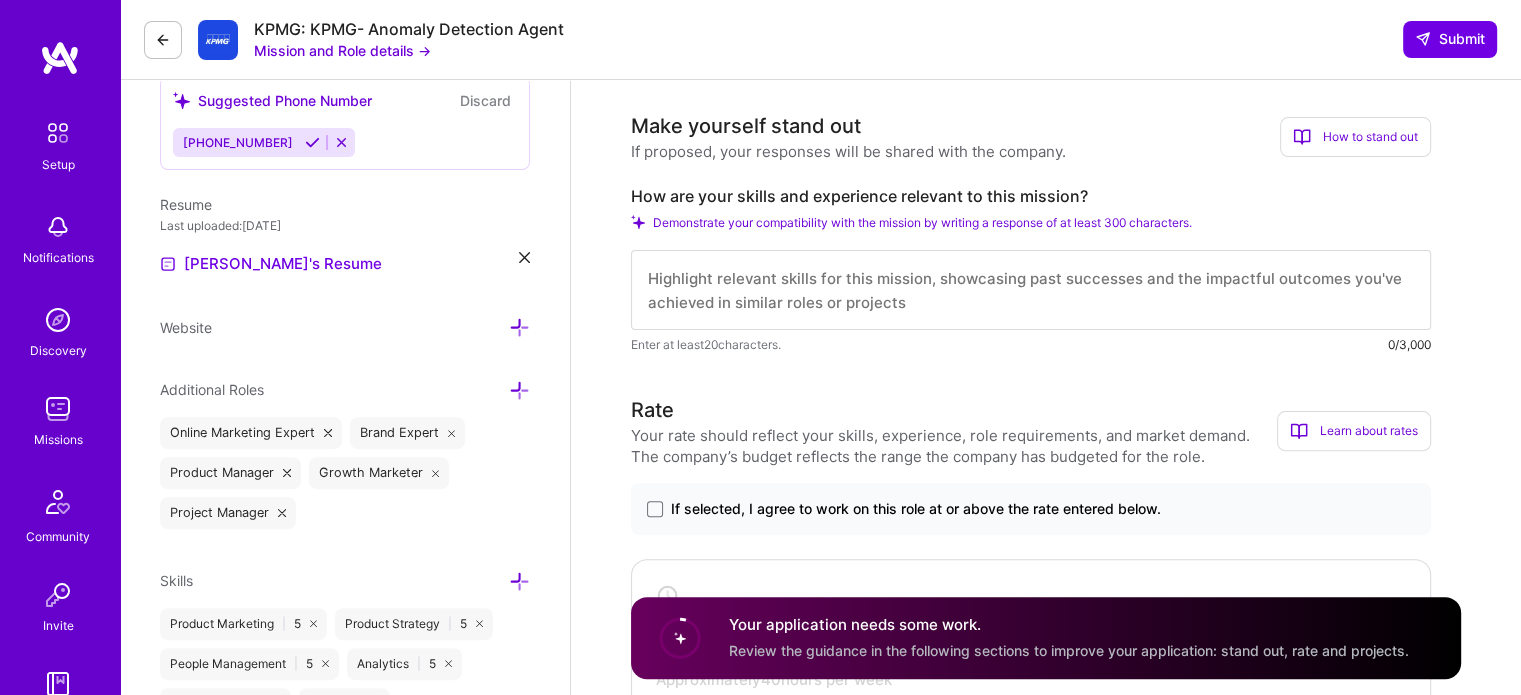 click at bounding box center [519, 581] 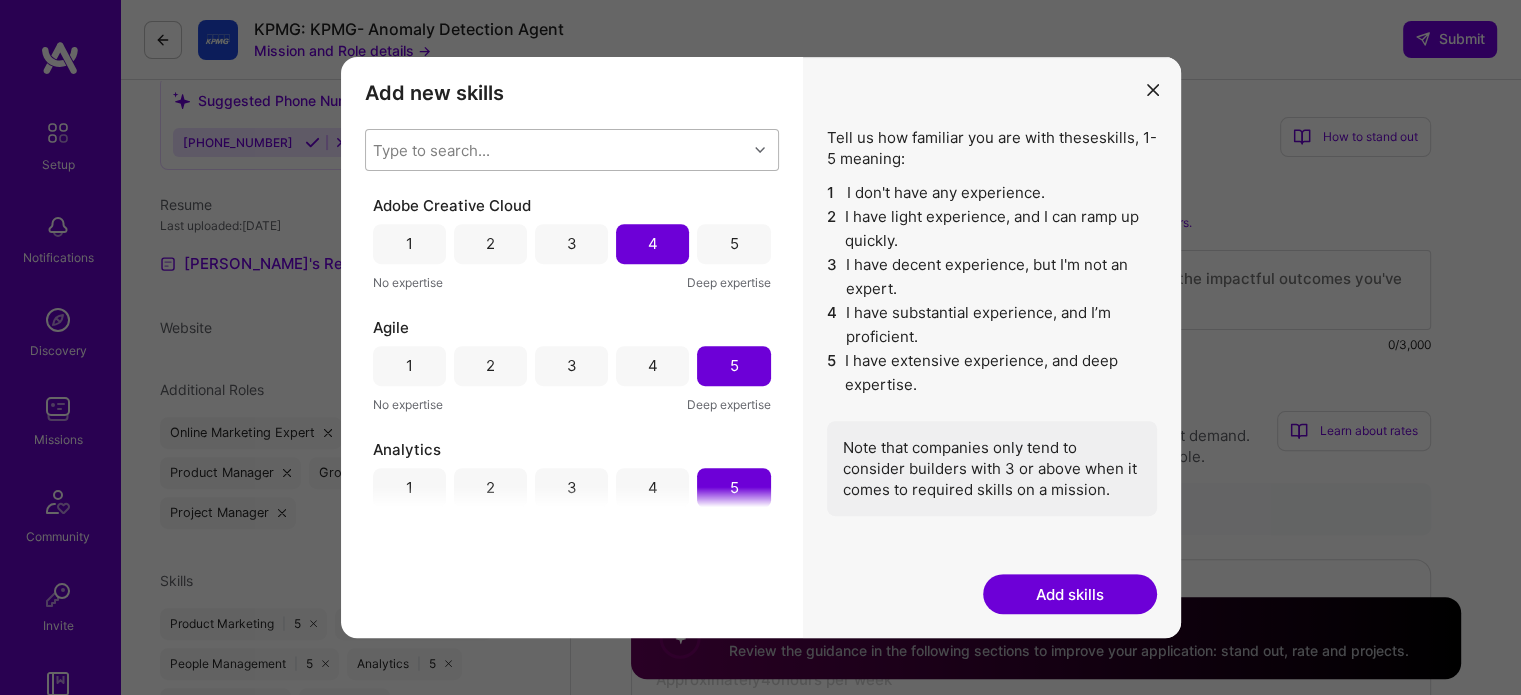click on "Type to search..." at bounding box center (556, 150) 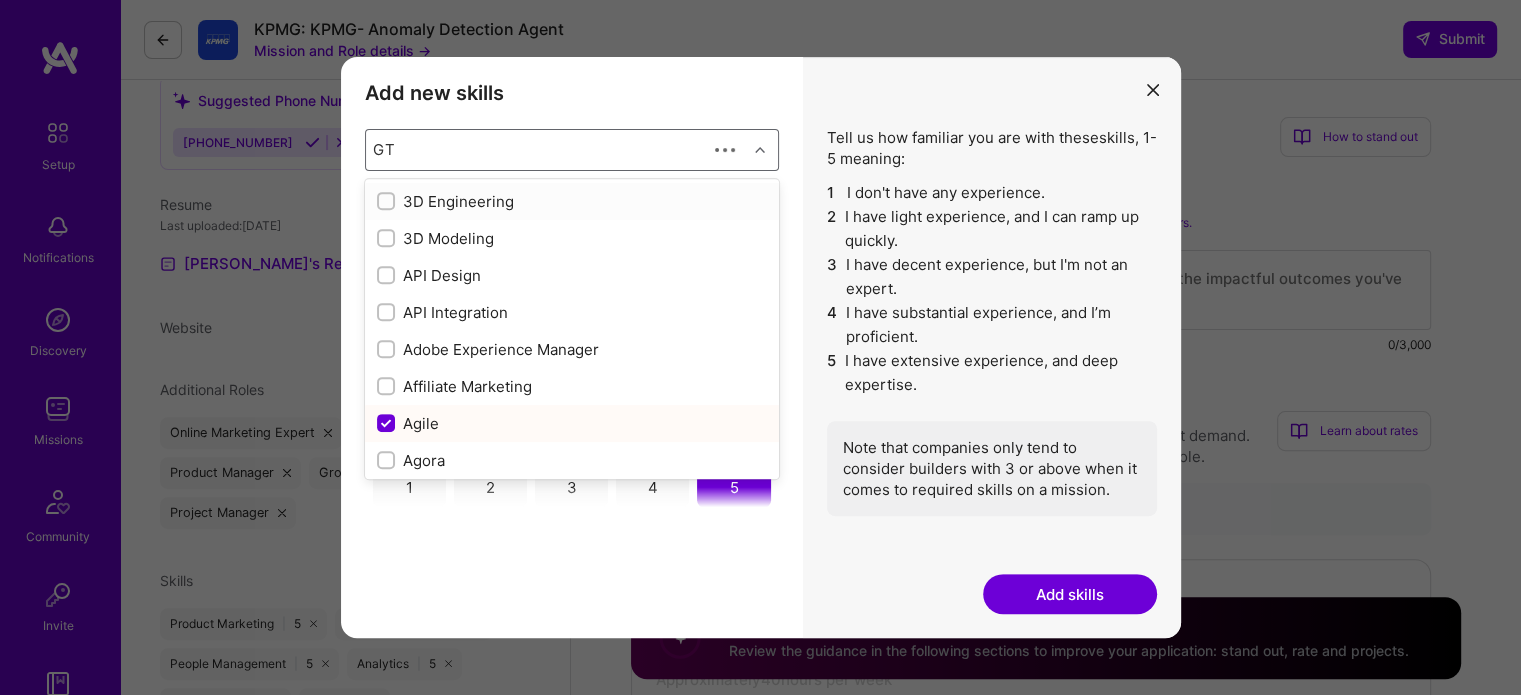 type on "GTM" 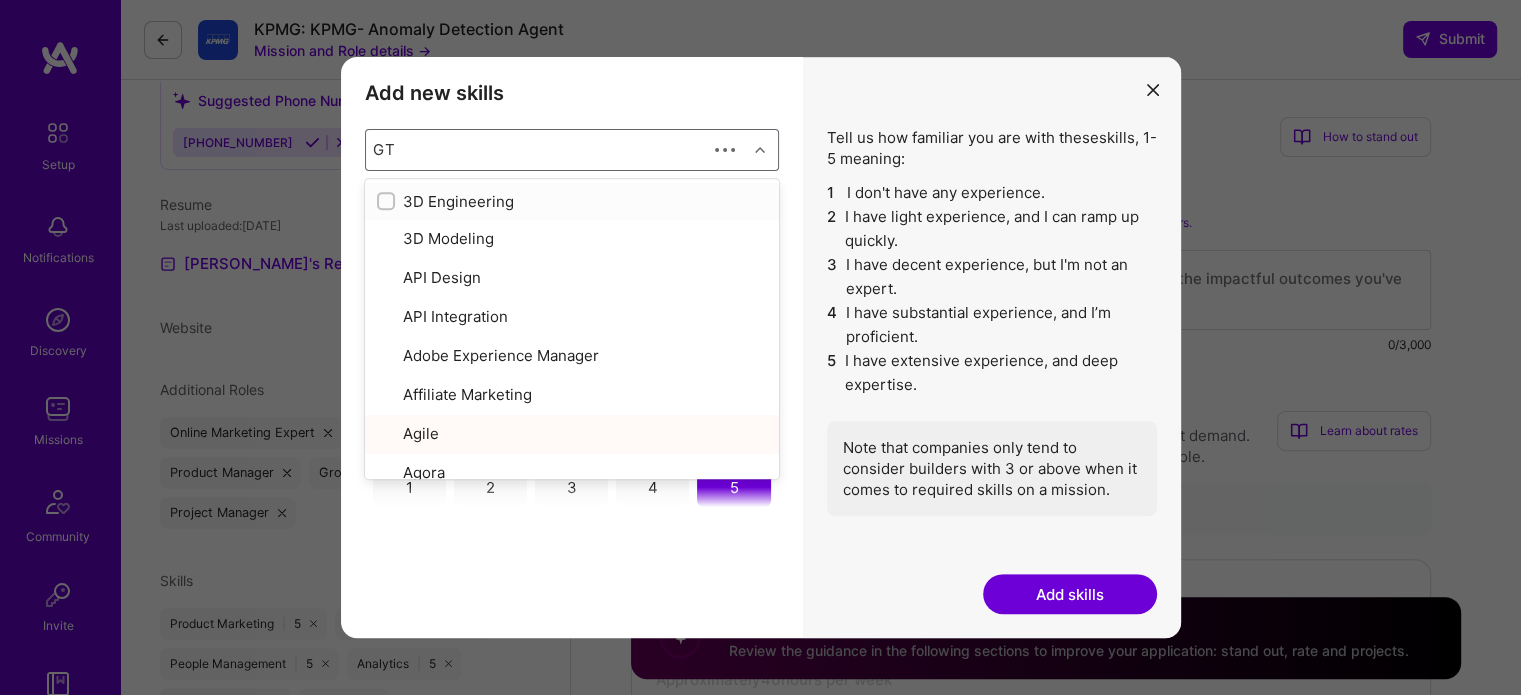 checkbox on "true" 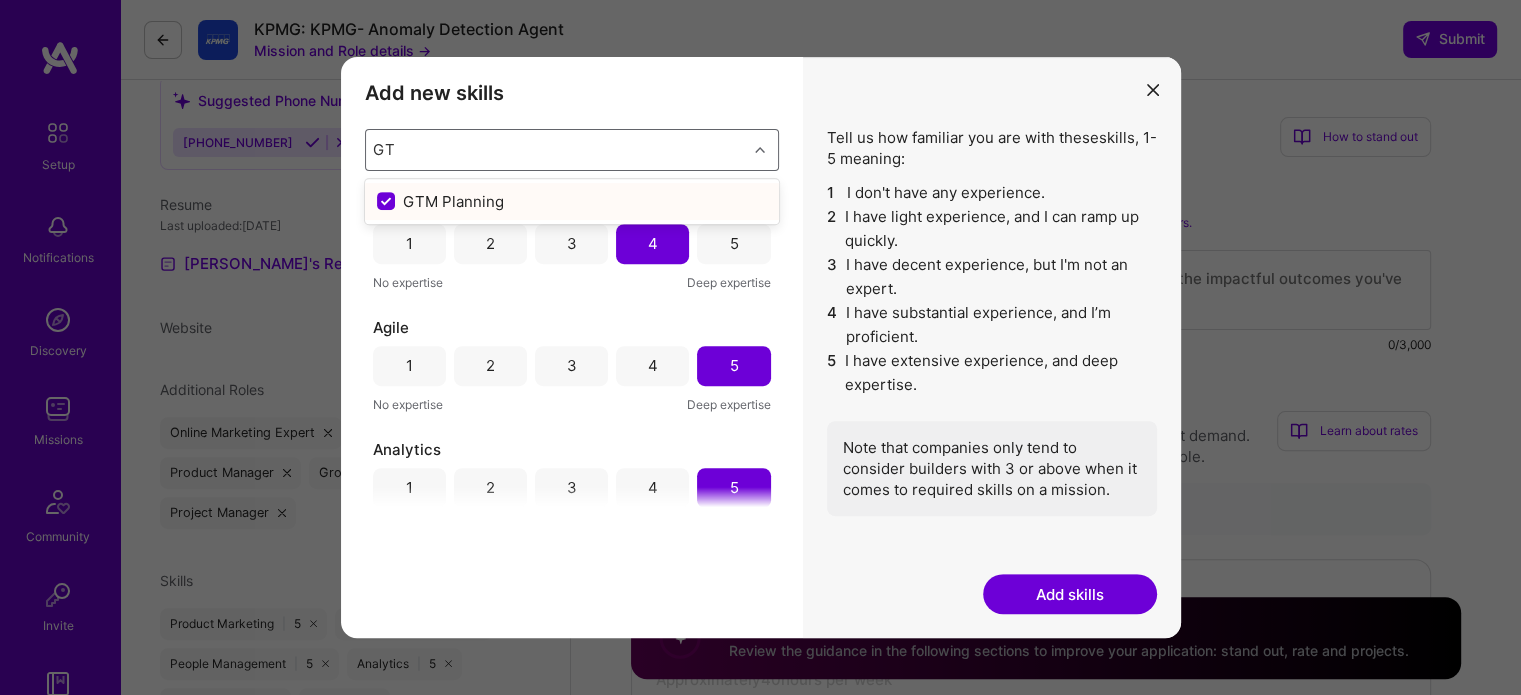 type on "G" 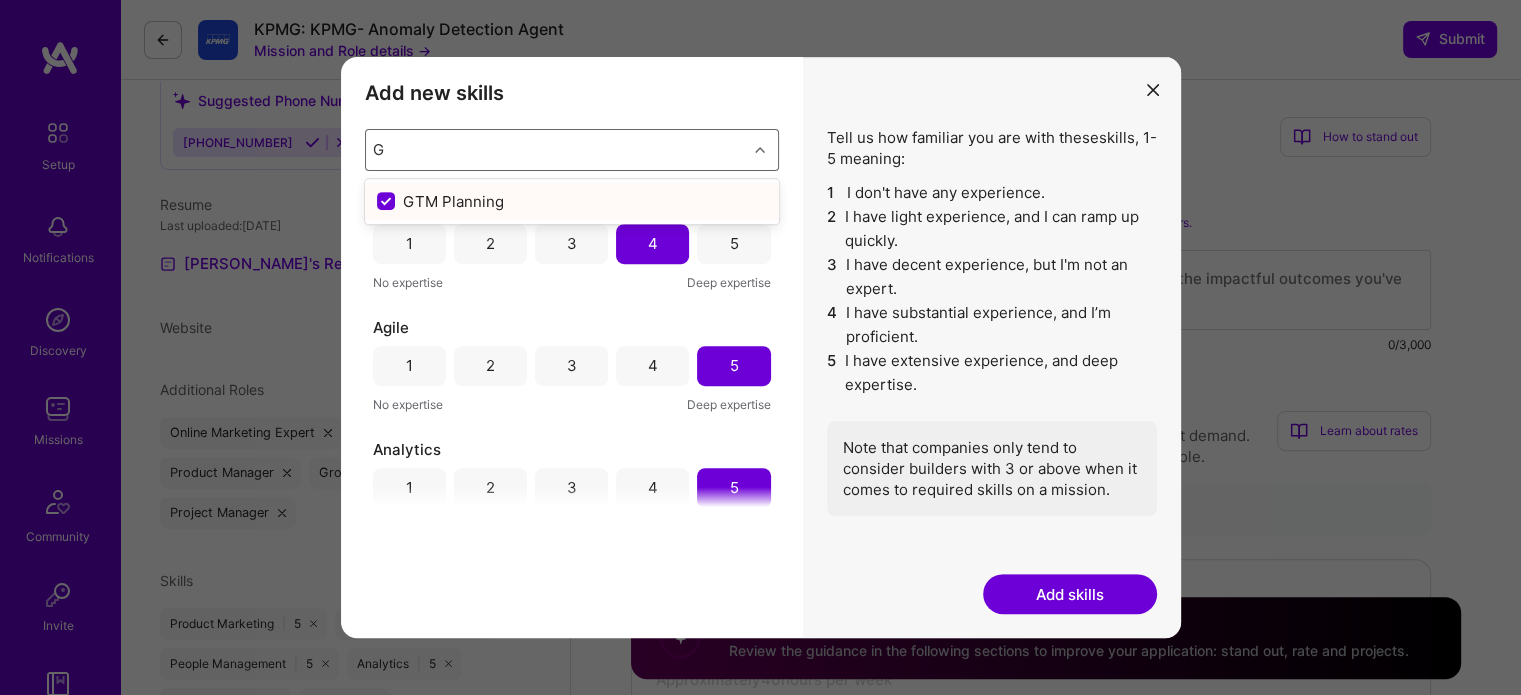 checkbox on "false" 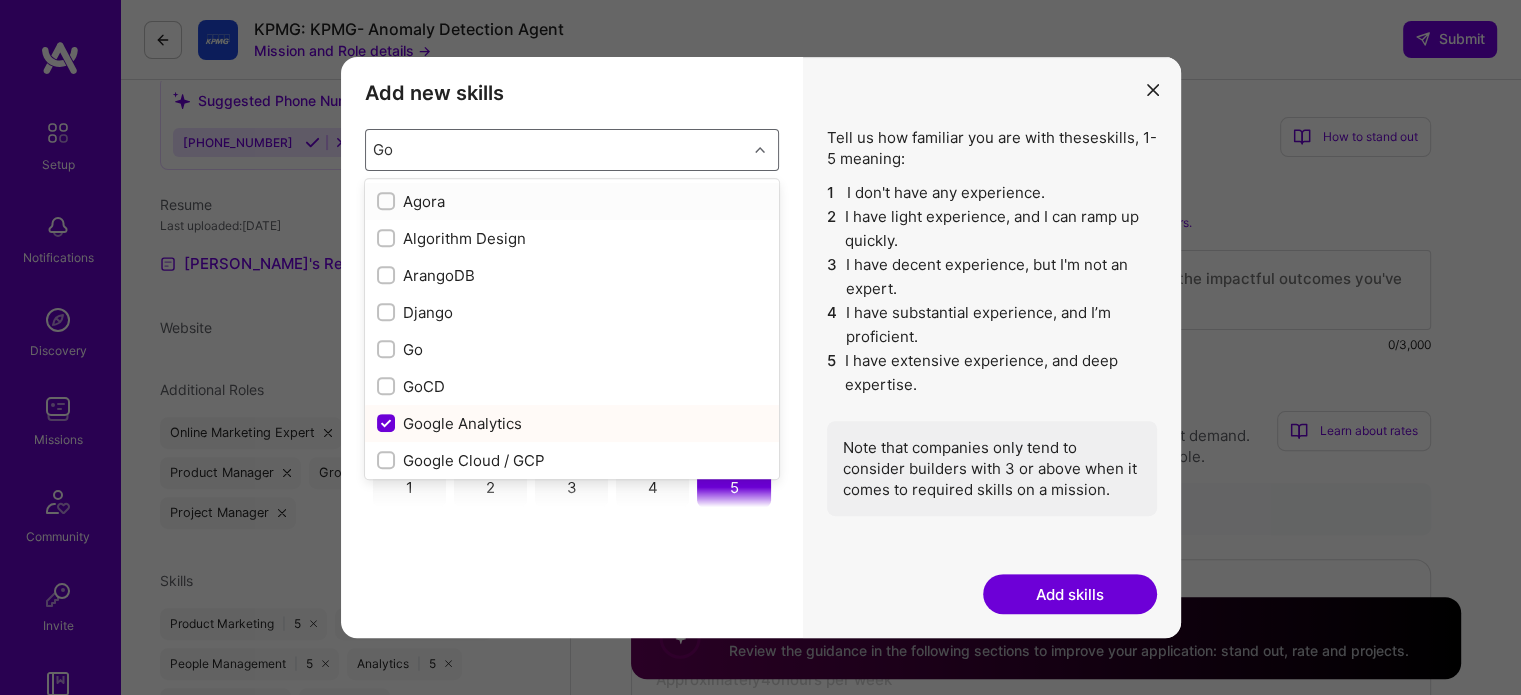type on "Go" 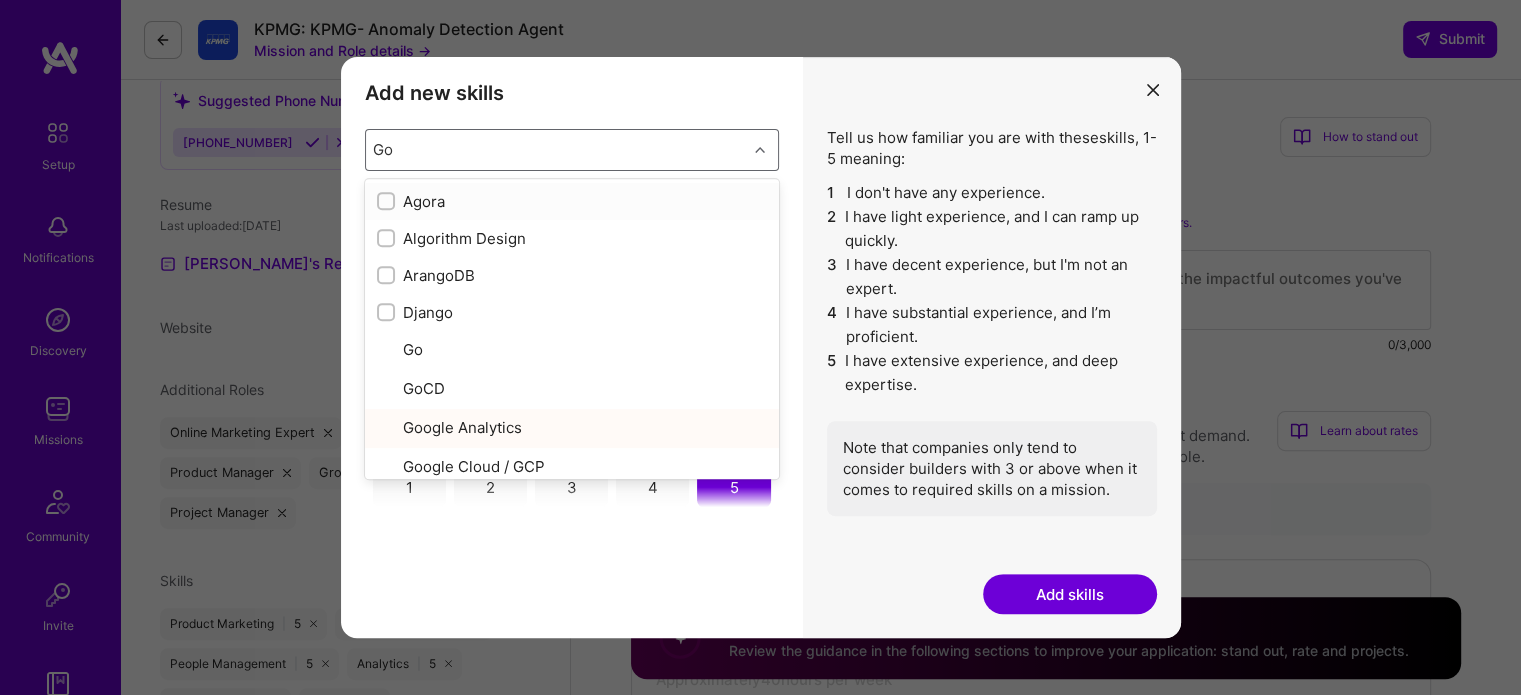 checkbox on "true" 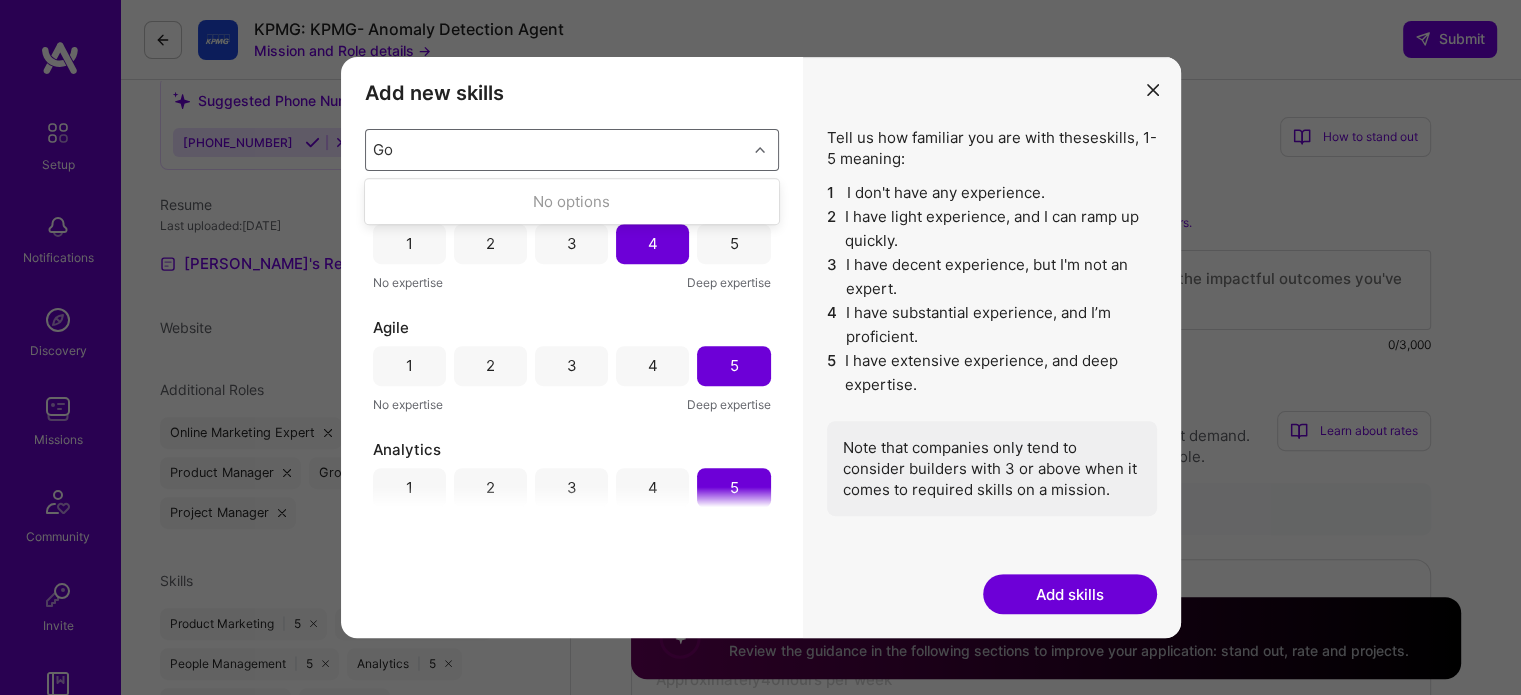 type on "G" 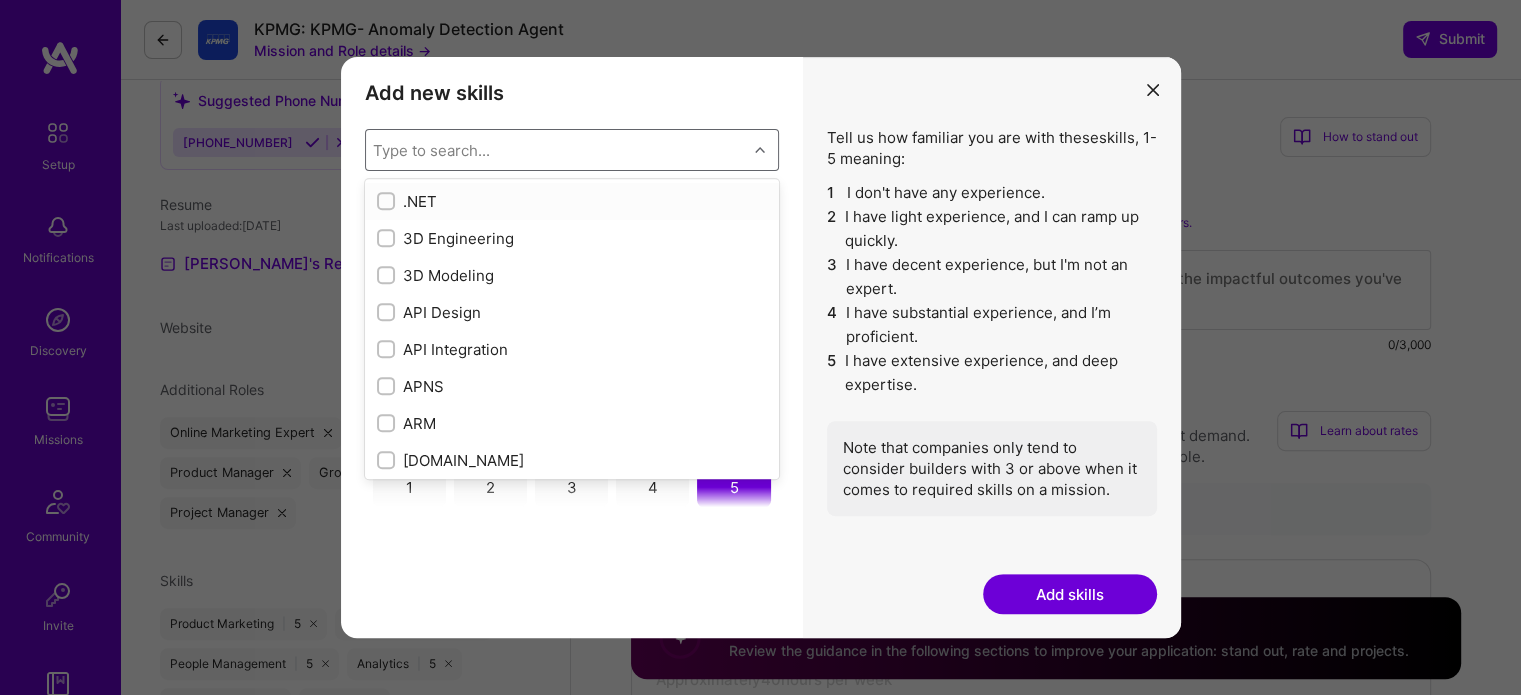 type on "G" 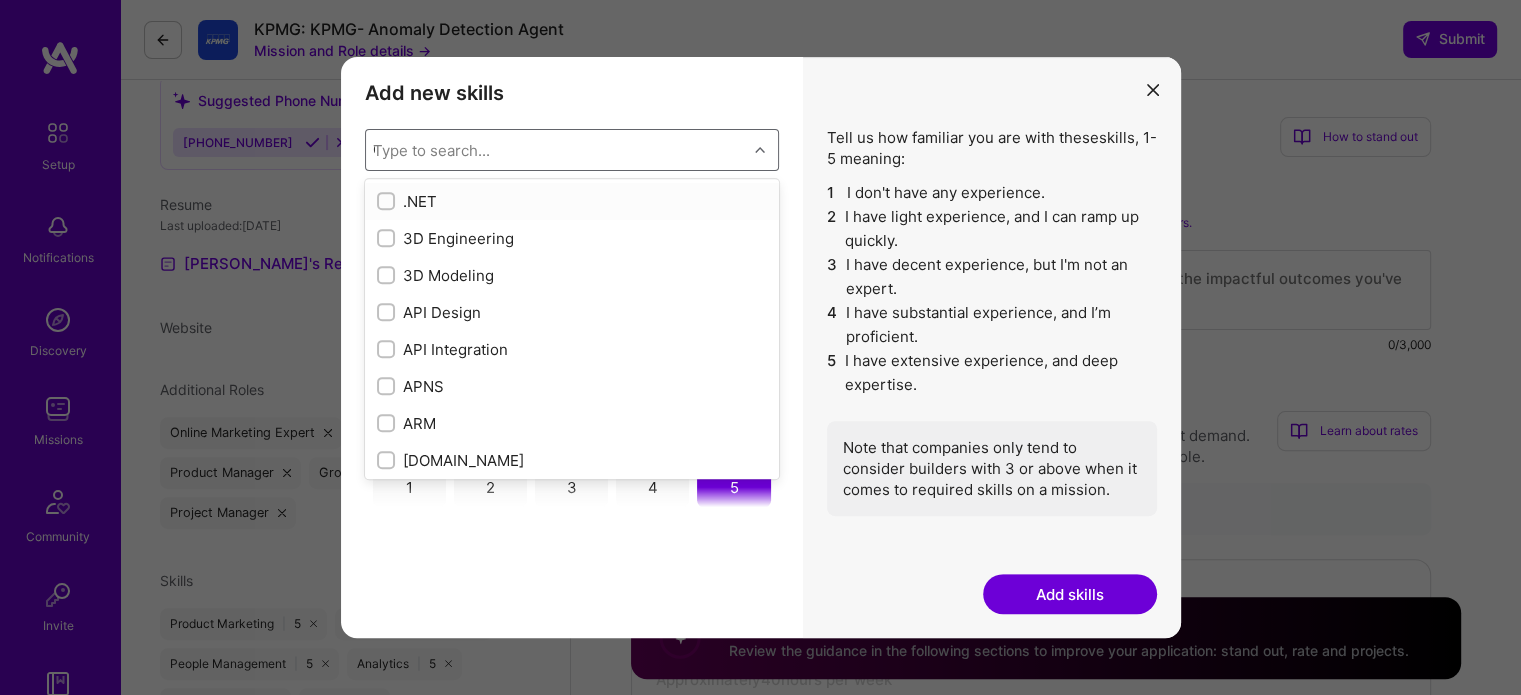 checkbox on "true" 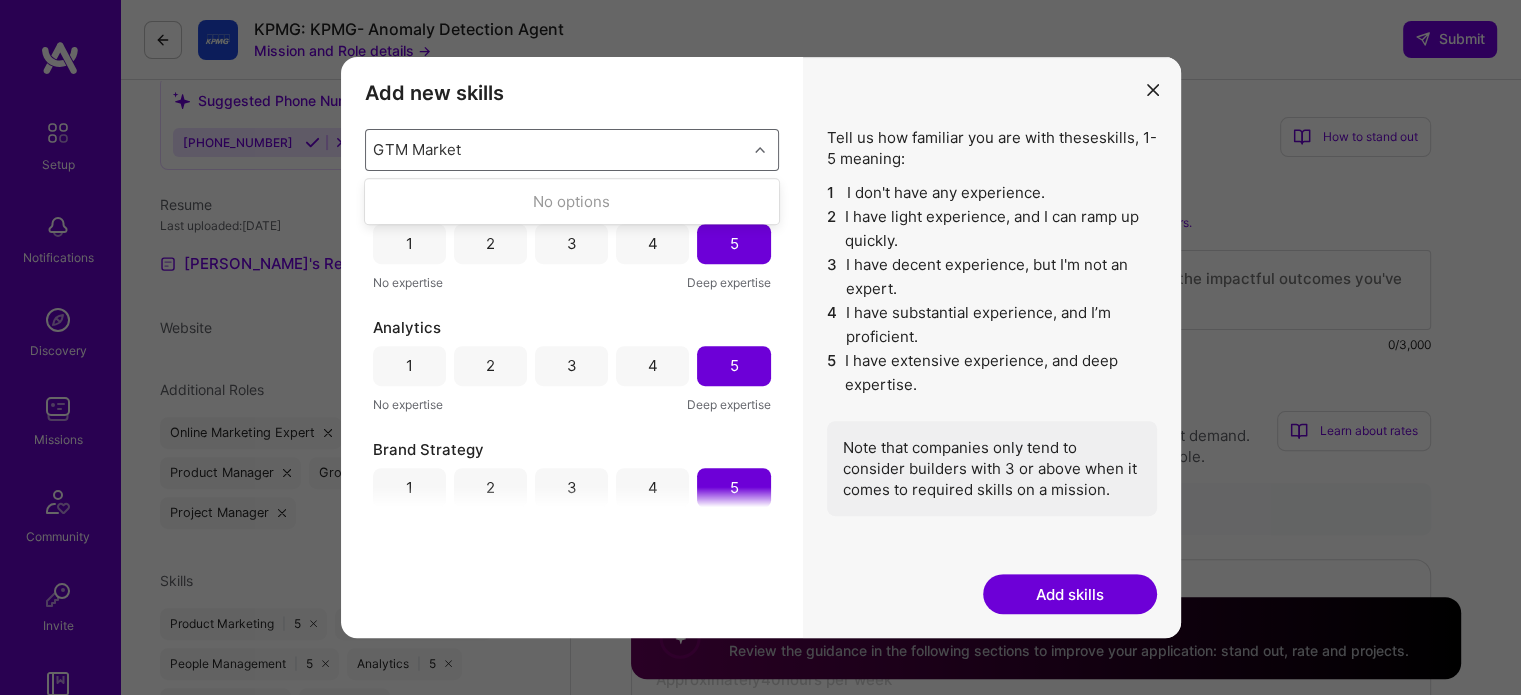 type on "GTM Market" 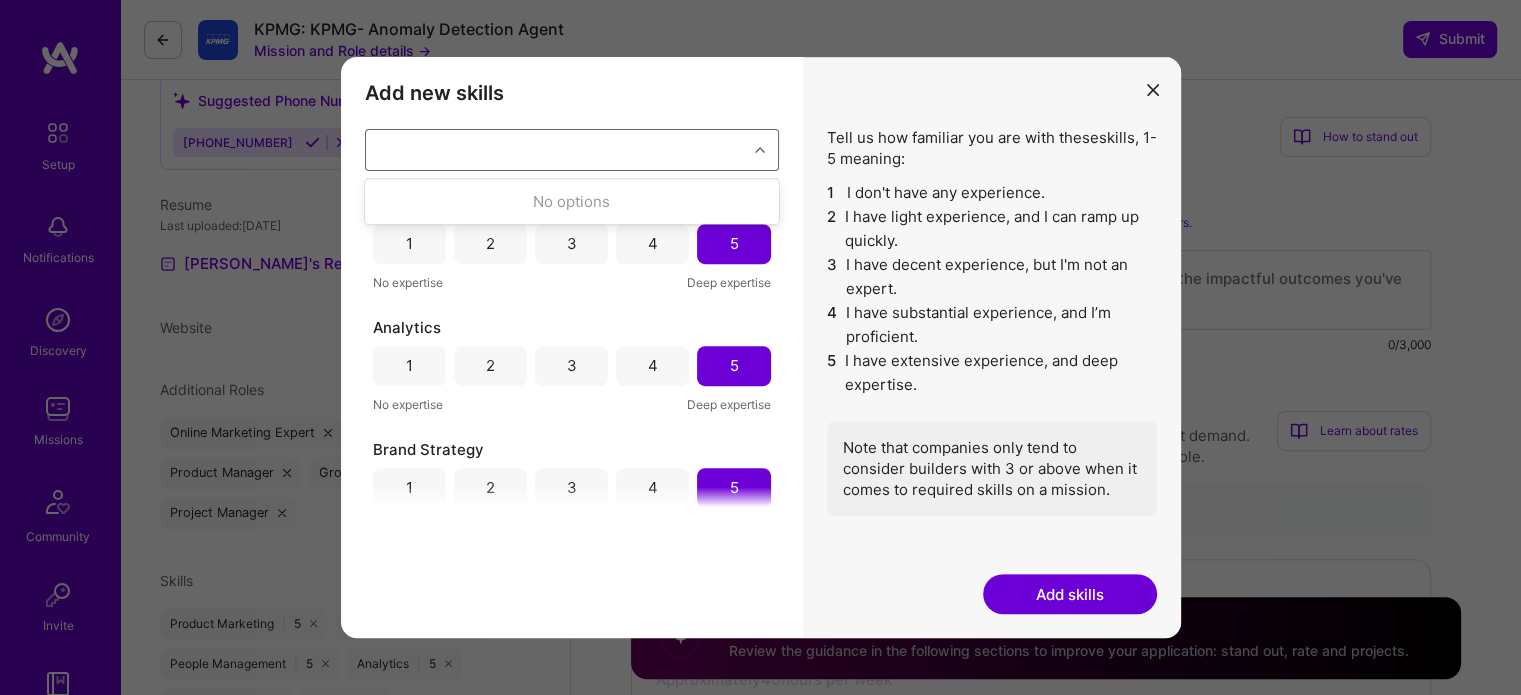 click on "Tell us how familiar you are with these  skills , 1-5 meaning: 1 I don't have any experience. 2 I have light experience, and I can ramp up quickly. 3 I have decent experience, but I'm not an expert. 4 I have substantial experience, and I’m proficient. 5 I have extensive experience, and deep expertise. Note that companies only tend to consider builders with 3 or above when it comes to required skills on a mission. Rate newly added skills before saving to profile. Add skills" at bounding box center (992, 348) 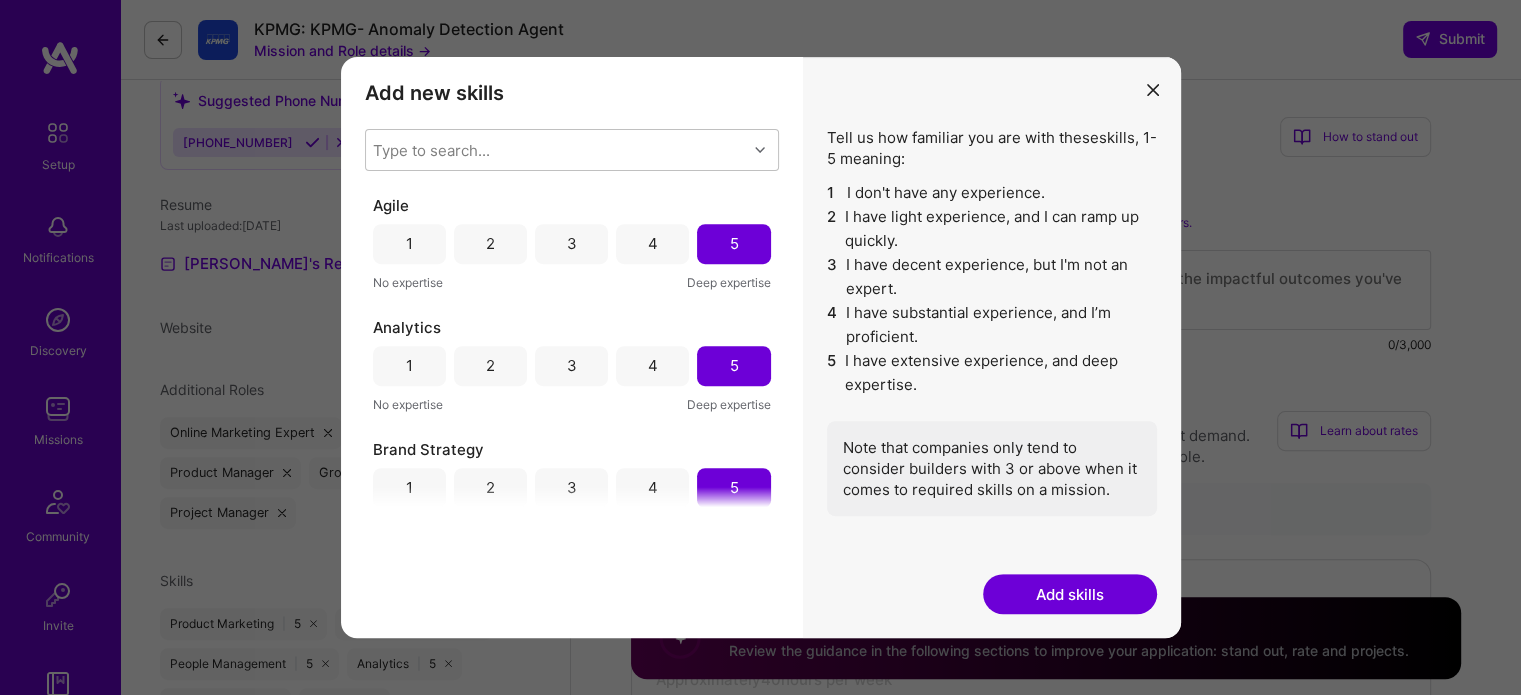 click at bounding box center [1153, 90] 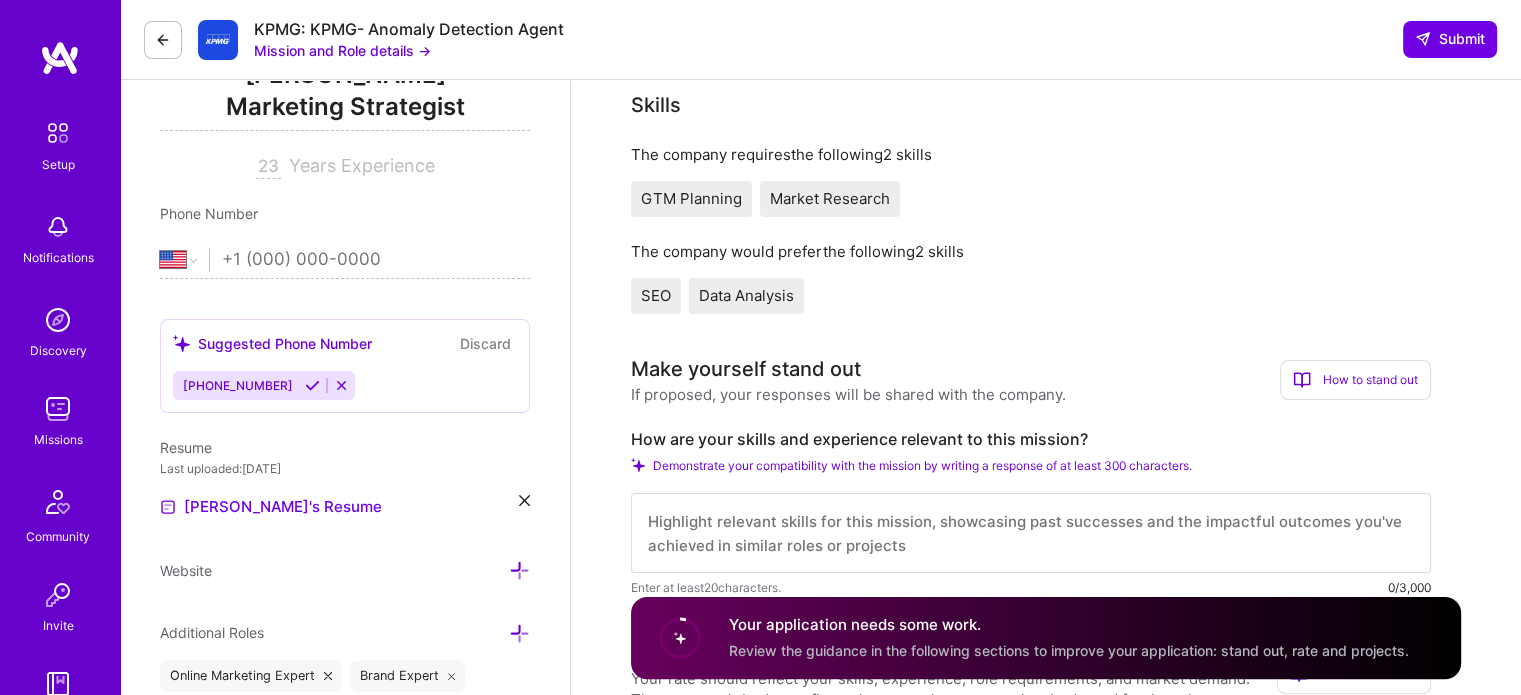 scroll, scrollTop: 290, scrollLeft: 0, axis: vertical 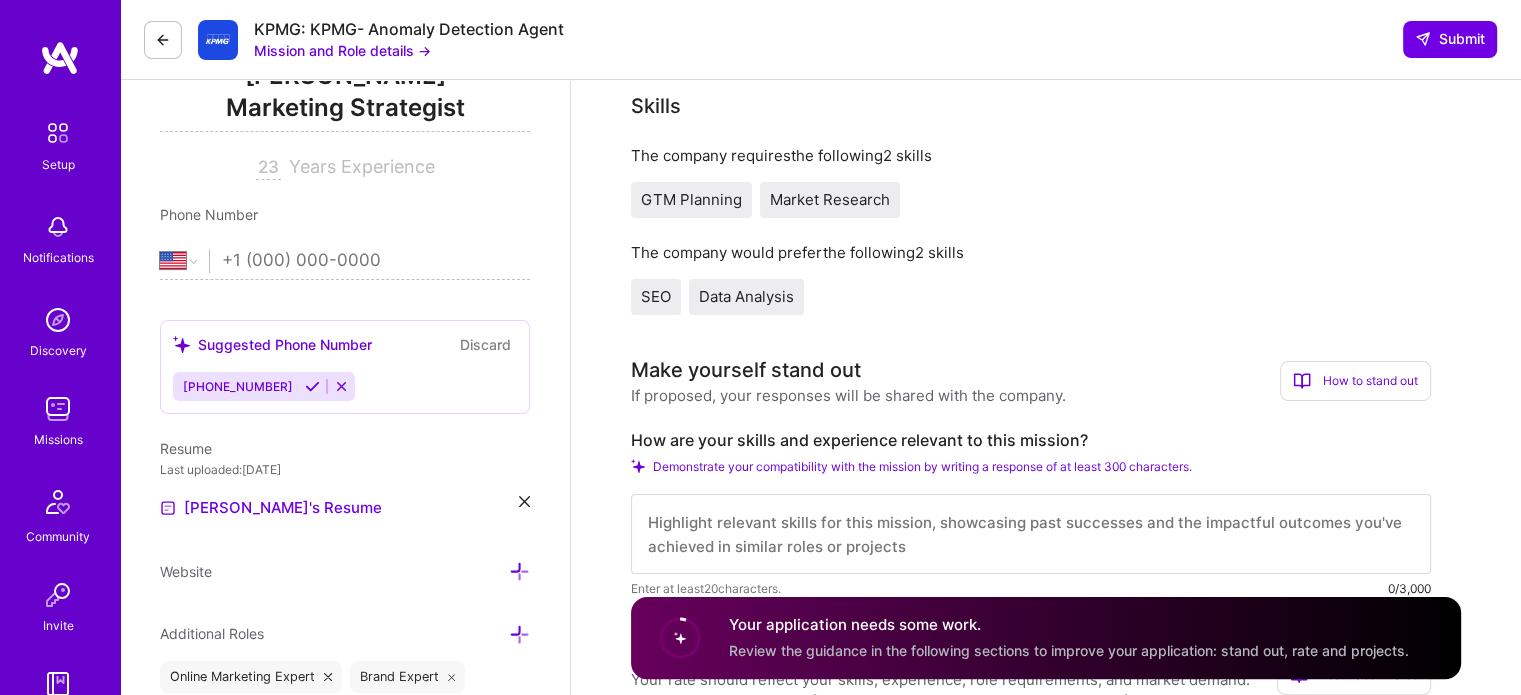 click on "GTM Planning" at bounding box center (691, 199) 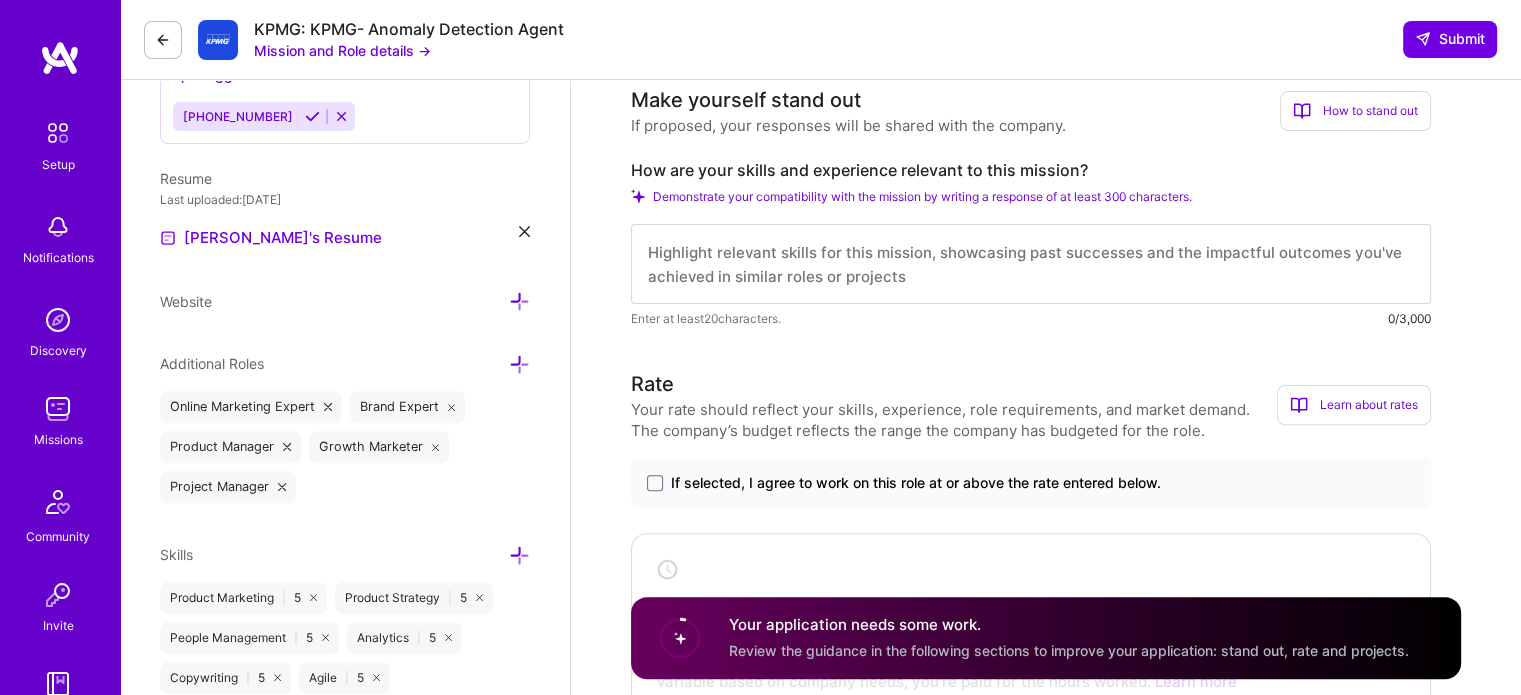 scroll, scrollTop: 554, scrollLeft: 0, axis: vertical 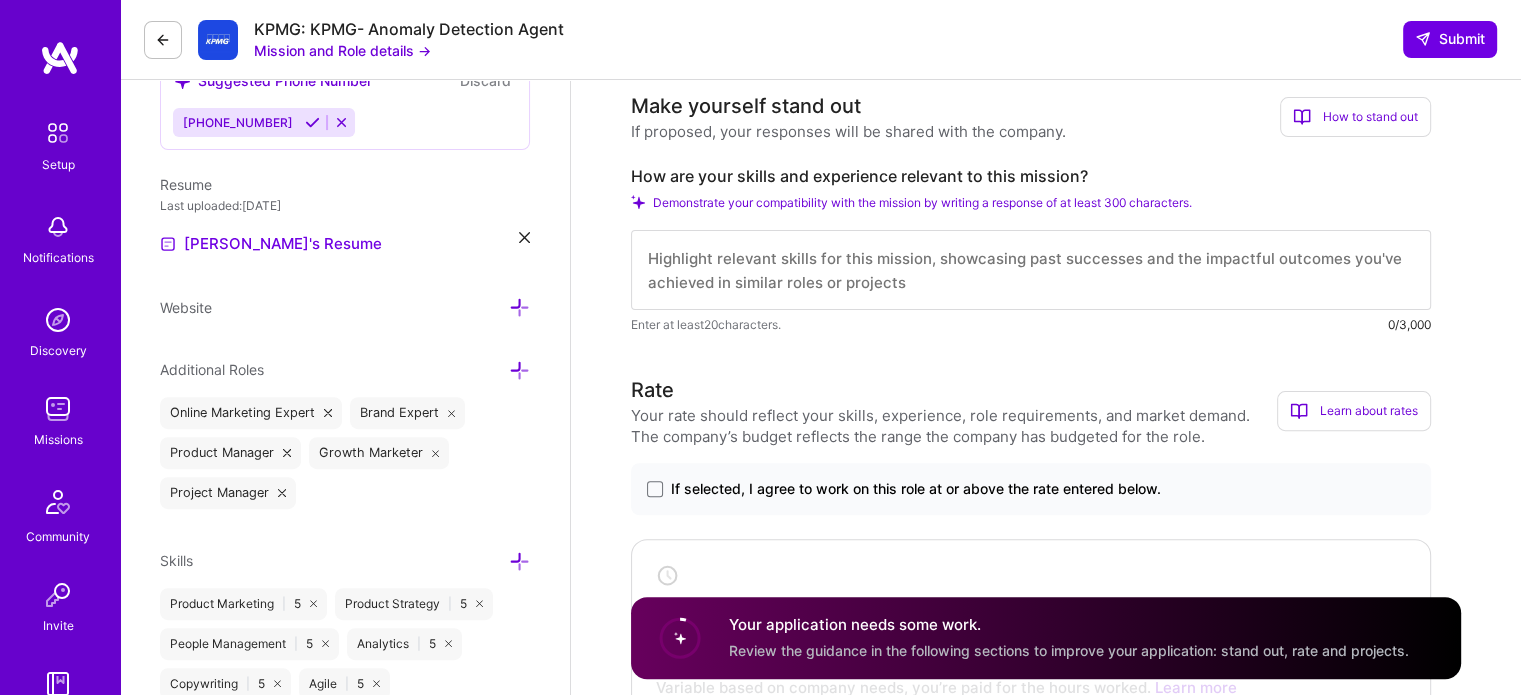 click at bounding box center (1031, 270) 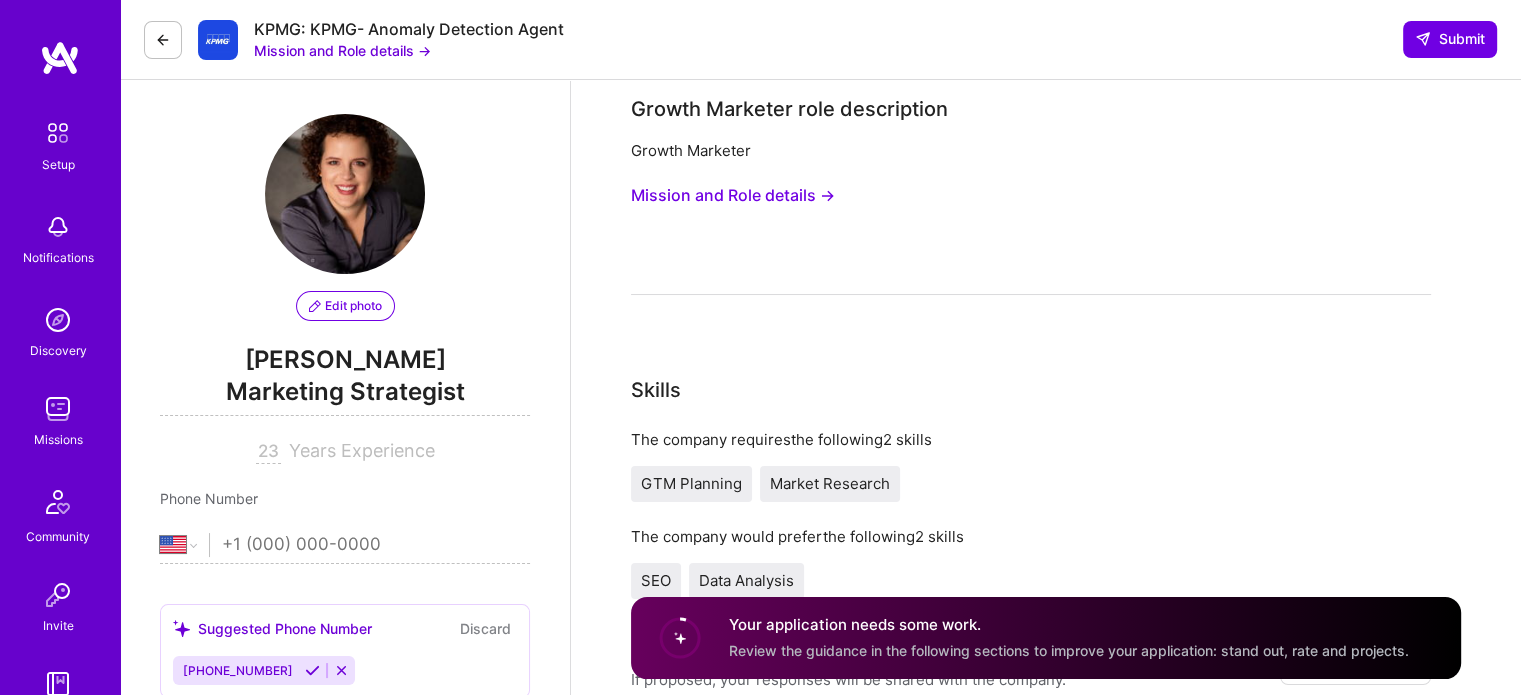 scroll, scrollTop: 0, scrollLeft: 0, axis: both 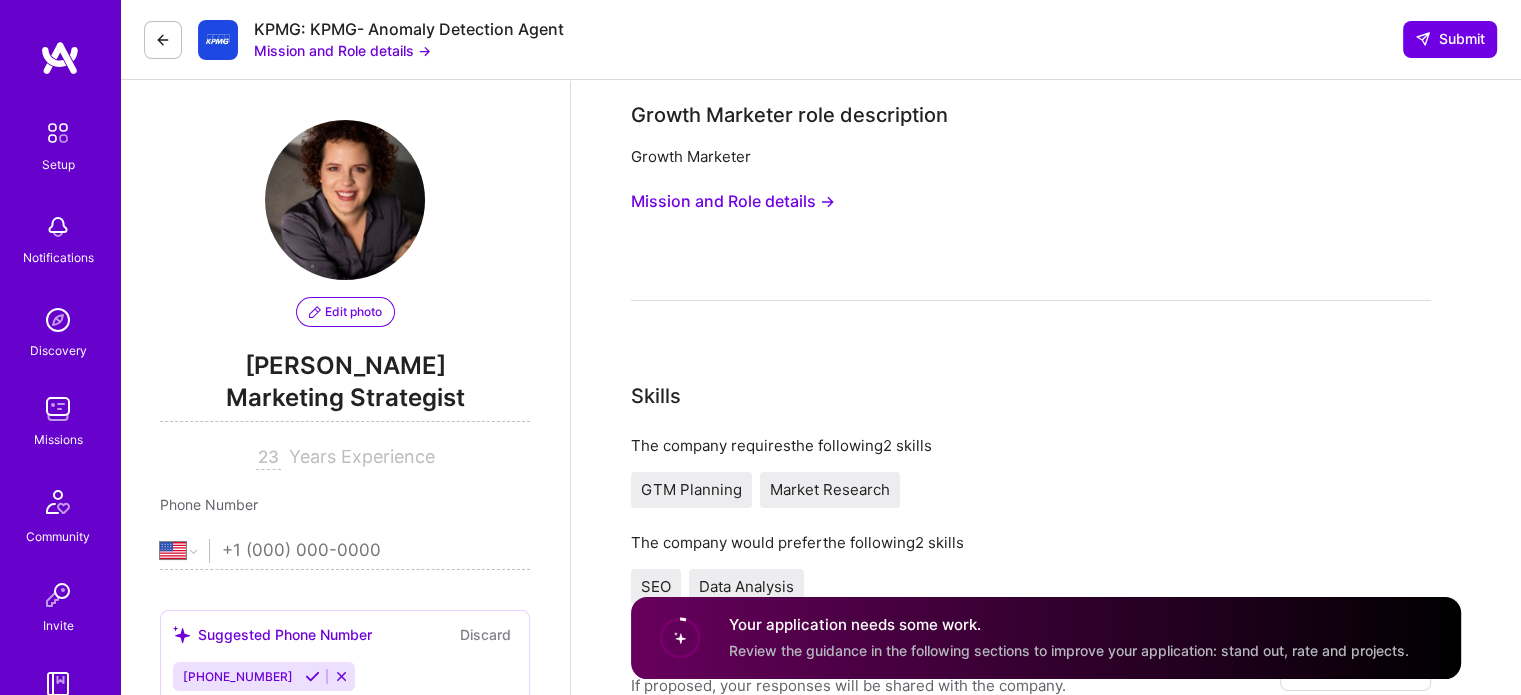 click on "Mission and Role details →" at bounding box center (733, 201) 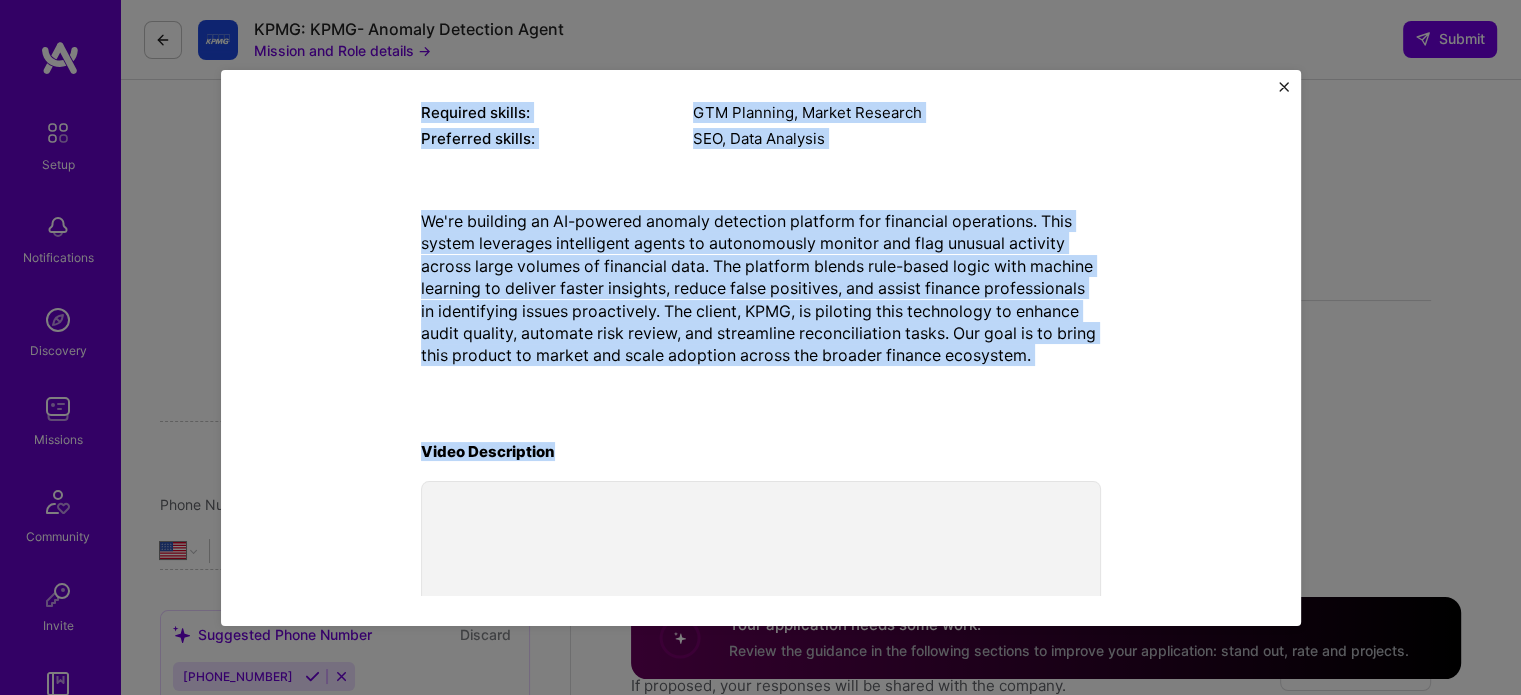 scroll, scrollTop: 492, scrollLeft: 0, axis: vertical 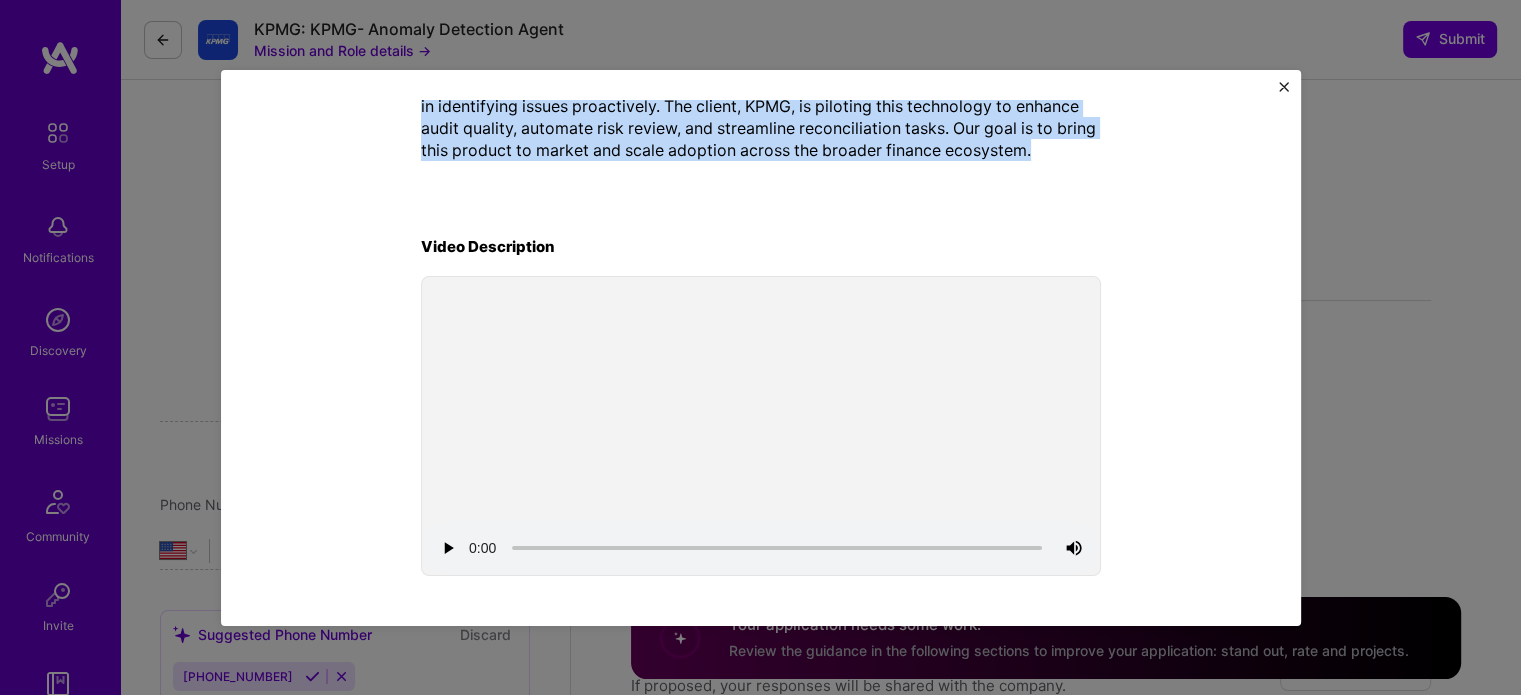 drag, startPoint x: 411, startPoint y: 215, endPoint x: 1127, endPoint y: 169, distance: 717.47614 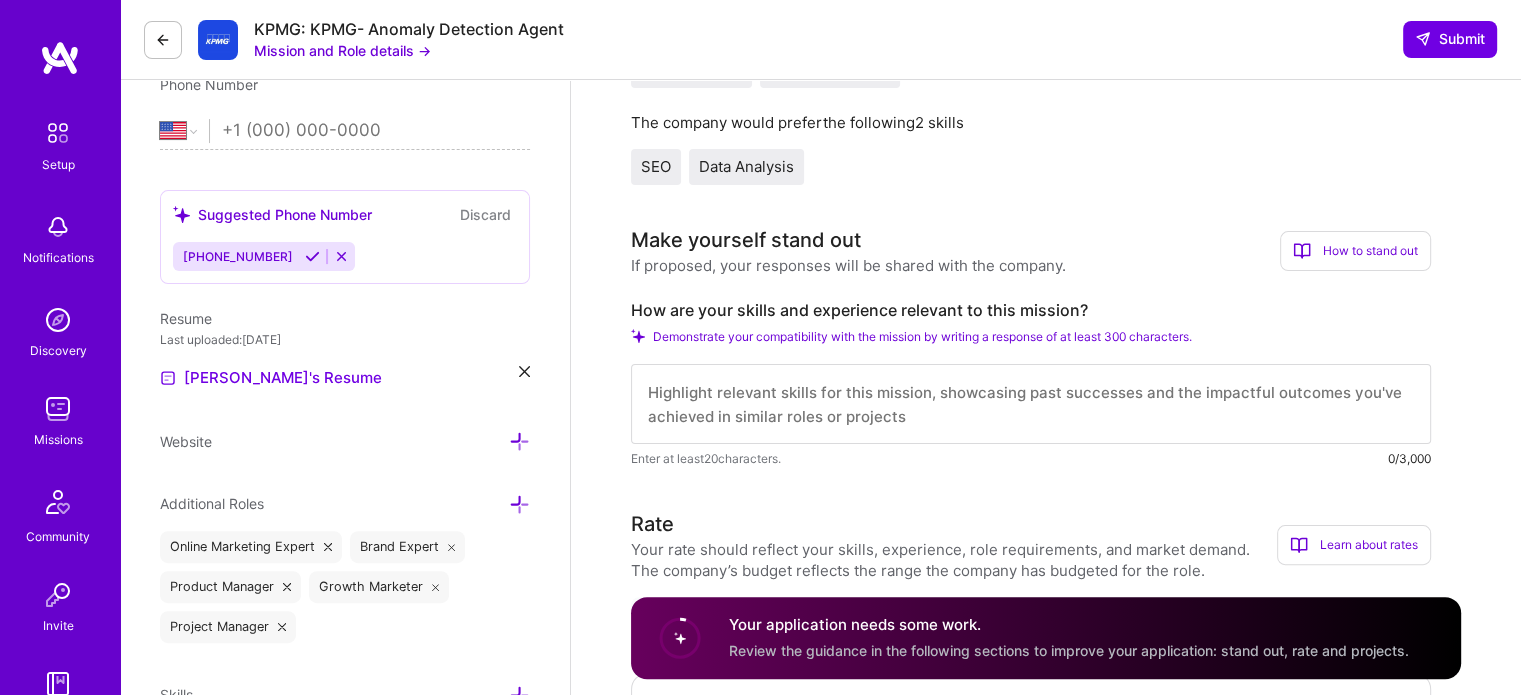 scroll, scrollTop: 538, scrollLeft: 0, axis: vertical 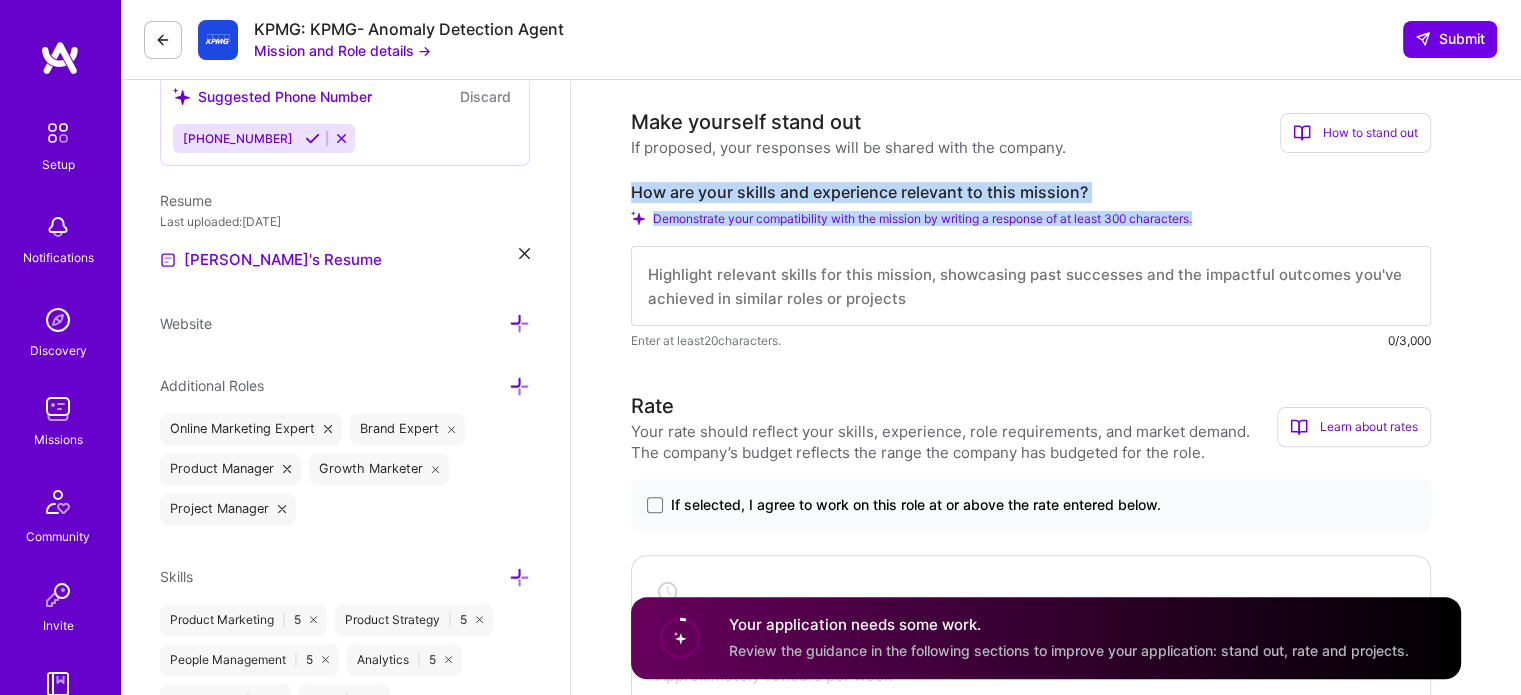 drag, startPoint x: 1260, startPoint y: 211, endPoint x: 601, endPoint y: 188, distance: 659.40125 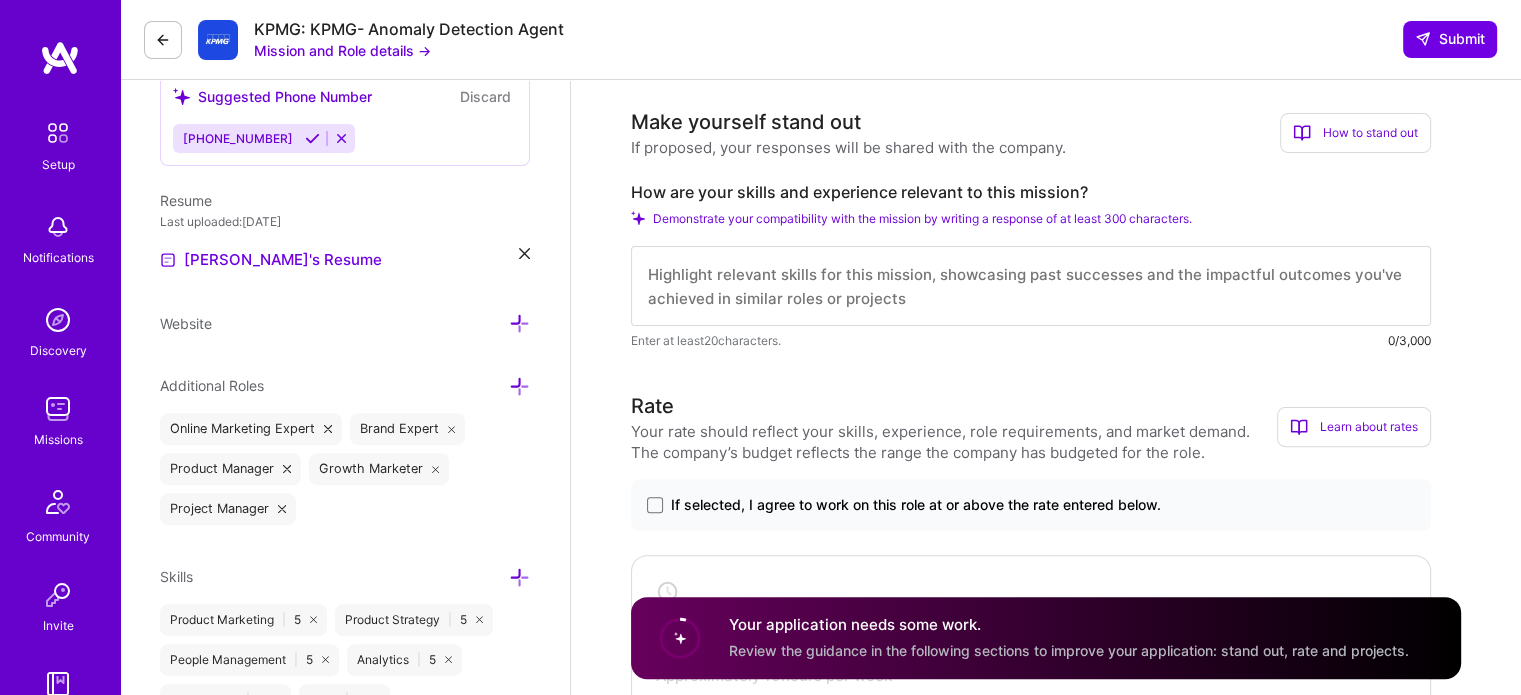 click on "Demonstrate your compatibility with the mission by writing a response of at least 300 characters." at bounding box center [1031, 218] 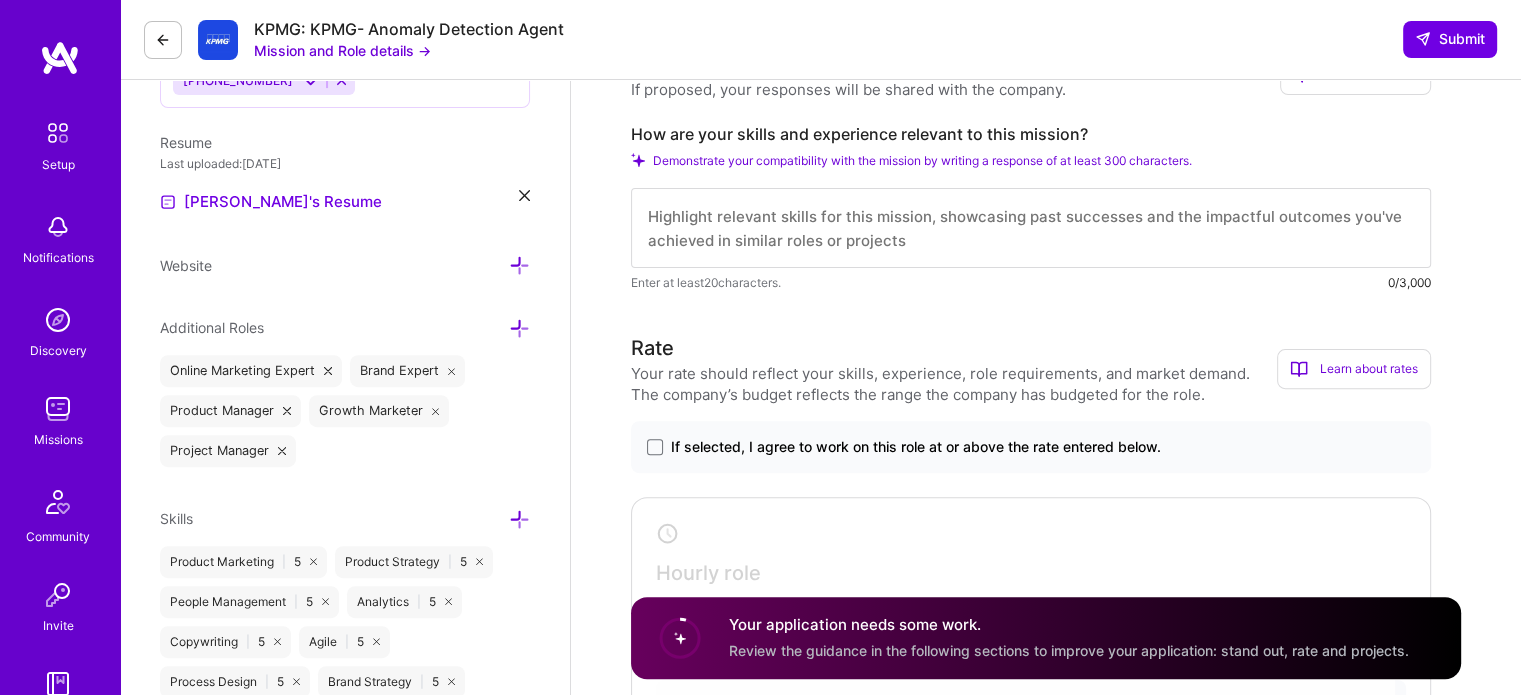 scroll, scrollTop: 596, scrollLeft: 0, axis: vertical 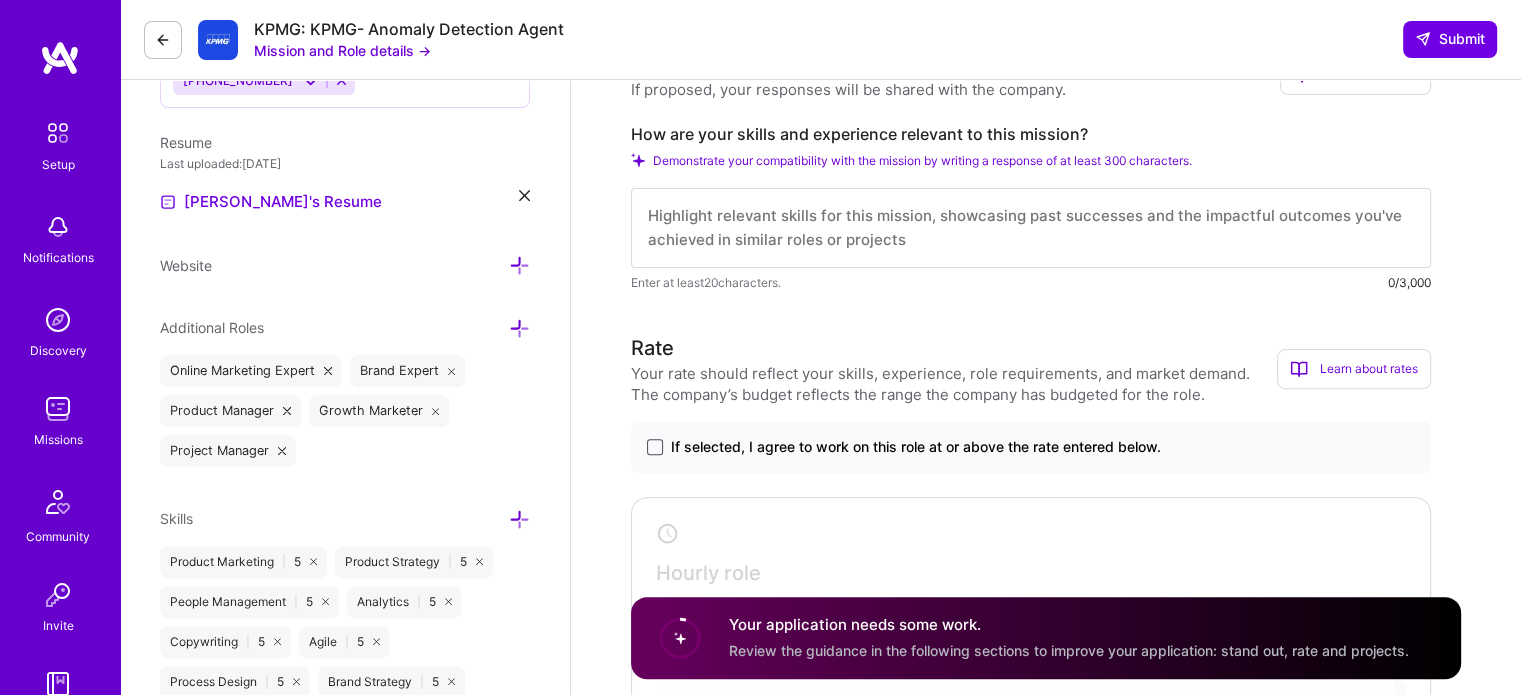 click at bounding box center [655, 447] 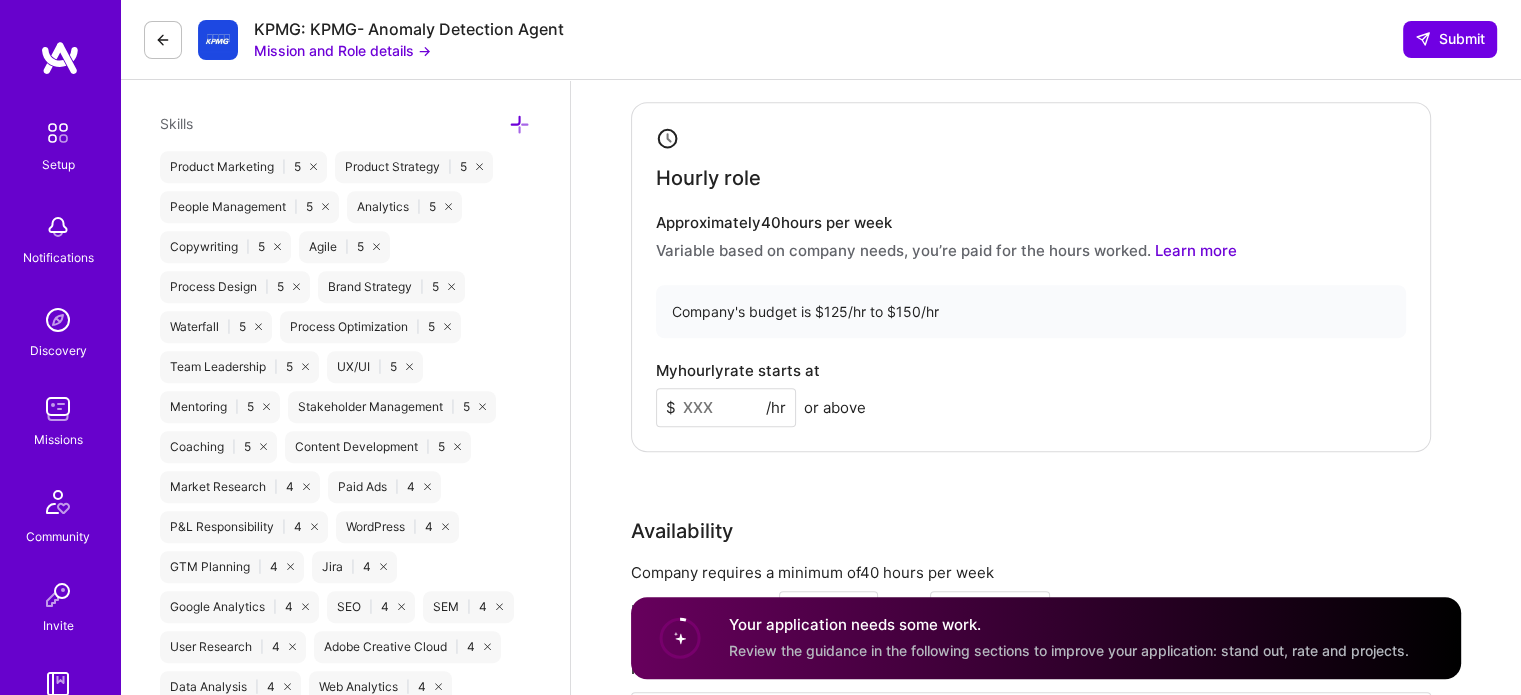 scroll, scrollTop: 990, scrollLeft: 0, axis: vertical 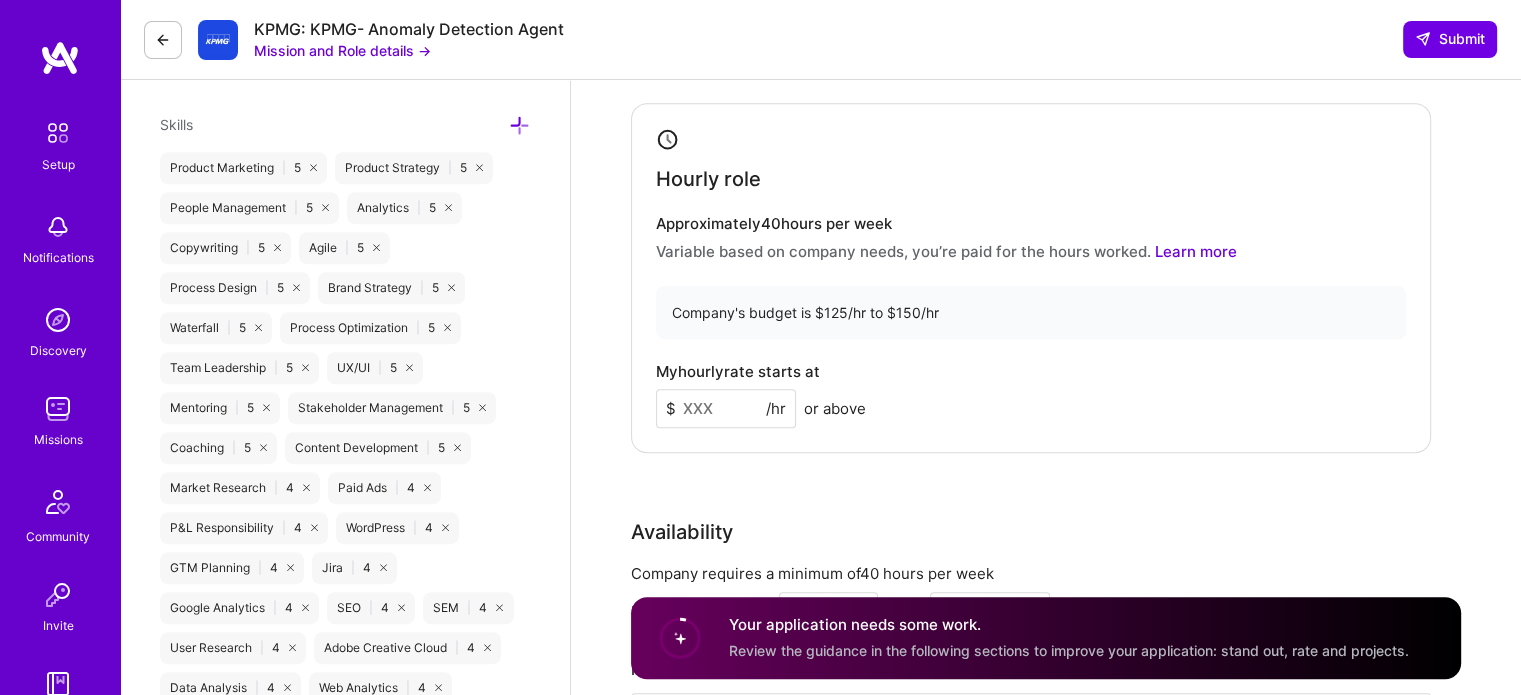 drag, startPoint x: 712, startPoint y: 403, endPoint x: 736, endPoint y: 407, distance: 24.33105 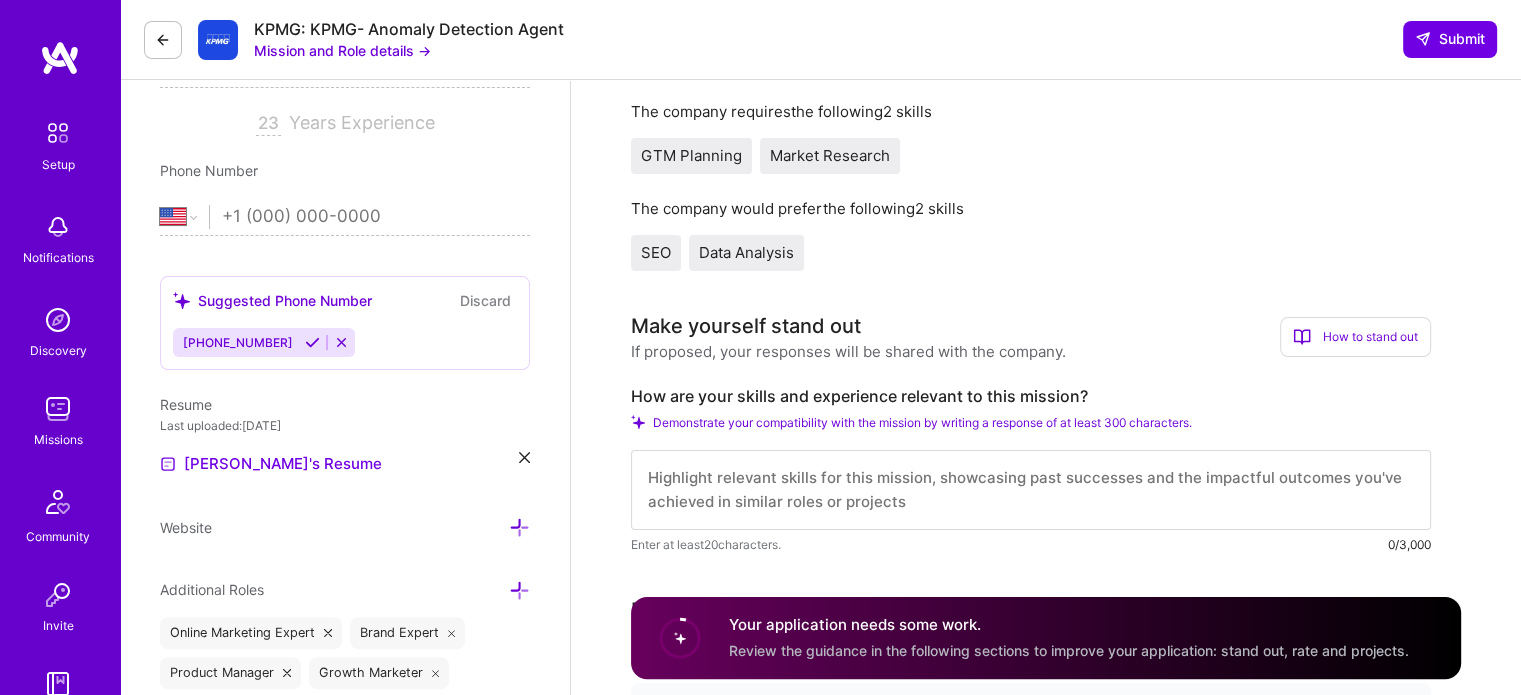 scroll, scrollTop: 332, scrollLeft: 0, axis: vertical 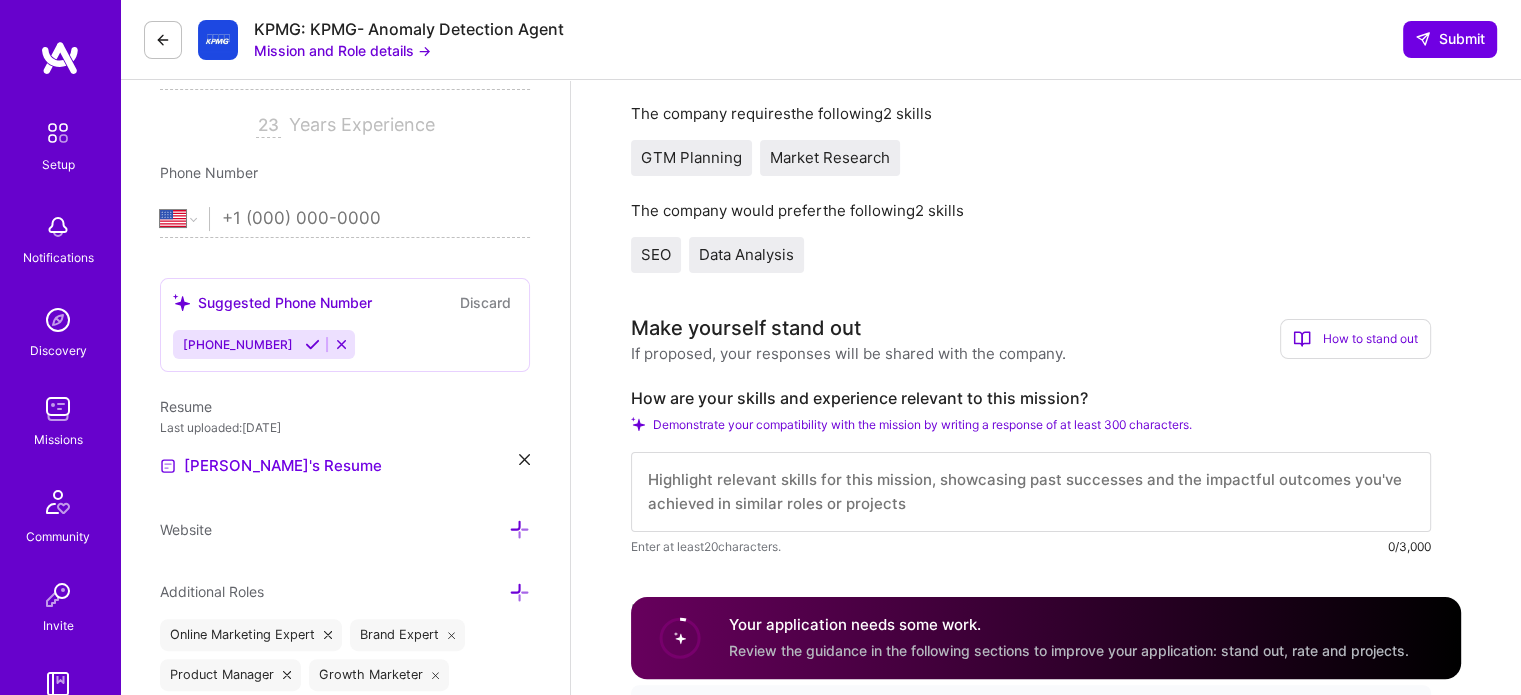 type on "125" 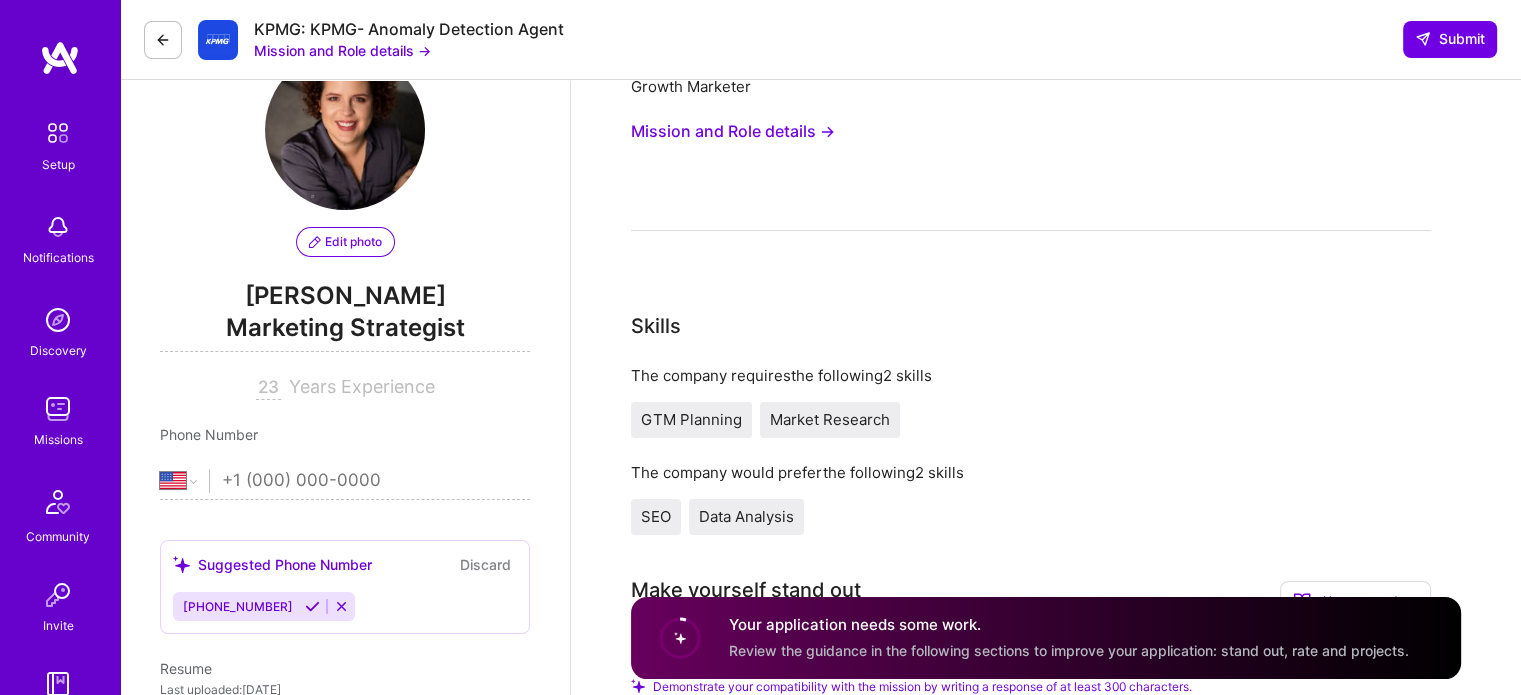 scroll, scrollTop: 66, scrollLeft: 0, axis: vertical 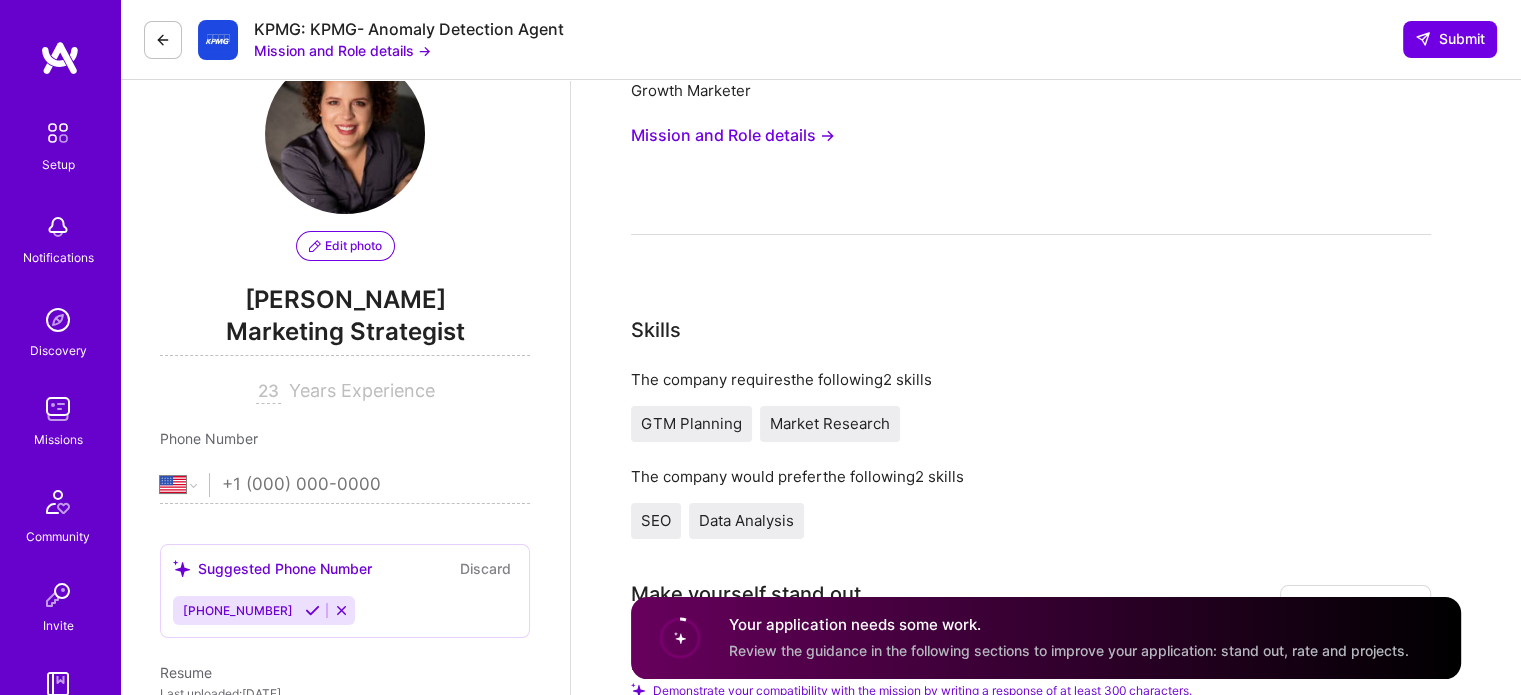 click on "Mission and Role details →" at bounding box center [733, 135] 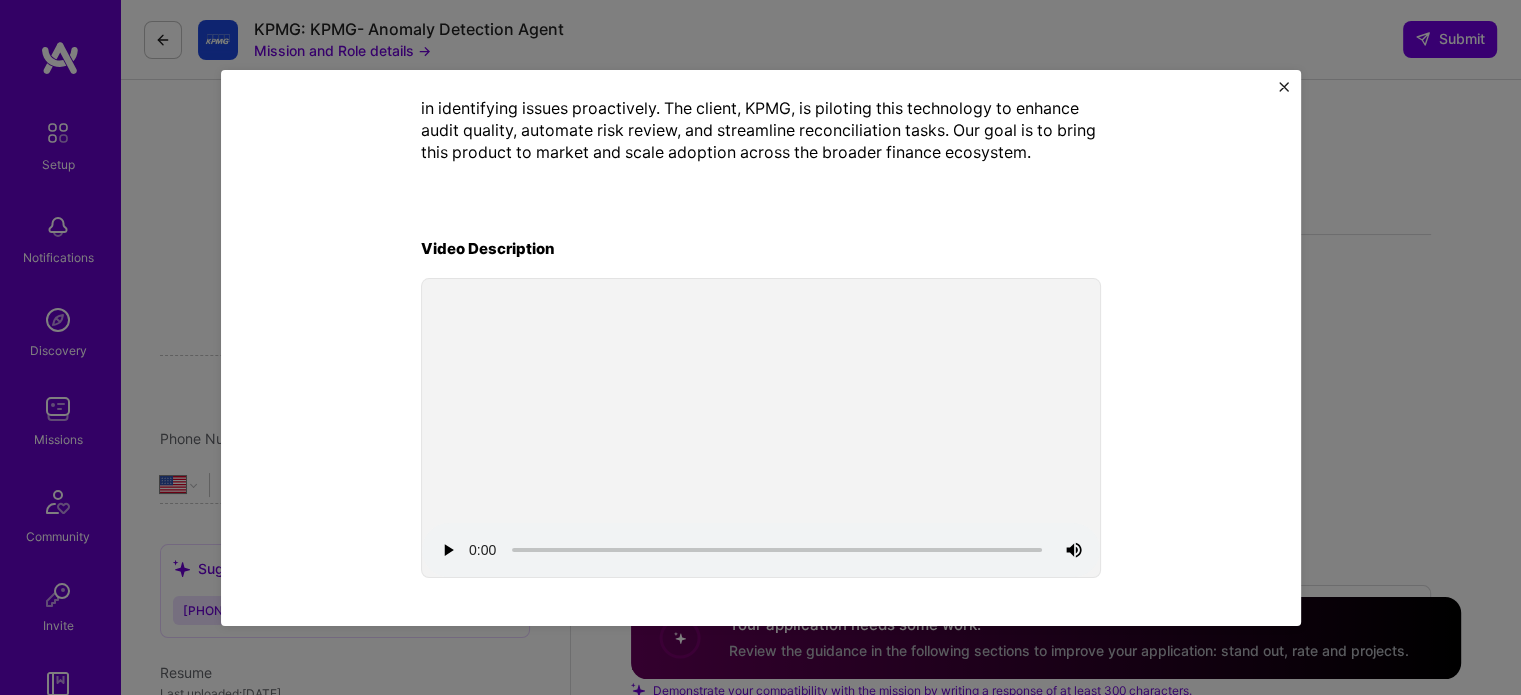scroll, scrollTop: 491, scrollLeft: 0, axis: vertical 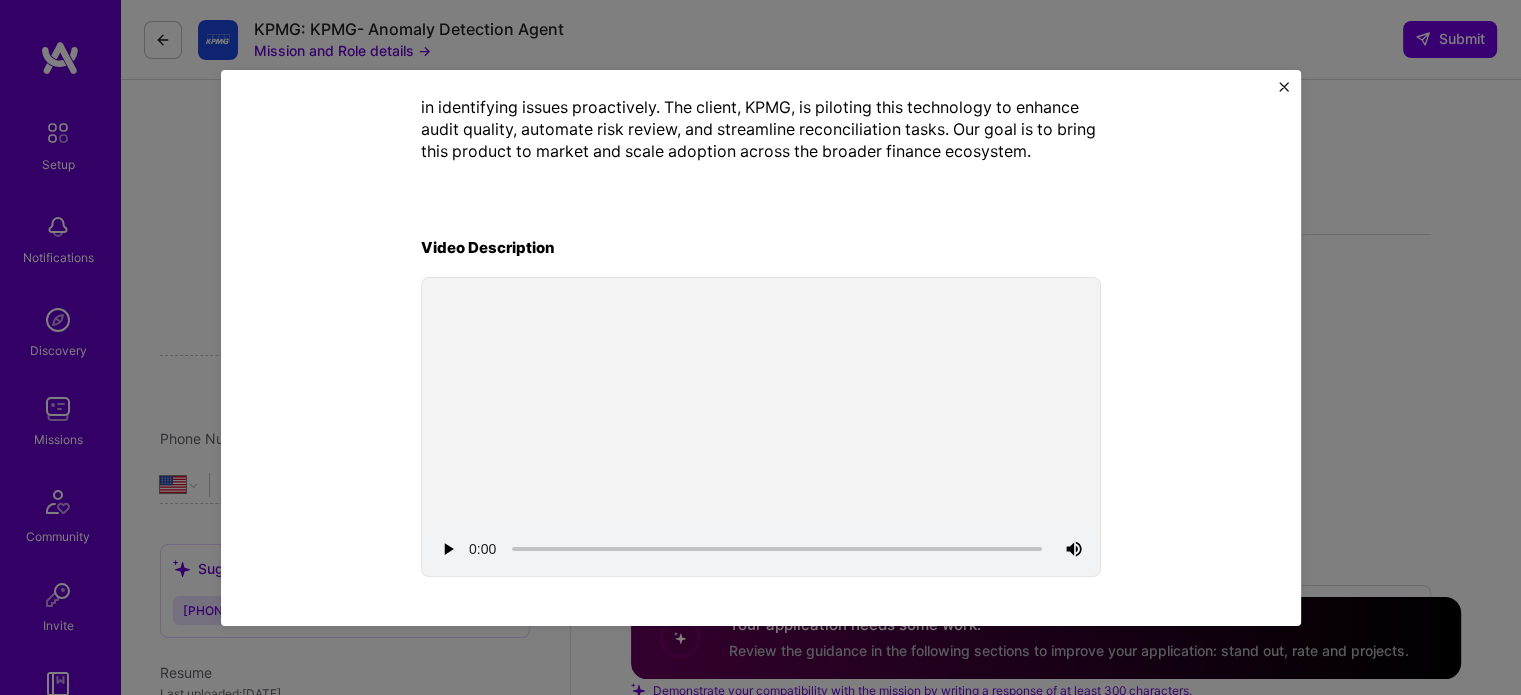 click at bounding box center [1284, 87] 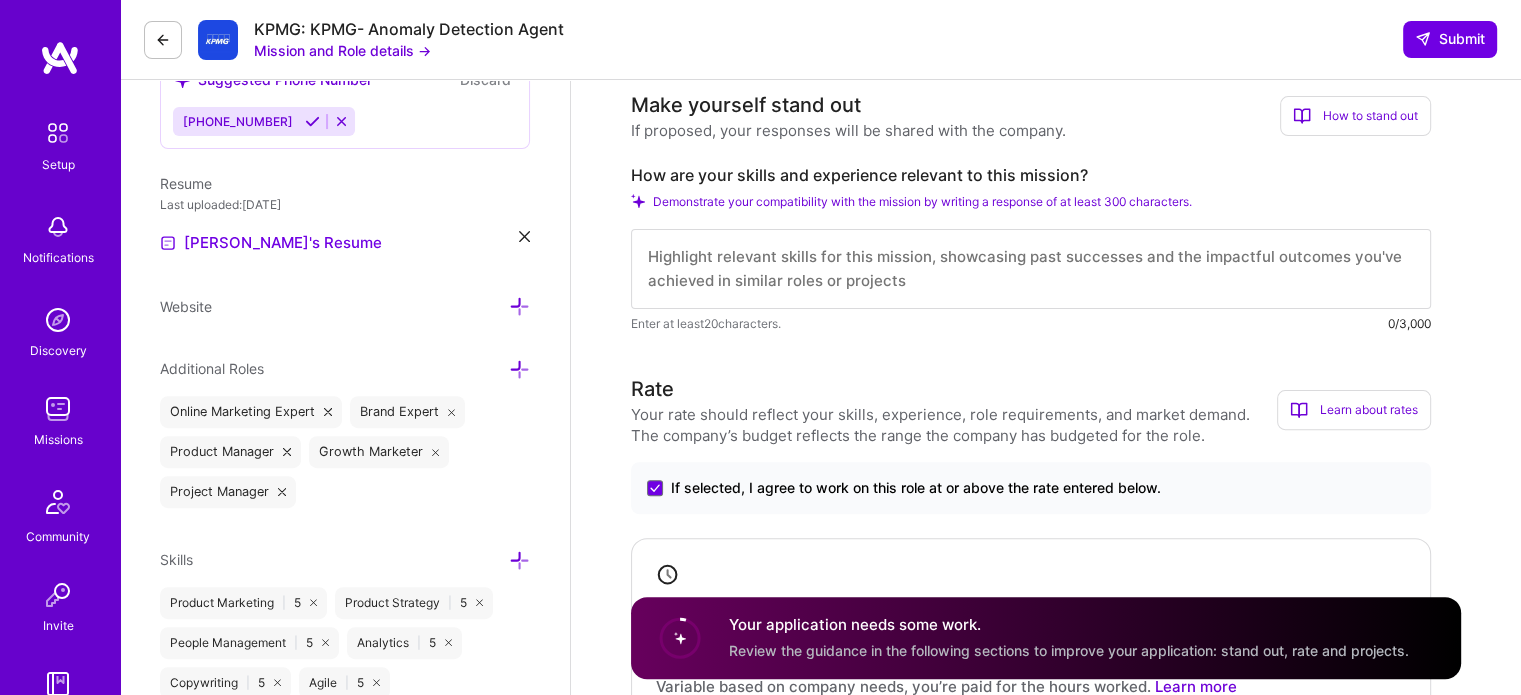 scroll, scrollTop: 572, scrollLeft: 0, axis: vertical 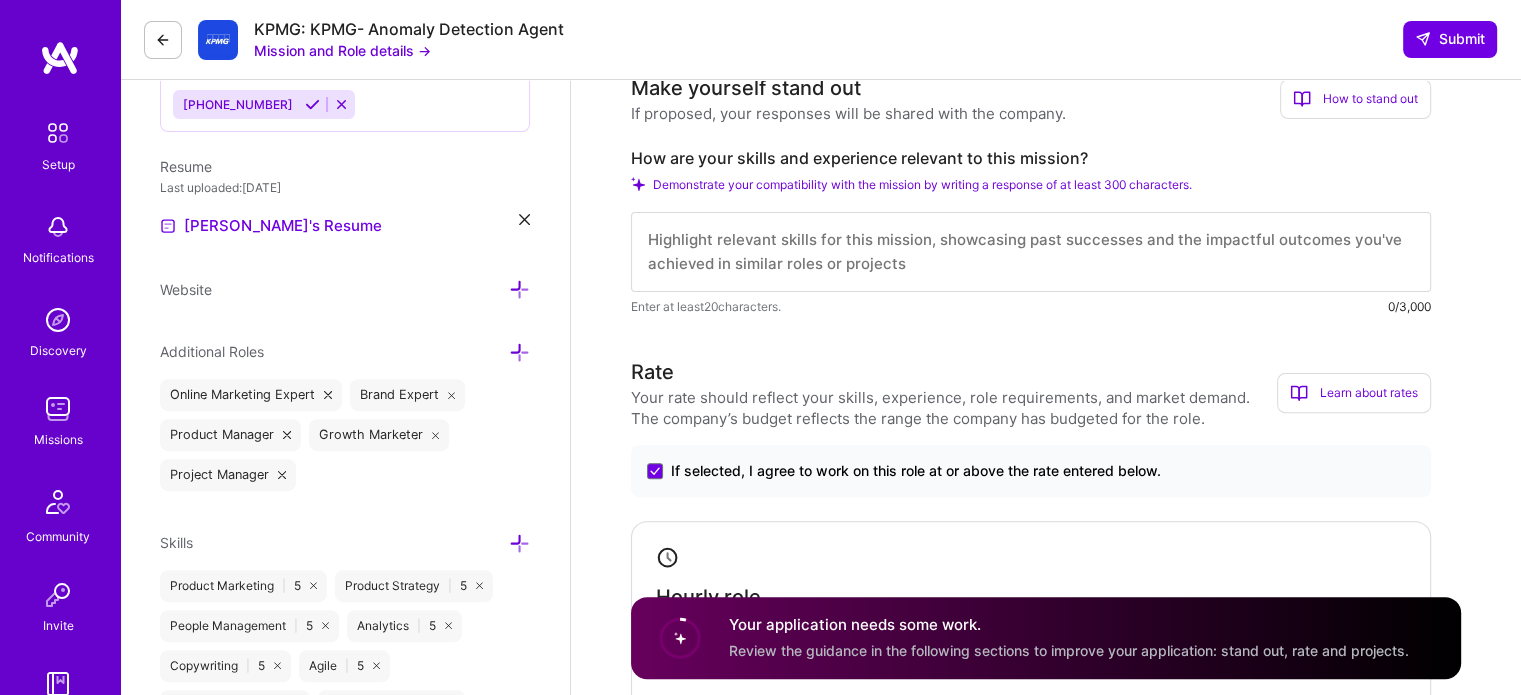 click at bounding box center [1031, 252] 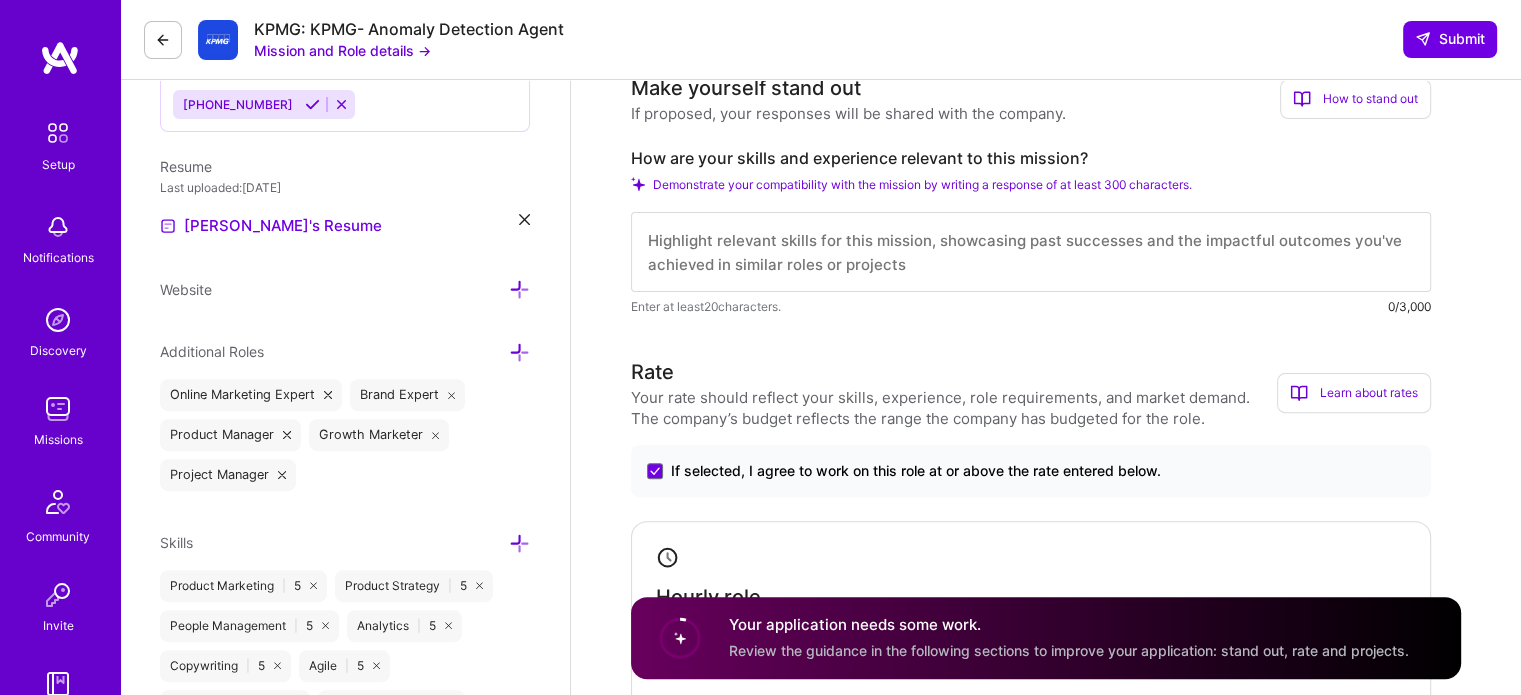 paste on "I'm excited by the opportunity to shape an AI-driven platform that elevates financial operations. At [GEOGRAPHIC_DATA], I built and scaled a multi-brand go-to-market strategy from scratch, growing a new retail program to 500+ locations across digital and onsite channels. At [GEOGRAPHIC_DATA], I launched the entire marketing function, redesigned the website, and led campaigns that drove a 170% increase in leads while cutting the sales cycle nearly in half. My experience spans market research, channel strategy, and scaling early-stage tech. I’m passionate about working at the intersection of innovation and growth—especially when it involves building from the ground up and delivering tangible impact." 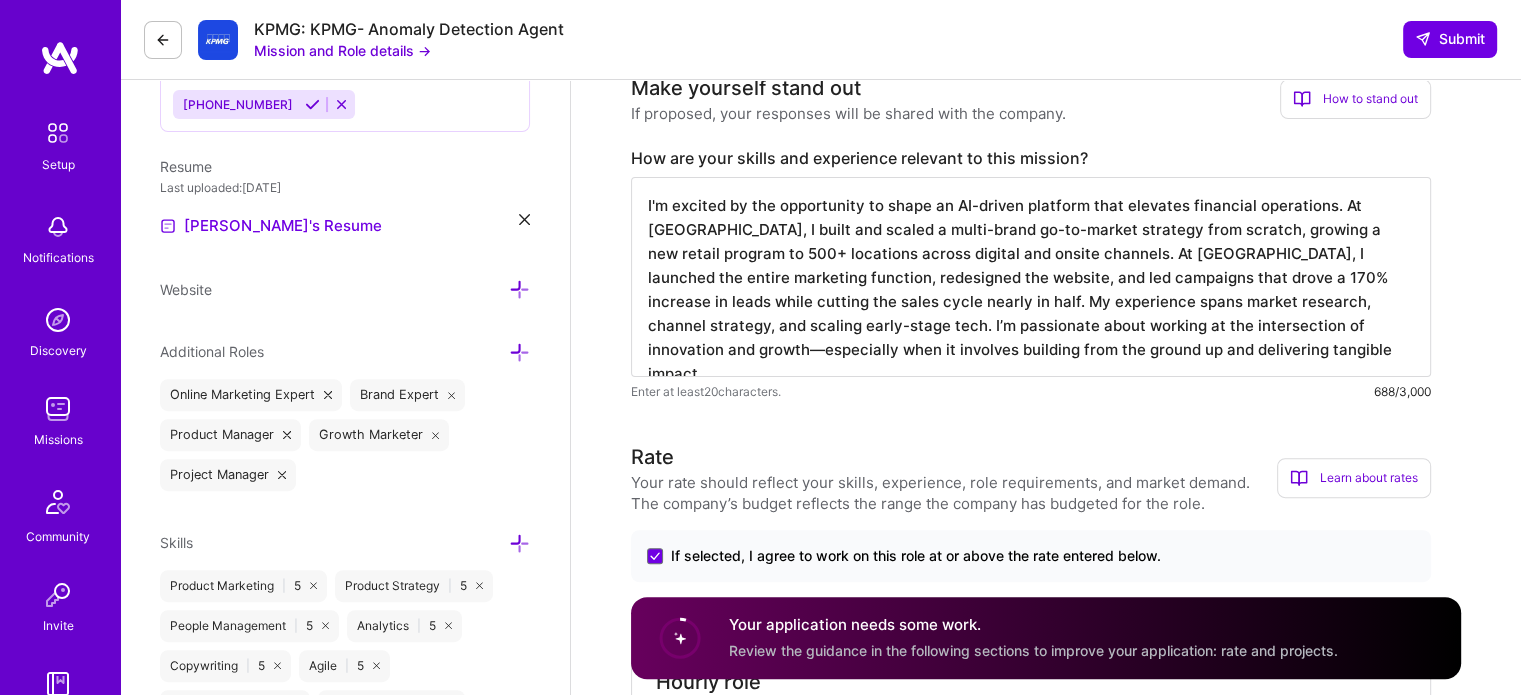 click on "I'm excited by the opportunity to shape an AI-driven platform that elevates financial operations. At [GEOGRAPHIC_DATA], I built and scaled a multi-brand go-to-market strategy from scratch, growing a new retail program to 500+ locations across digital and onsite channels. At [GEOGRAPHIC_DATA], I launched the entire marketing function, redesigned the website, and led campaigns that drove a 170% increase in leads while cutting the sales cycle nearly in half. My experience spans market research, channel strategy, and scaling early-stage tech. I’m passionate about working at the intersection of innovation and growth—especially when it involves building from the ground up and delivering tangible impact." at bounding box center (1031, 277) 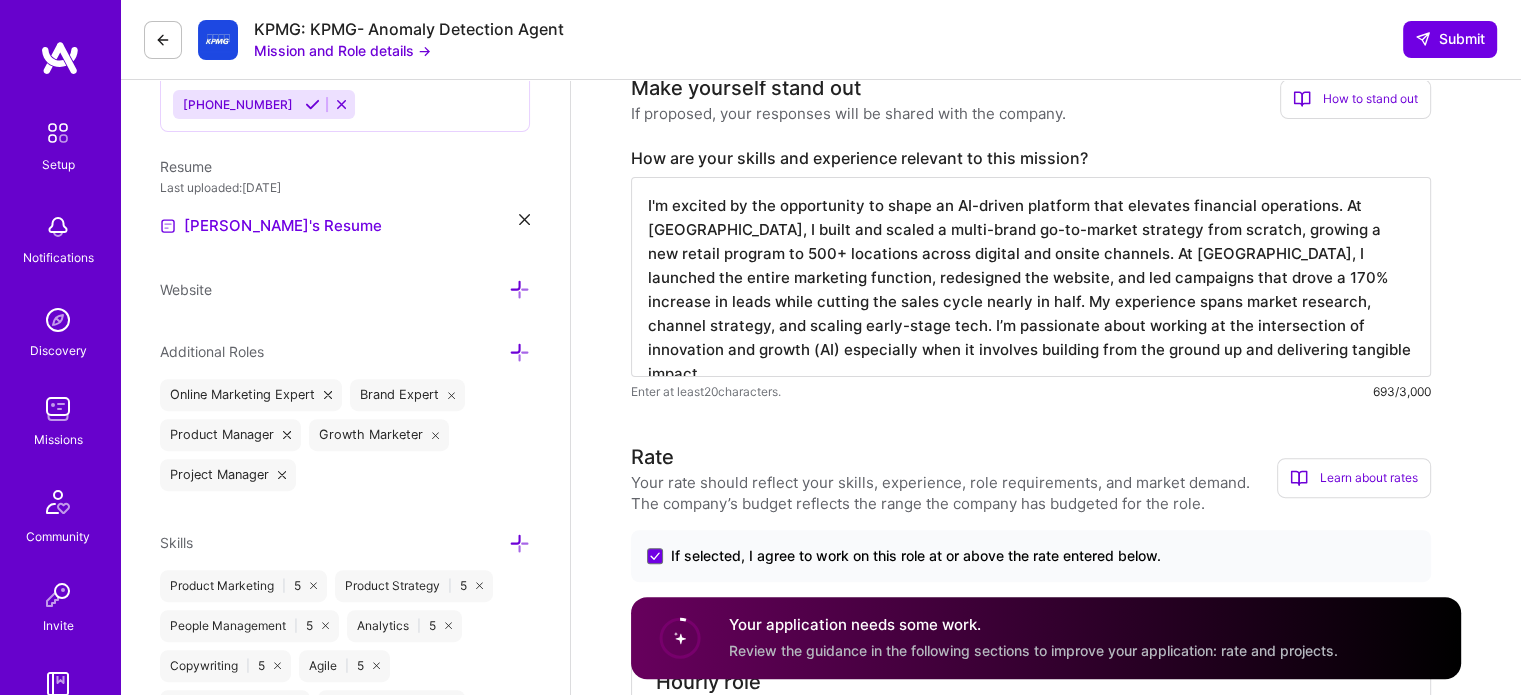 scroll, scrollTop: 1, scrollLeft: 0, axis: vertical 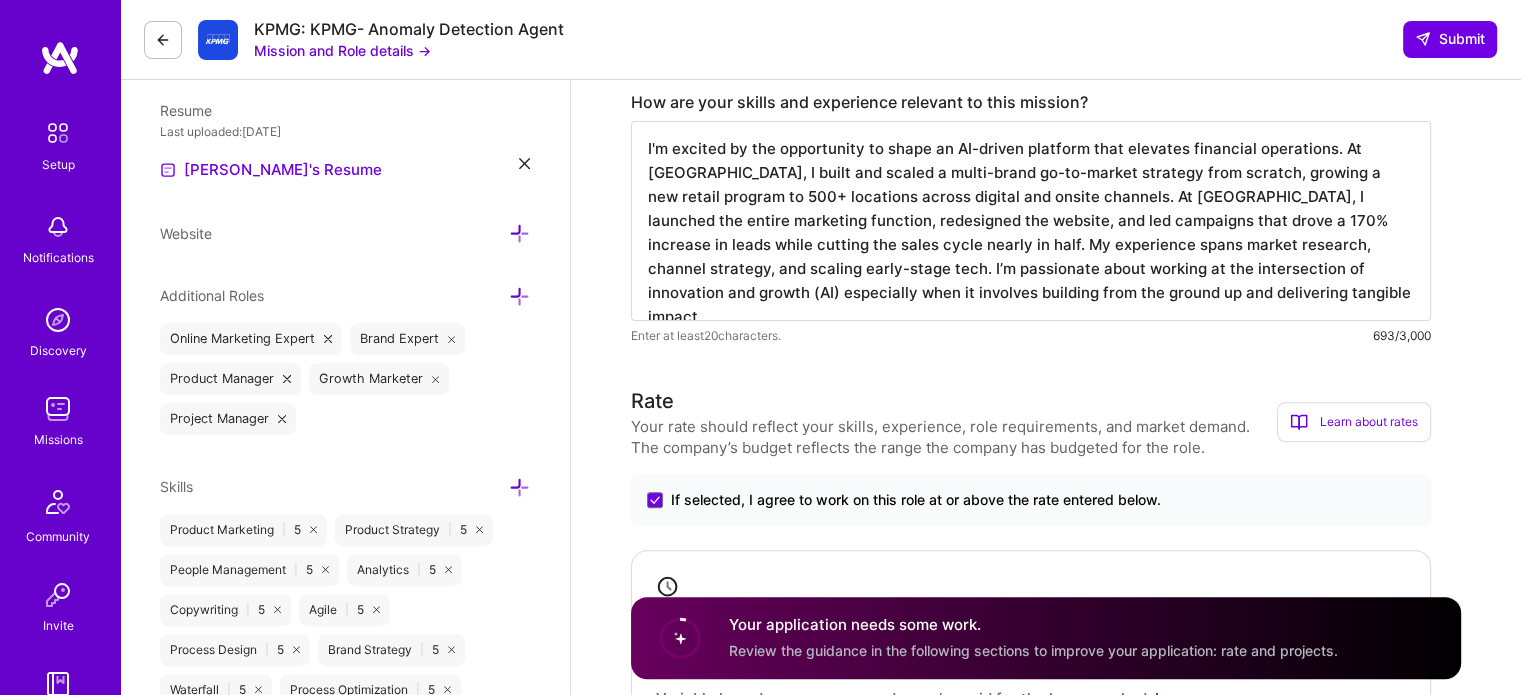 type on "I'm excited by the opportunity to shape an AI-driven platform that elevates financial operations. At [GEOGRAPHIC_DATA], I built and scaled a multi-brand go-to-market strategy from scratch, growing a new retail program to 500+ locations across digital and onsite channels. At [GEOGRAPHIC_DATA], I launched the entire marketing function, redesigned the website, and led campaigns that drove a 170% increase in leads while cutting the sales cycle nearly in half. My experience spans market research, channel strategy, and scaling early-stage tech. I’m passionate about working at the intersection of innovation and growth (AI) especially when it involves building from the ground up and delivering tangible impact." 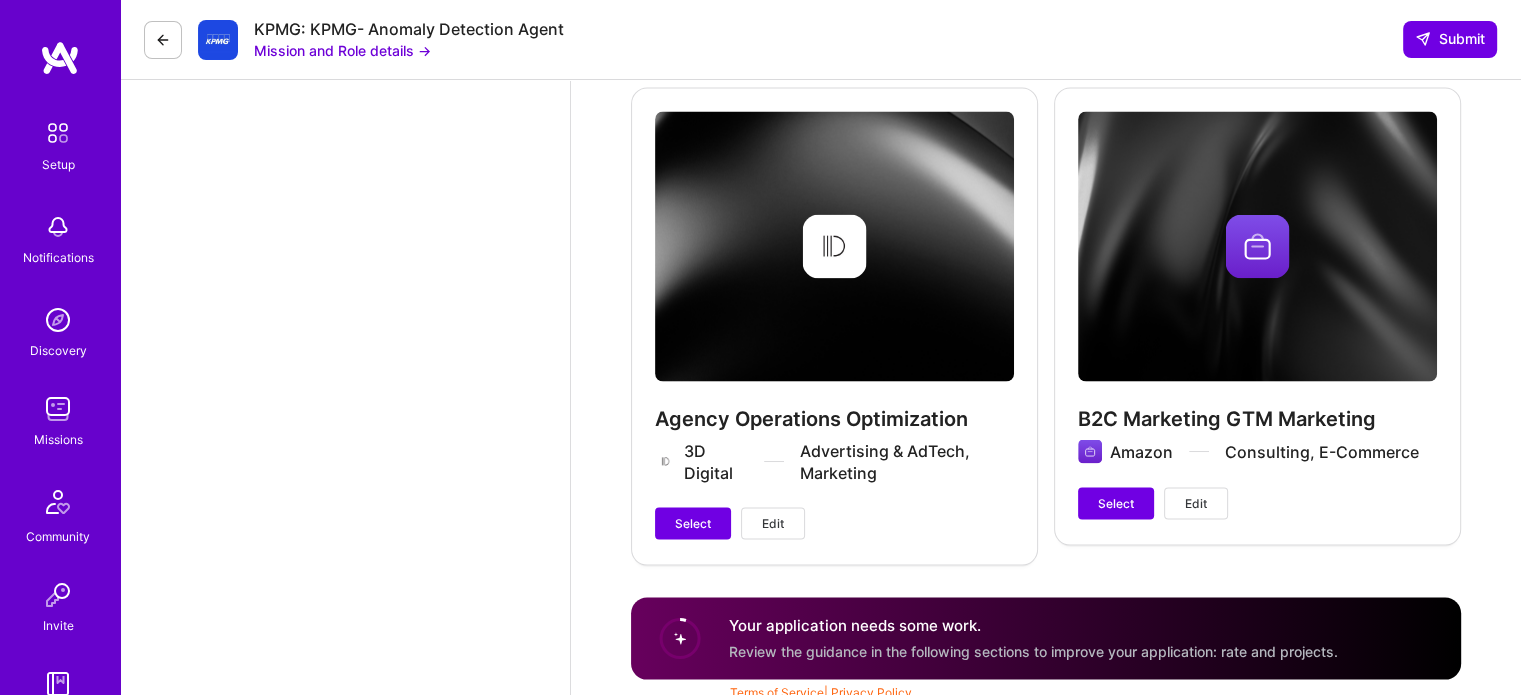 scroll, scrollTop: 3758, scrollLeft: 0, axis: vertical 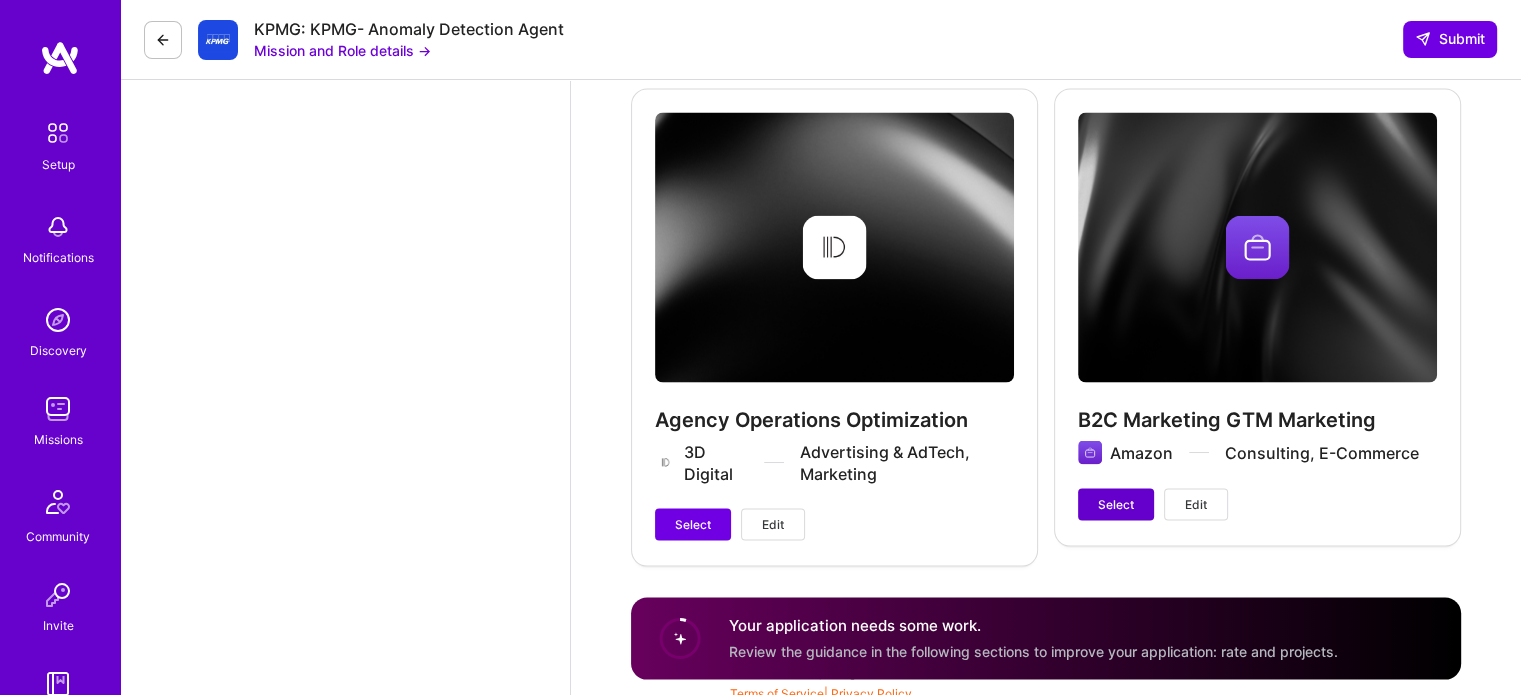 click on "Select" at bounding box center (1116, 504) 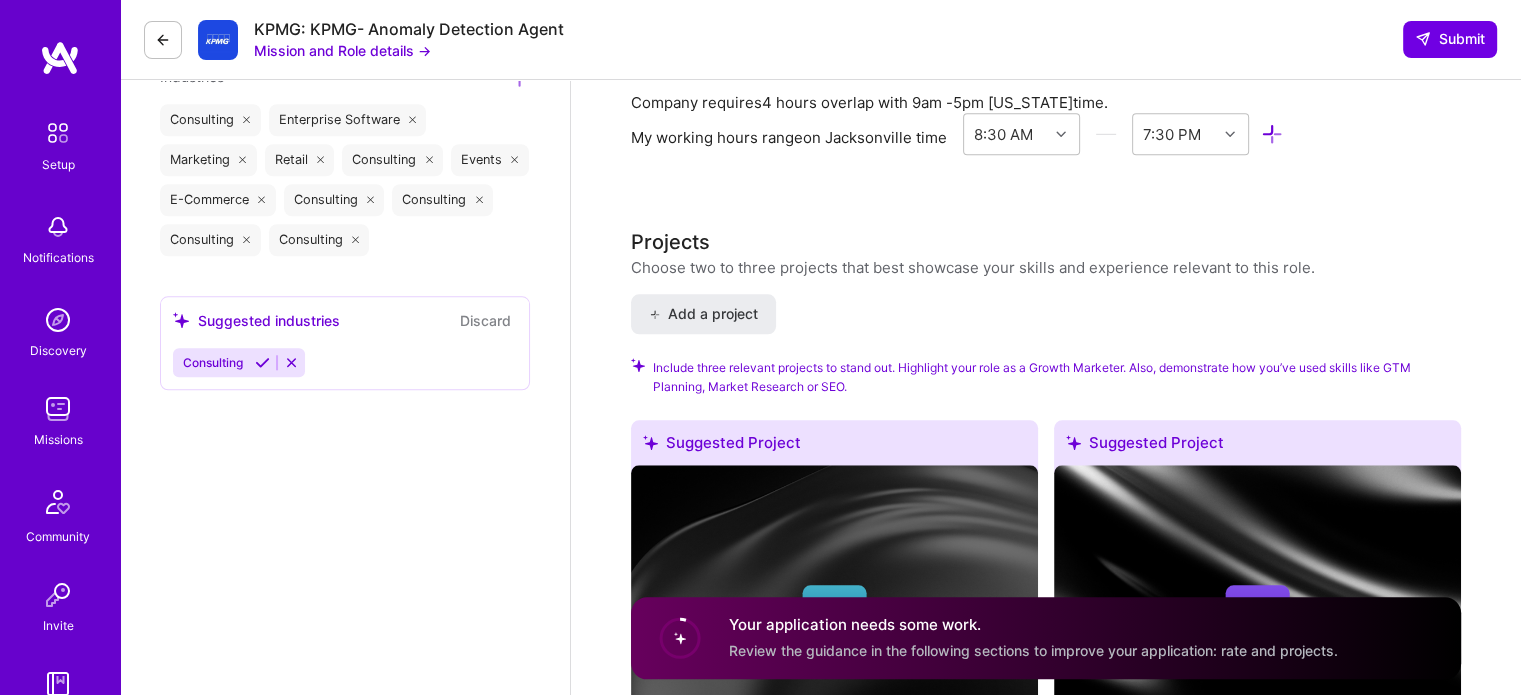 scroll, scrollTop: 1868, scrollLeft: 0, axis: vertical 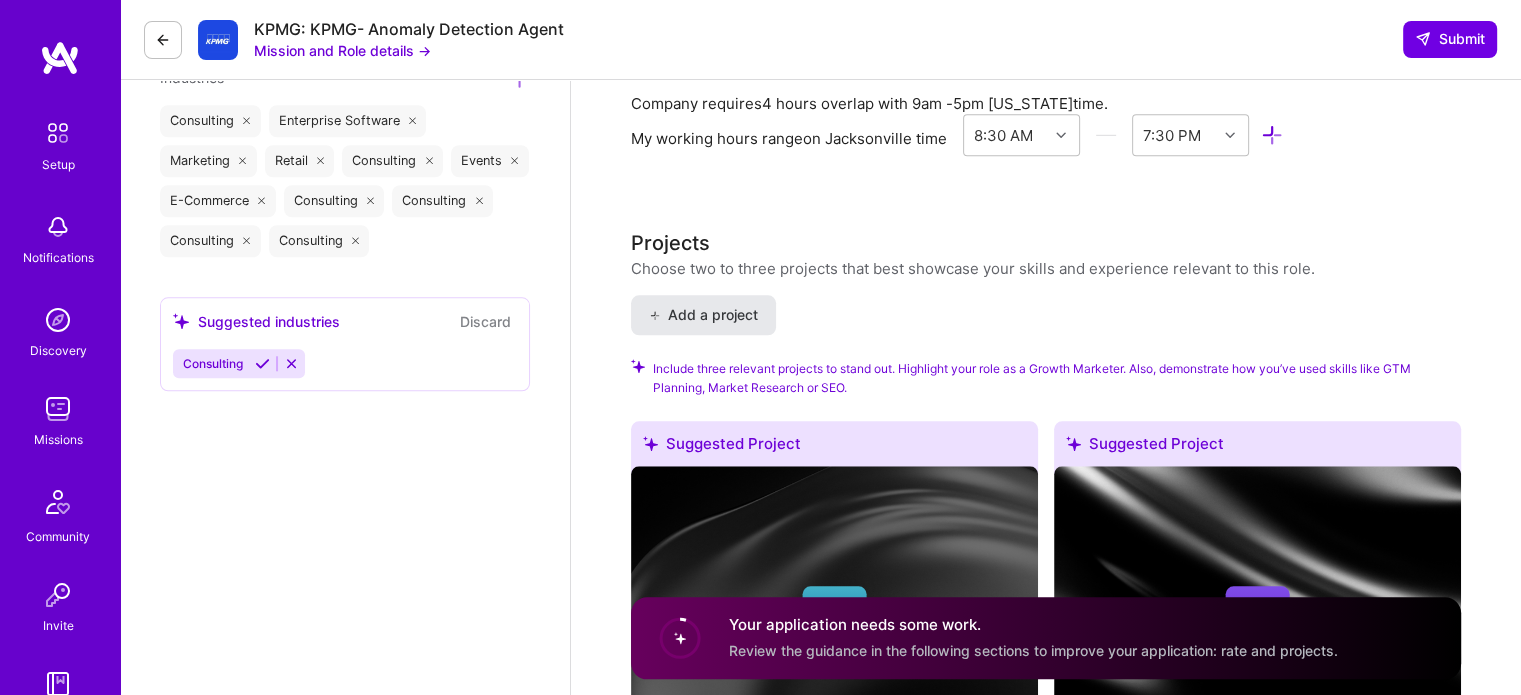 click on "Add a project" at bounding box center (703, 315) 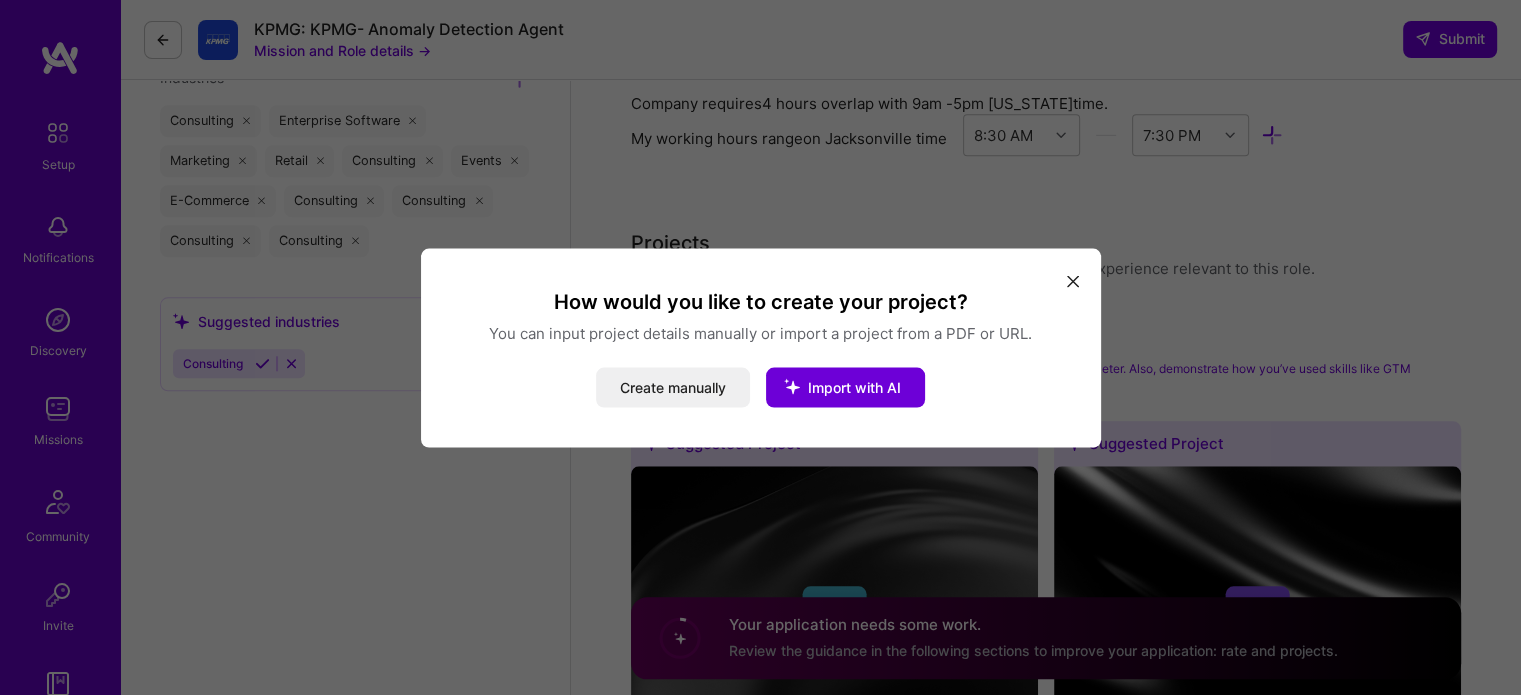 click at bounding box center [1073, 280] 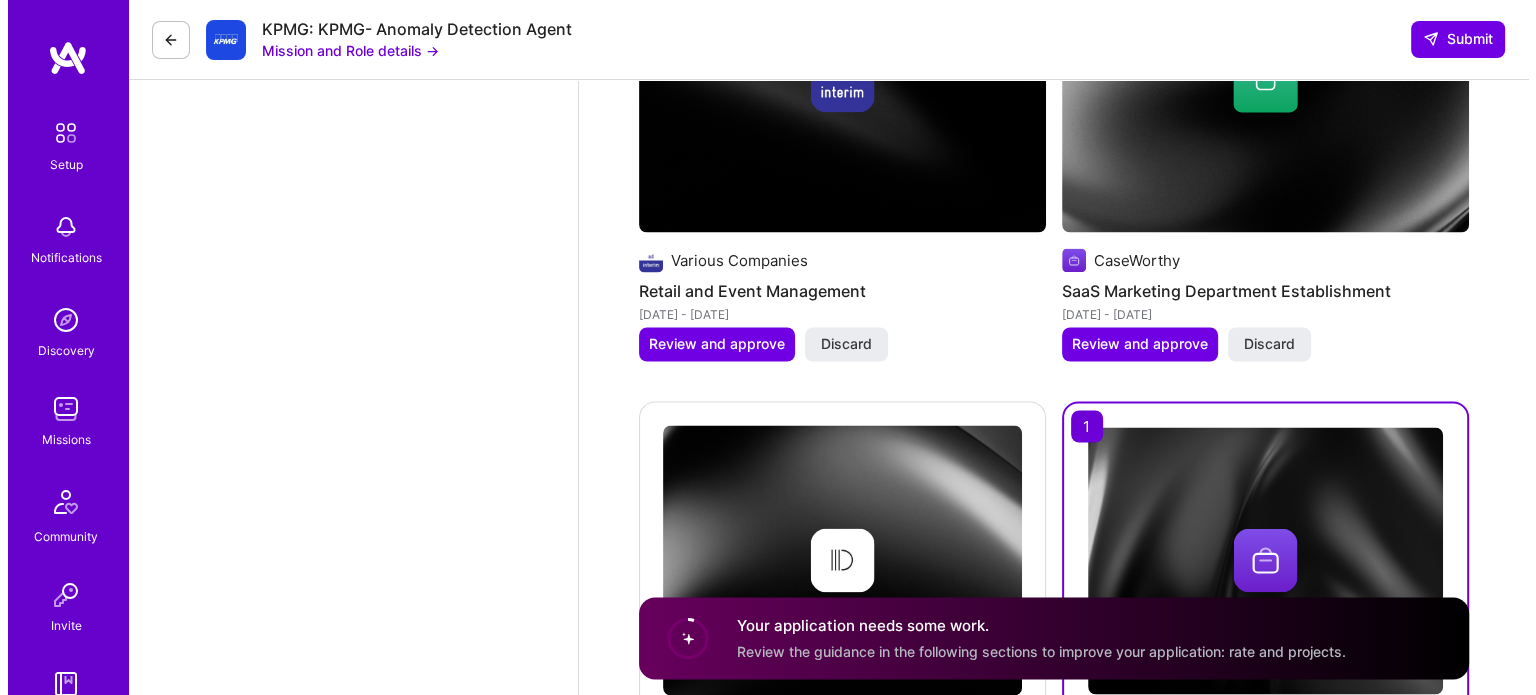scroll, scrollTop: 3442, scrollLeft: 0, axis: vertical 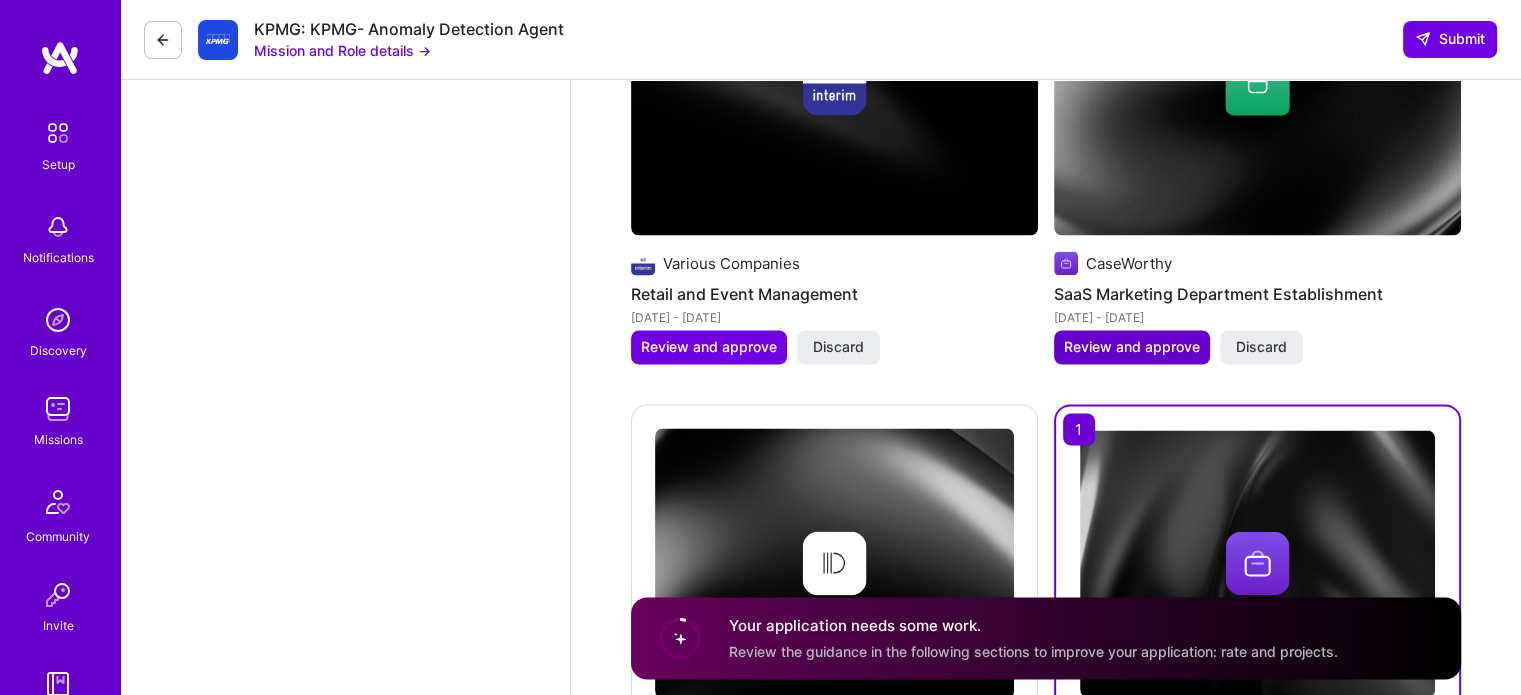 click on "Review and approve" at bounding box center (1132, 347) 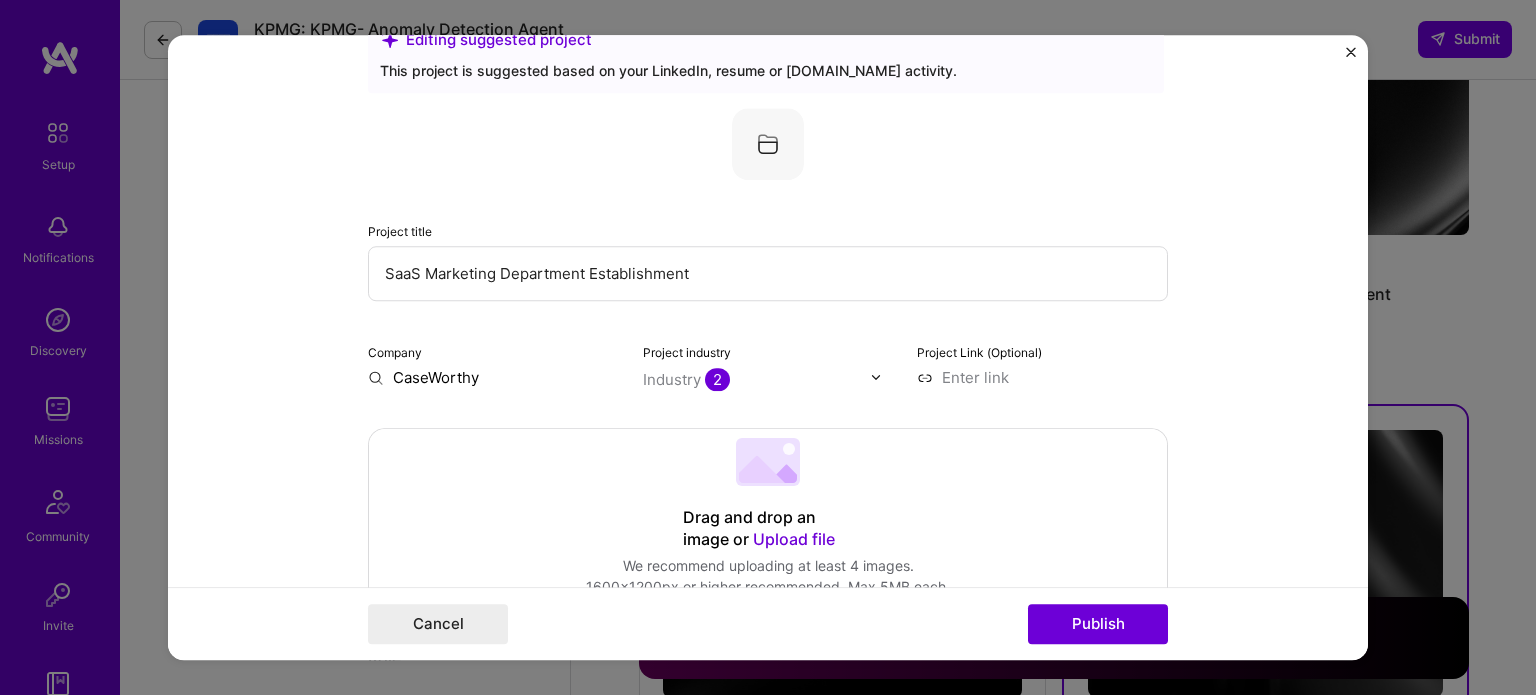 scroll, scrollTop: 59, scrollLeft: 0, axis: vertical 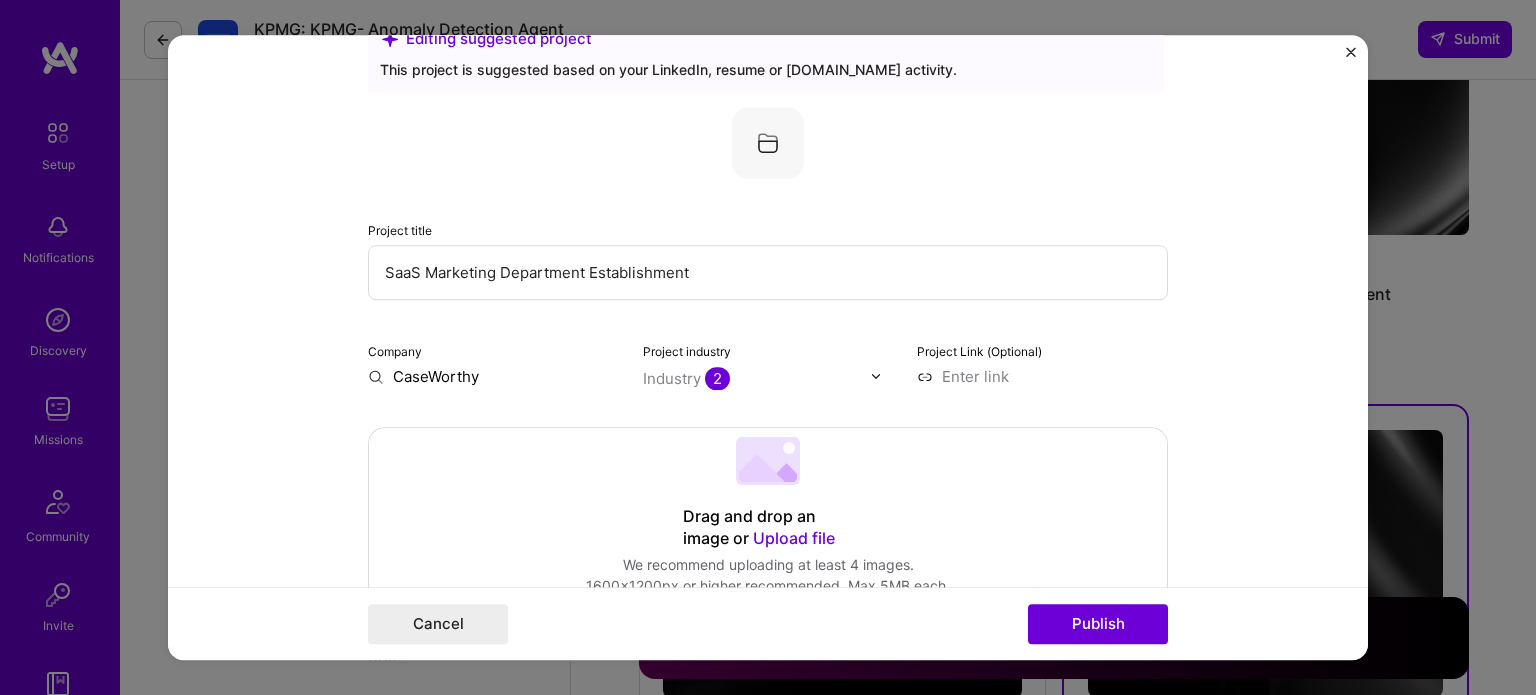click on "SaaS Marketing Department Establishment" at bounding box center (768, 272) 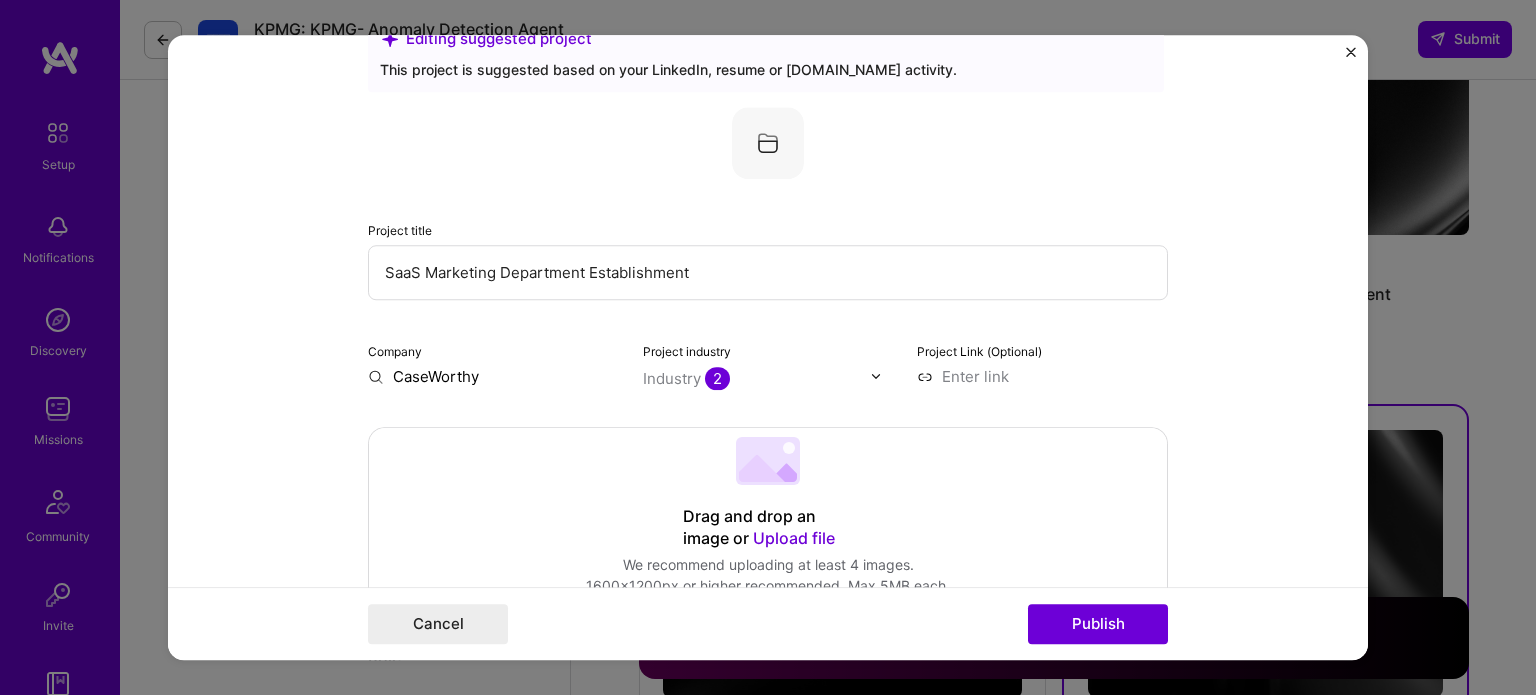 click at bounding box center (1351, 52) 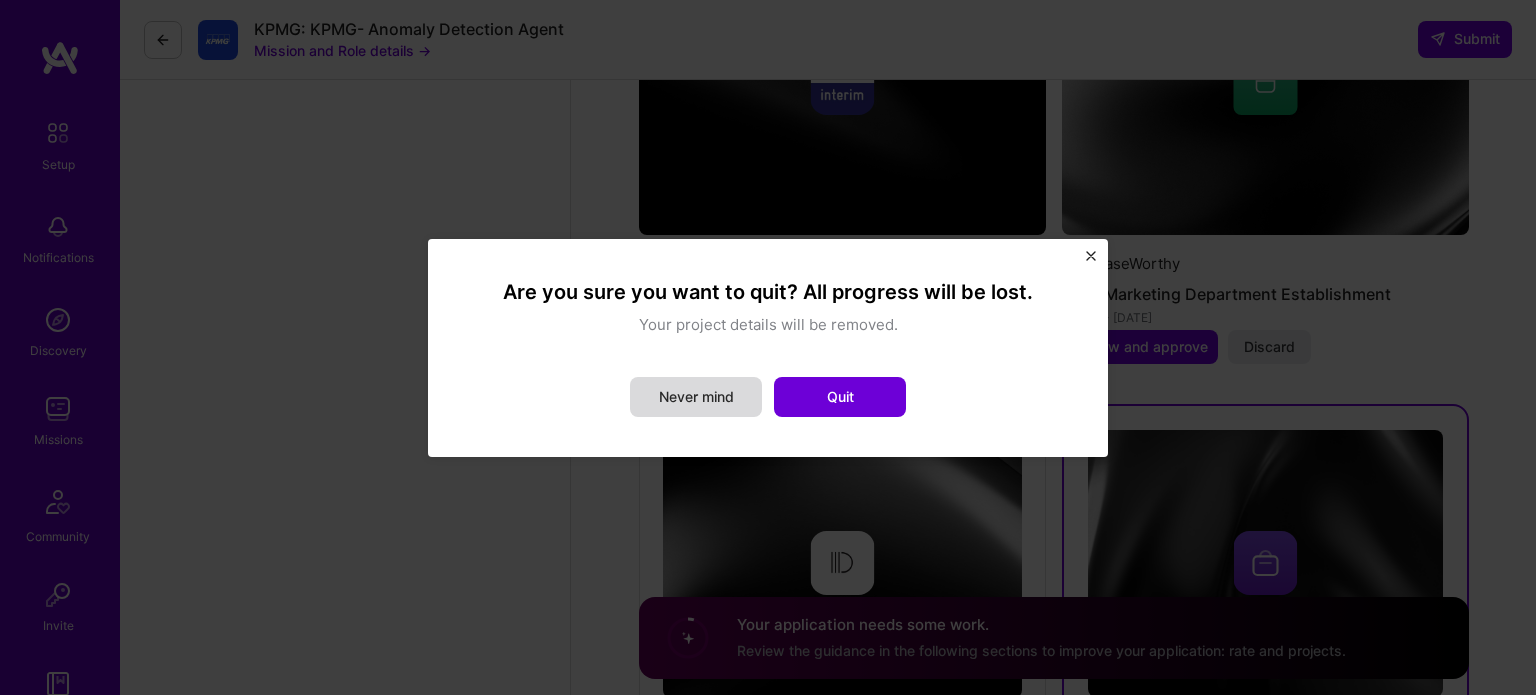 drag, startPoint x: 868, startPoint y: 399, endPoint x: 690, endPoint y: 379, distance: 179.12007 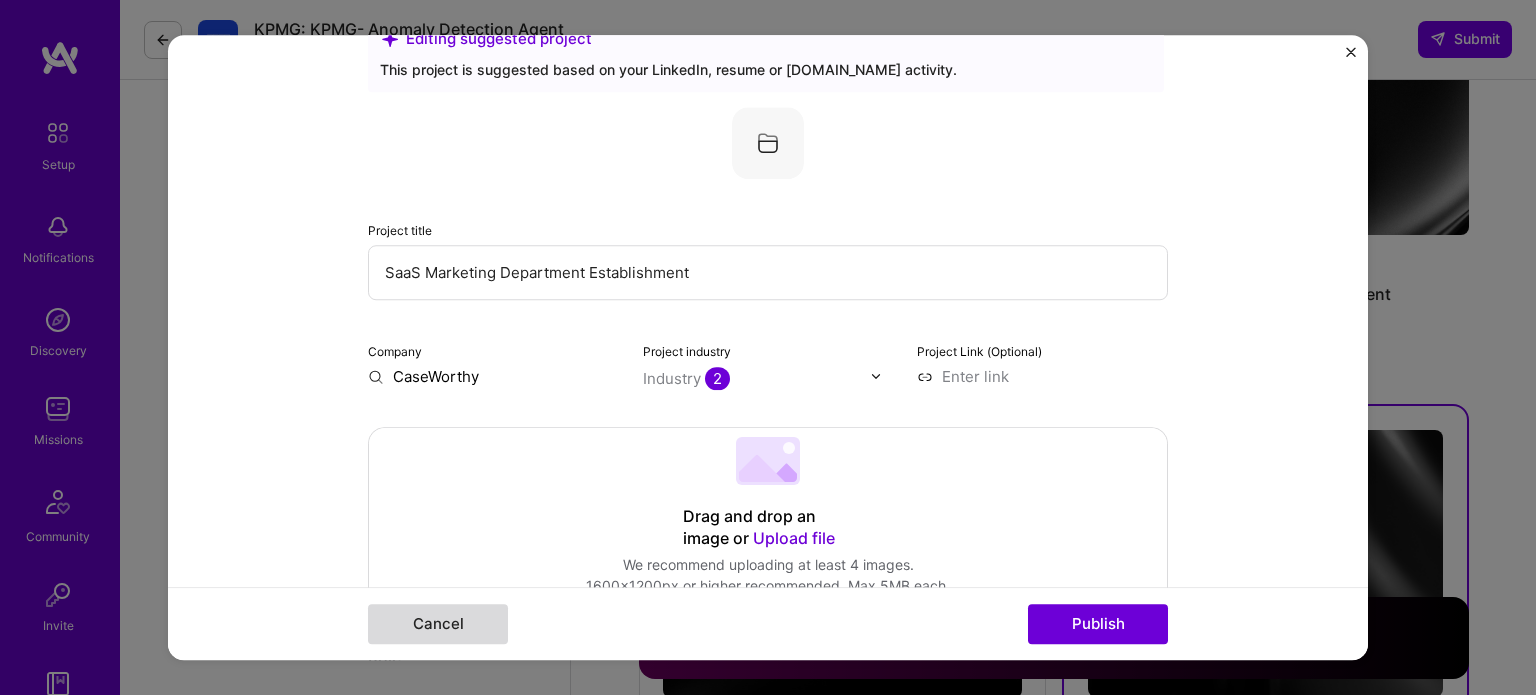 click on "Cancel" at bounding box center [438, 624] 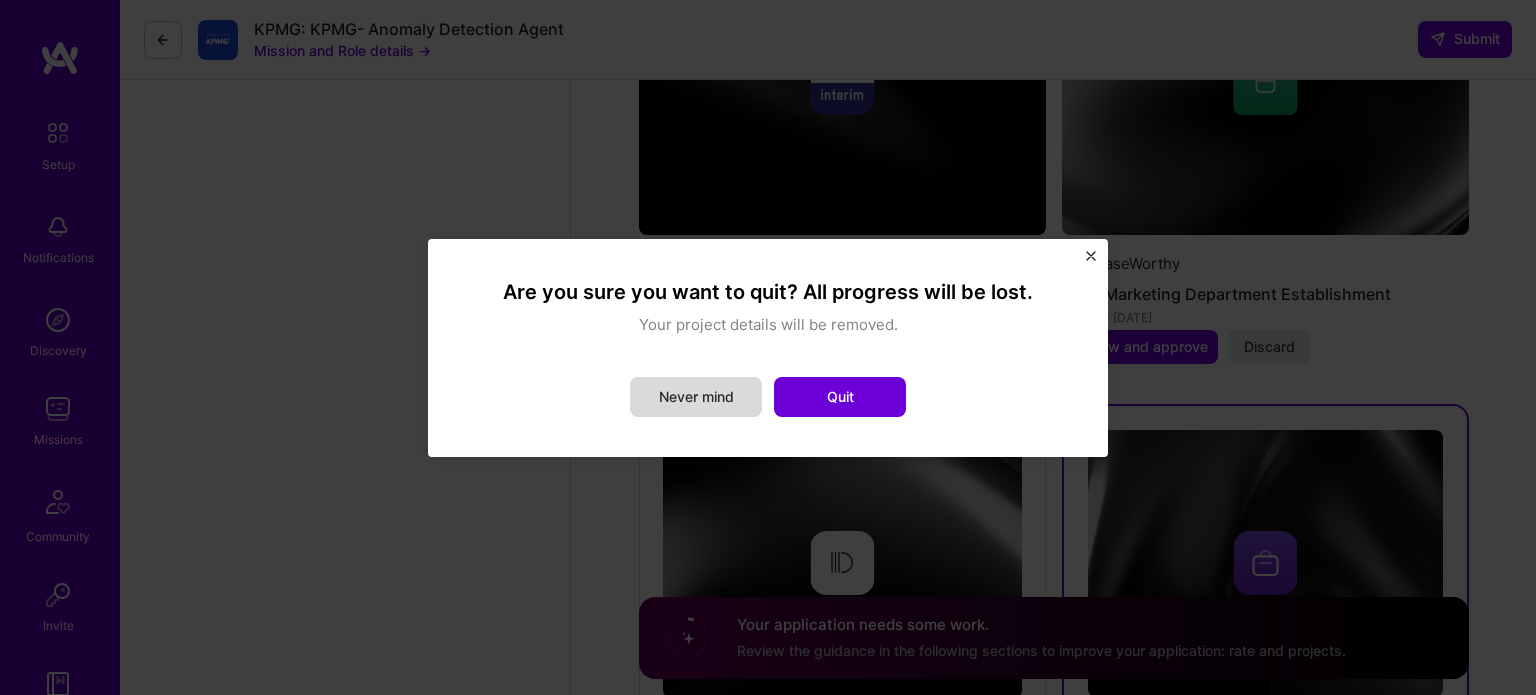click on "Never mind" at bounding box center [696, 397] 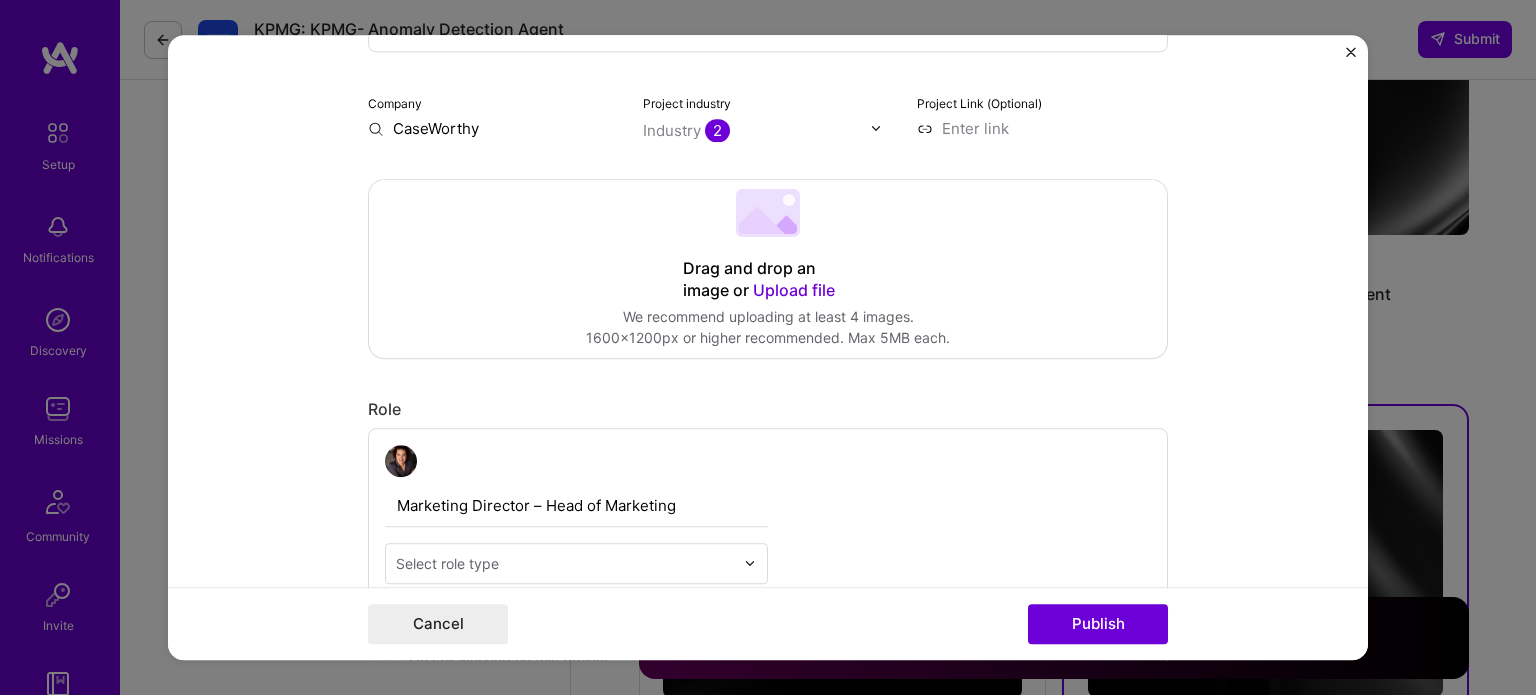 scroll, scrollTop: 399, scrollLeft: 0, axis: vertical 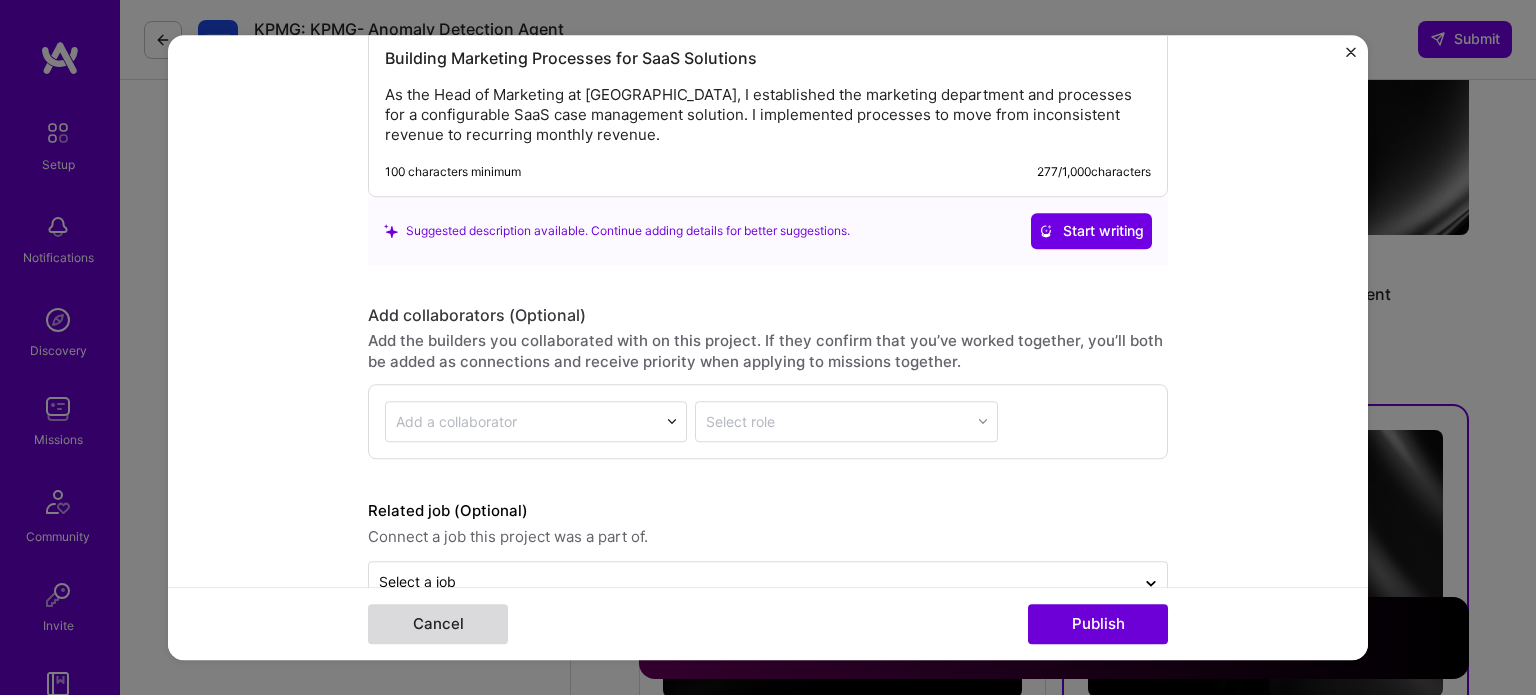 click on "Cancel" at bounding box center [438, 624] 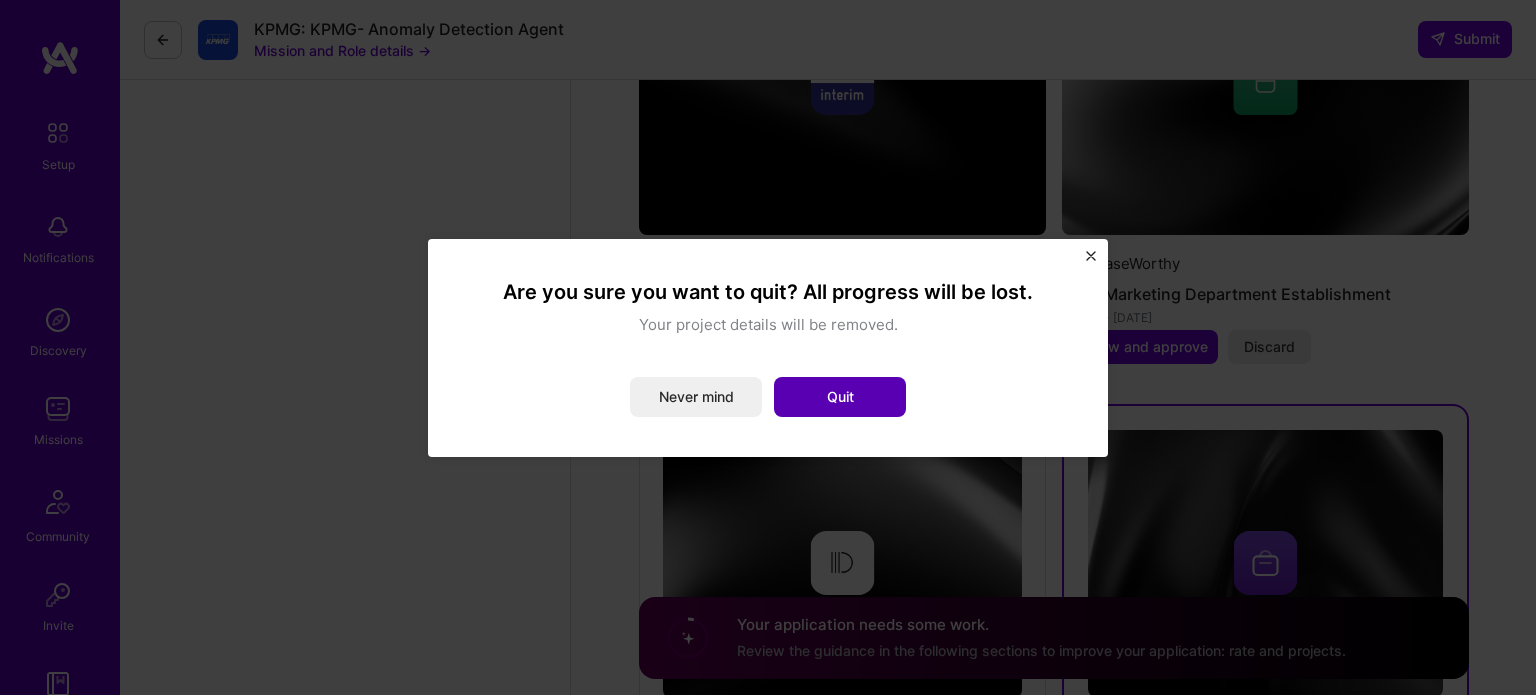 click on "Quit" at bounding box center (840, 397) 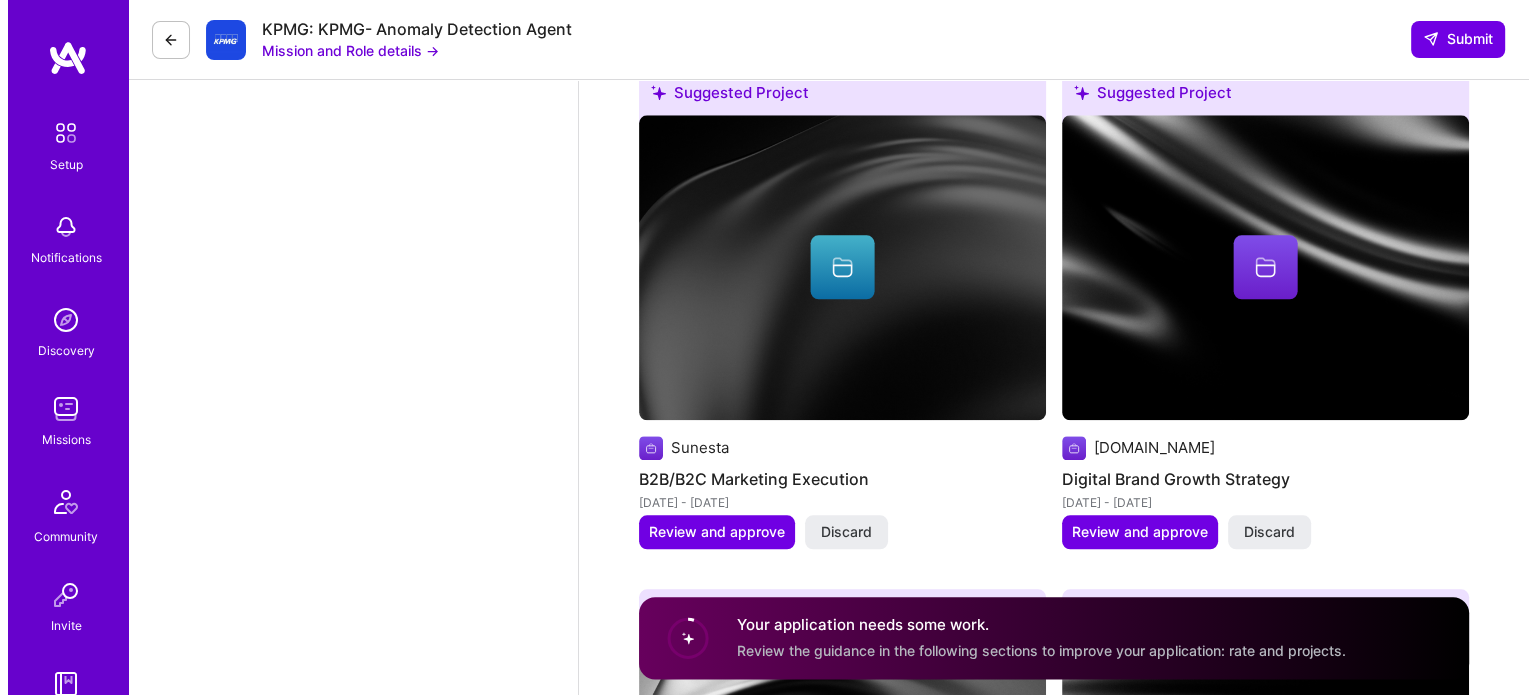 scroll, scrollTop: 2209, scrollLeft: 0, axis: vertical 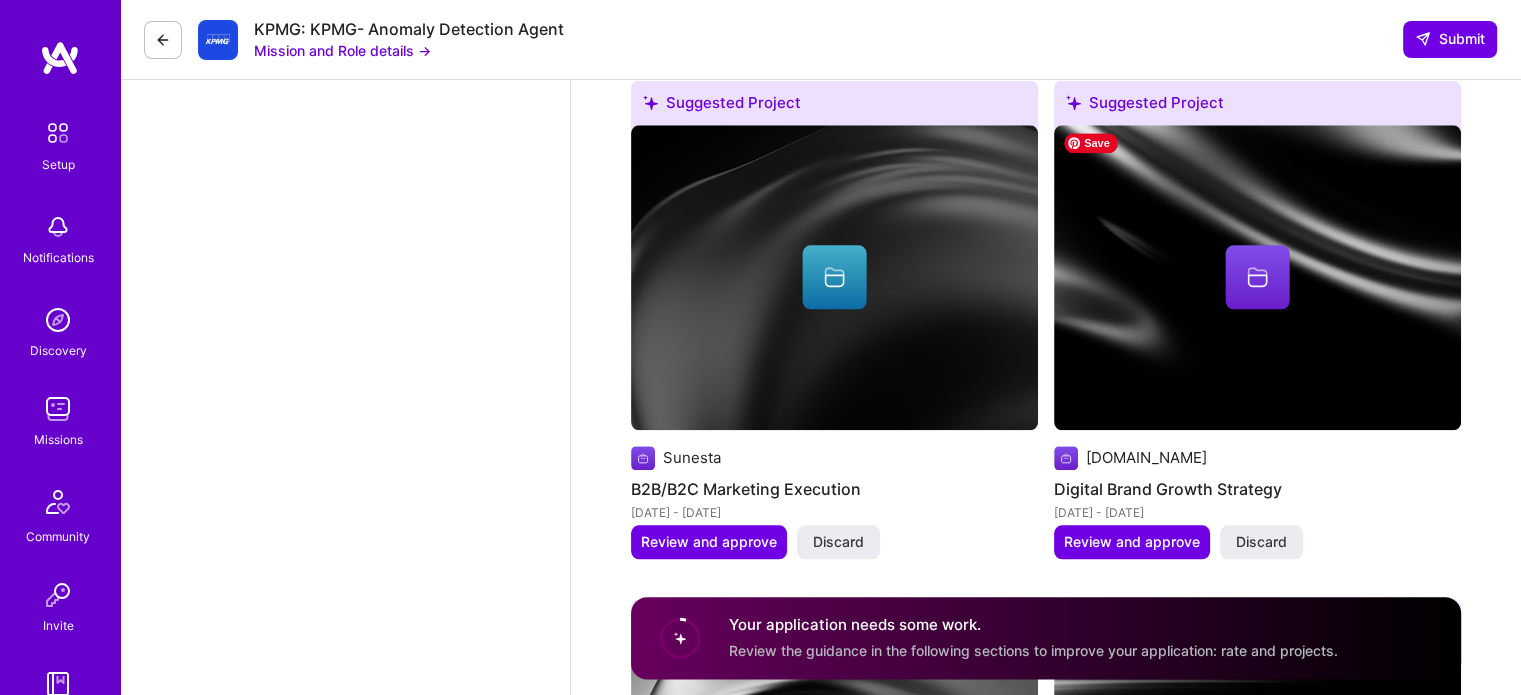 click at bounding box center [1257, 277] 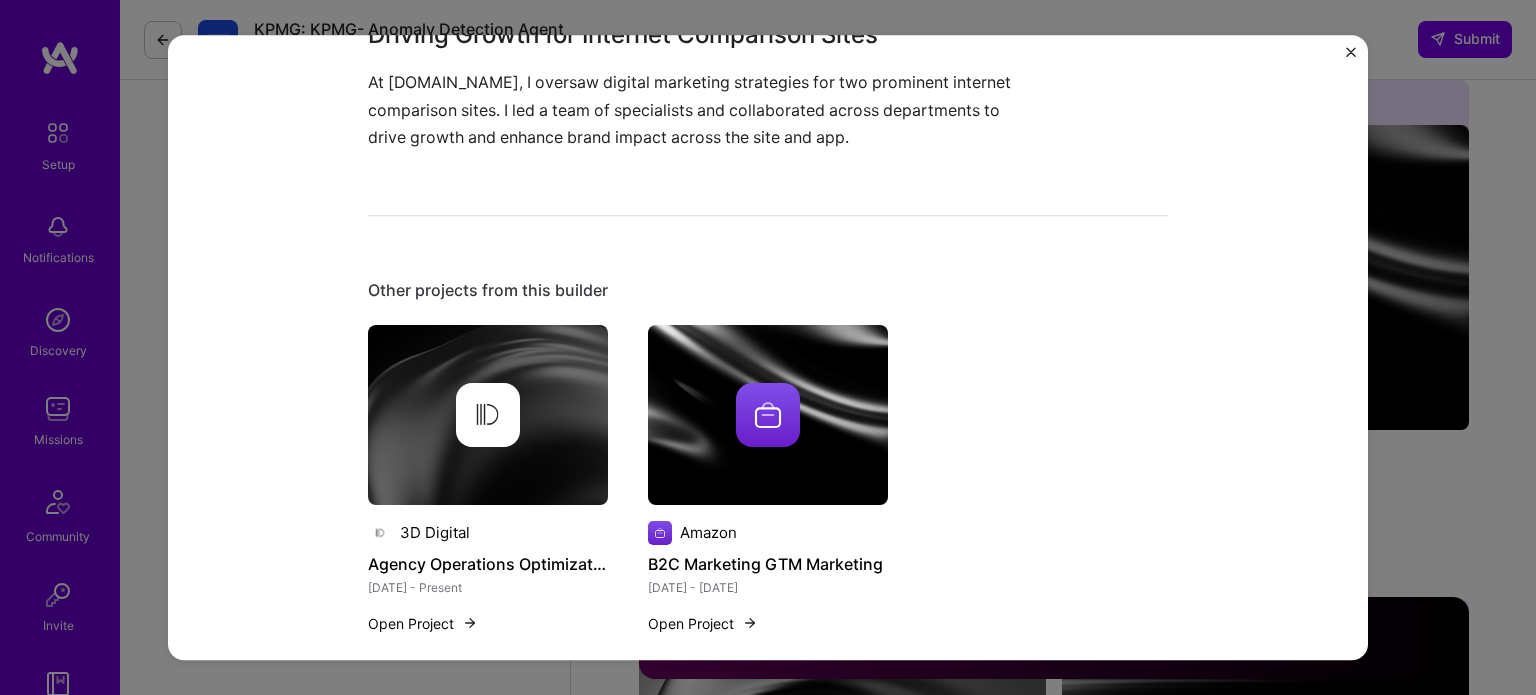 scroll, scrollTop: 588, scrollLeft: 0, axis: vertical 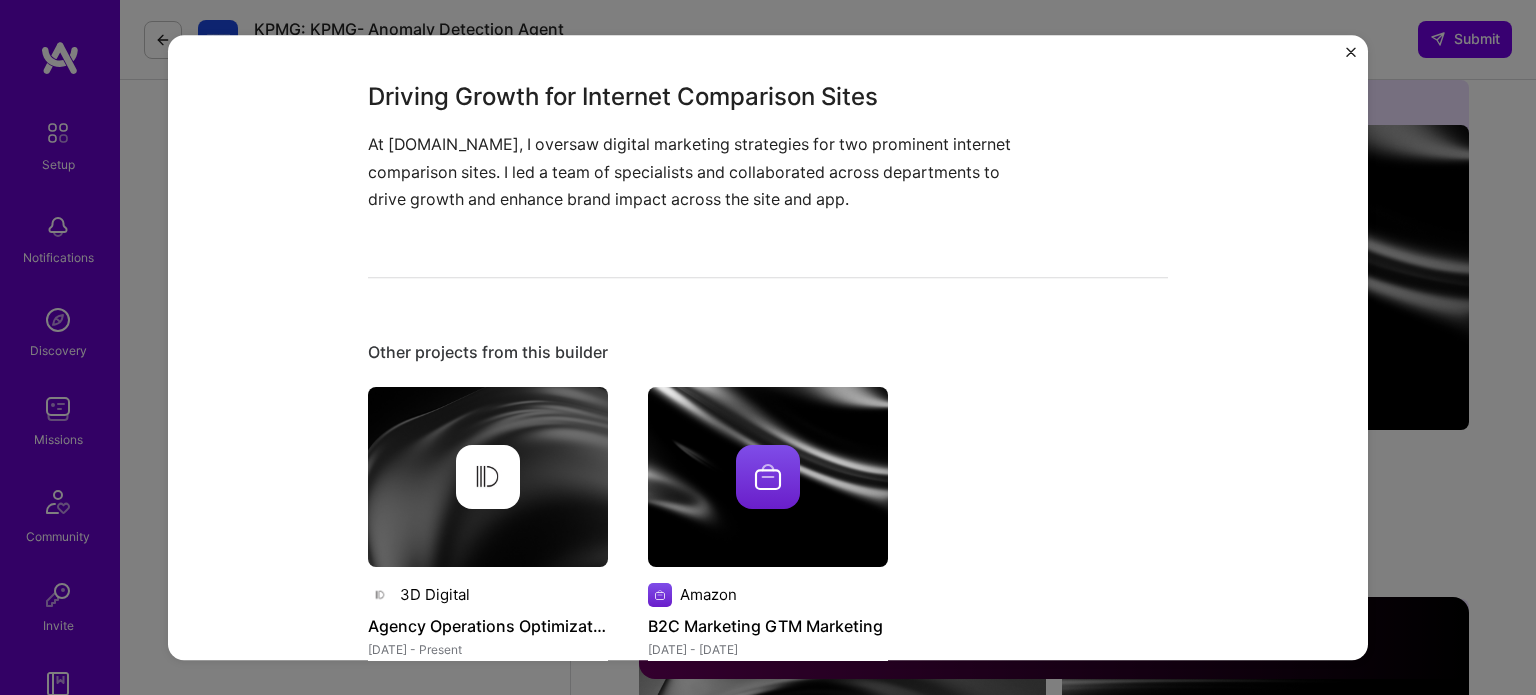 click at bounding box center [1351, 52] 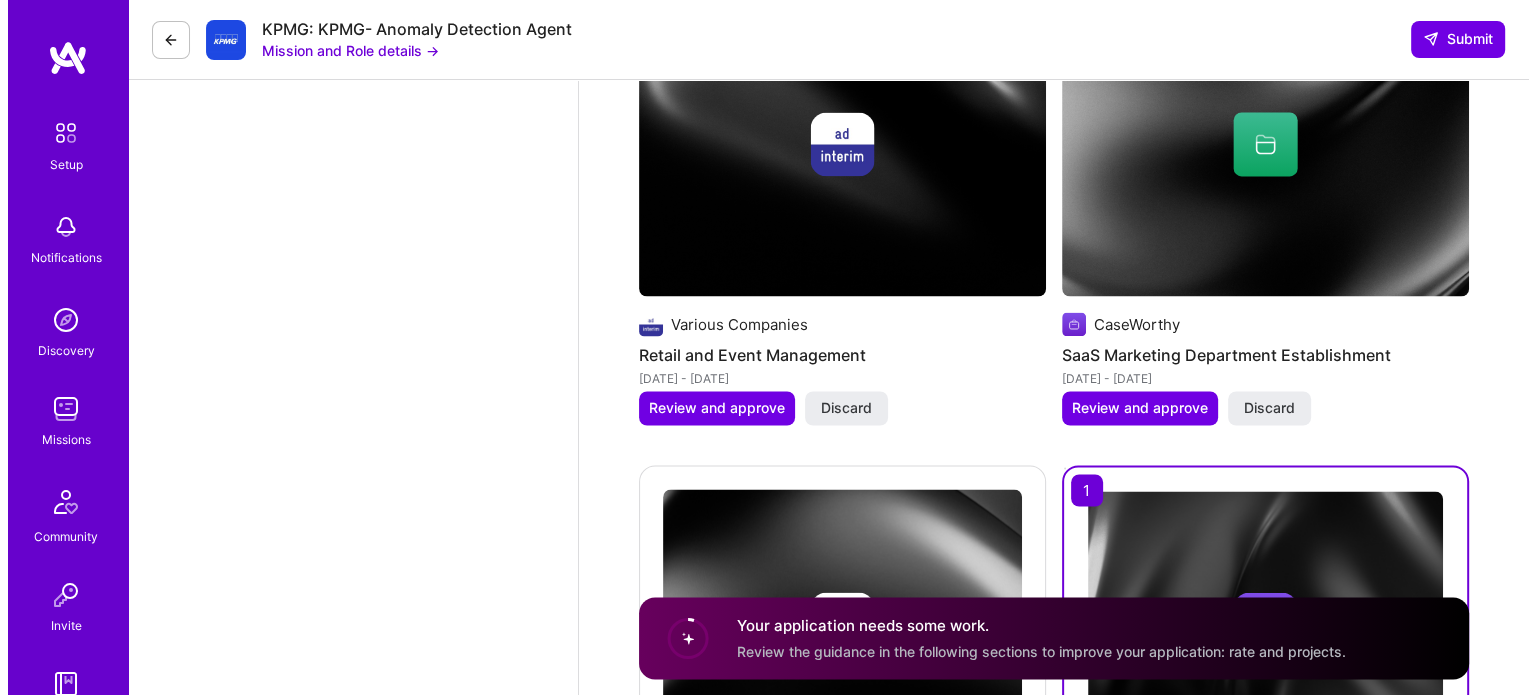 scroll, scrollTop: 3366, scrollLeft: 0, axis: vertical 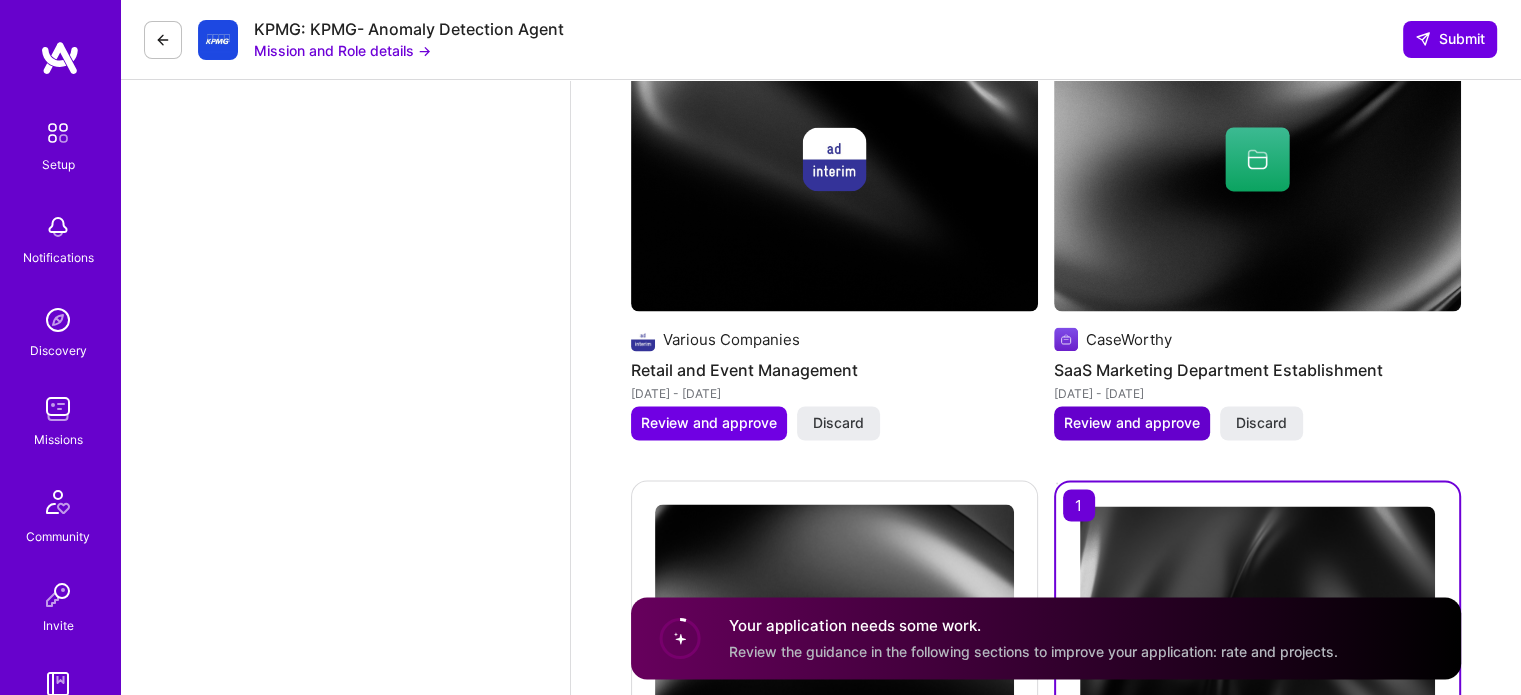 click on "Review and approve" at bounding box center (1132, 423) 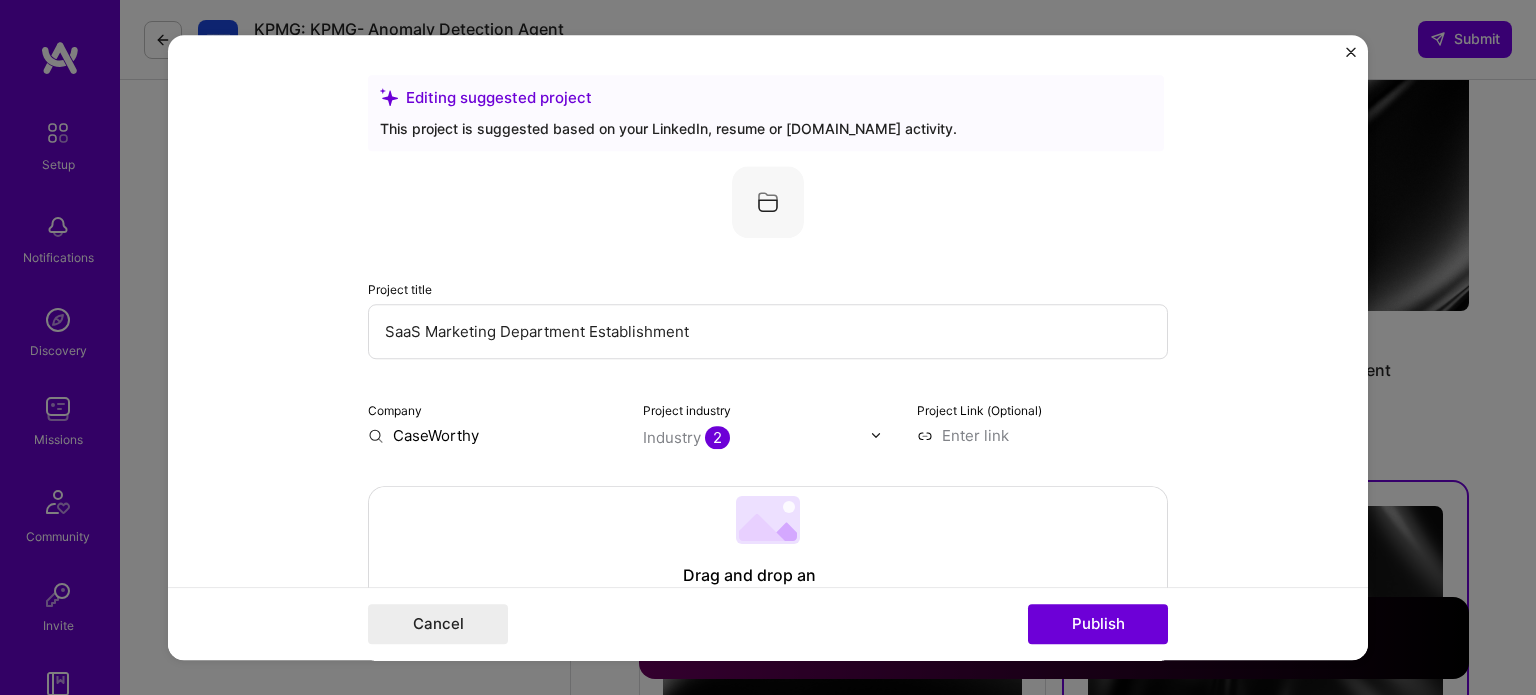click on "Editing suggested project" at bounding box center [766, 97] 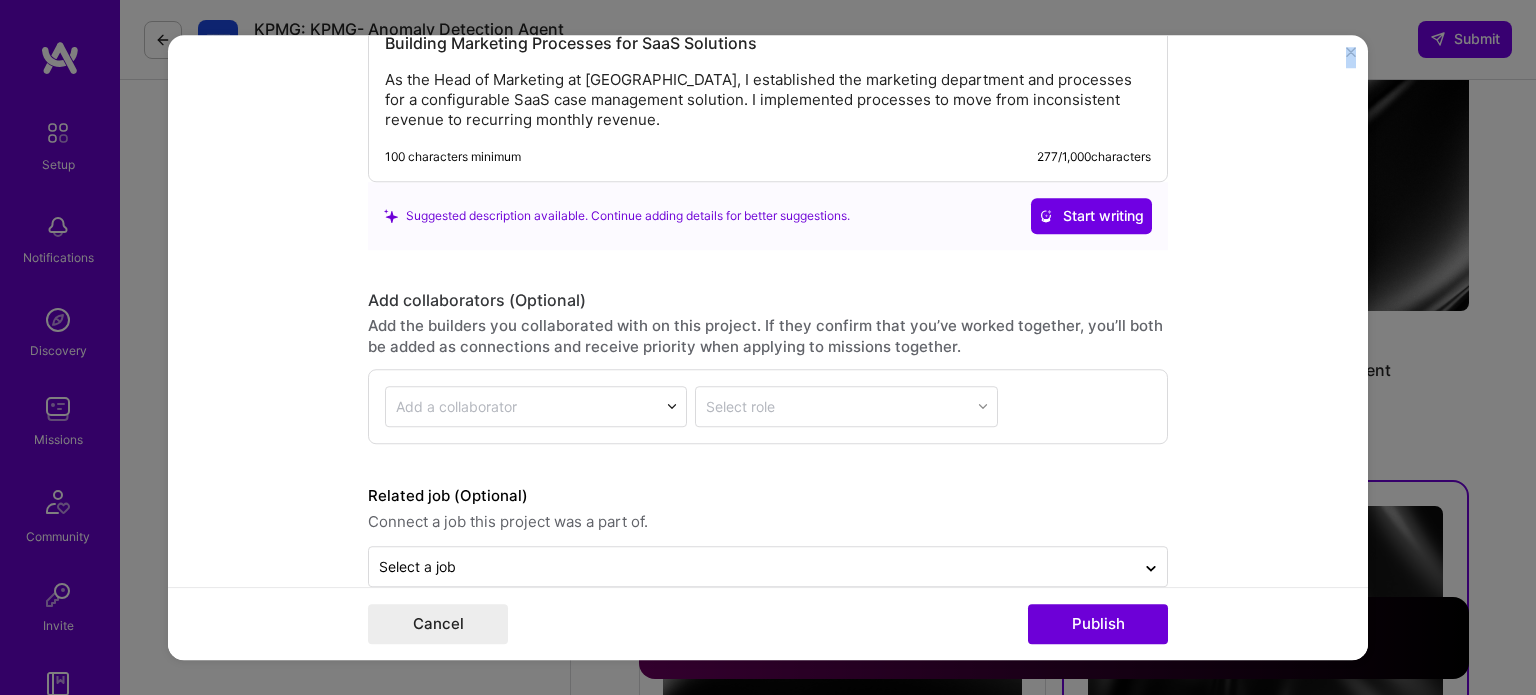scroll, scrollTop: 1808, scrollLeft: 0, axis: vertical 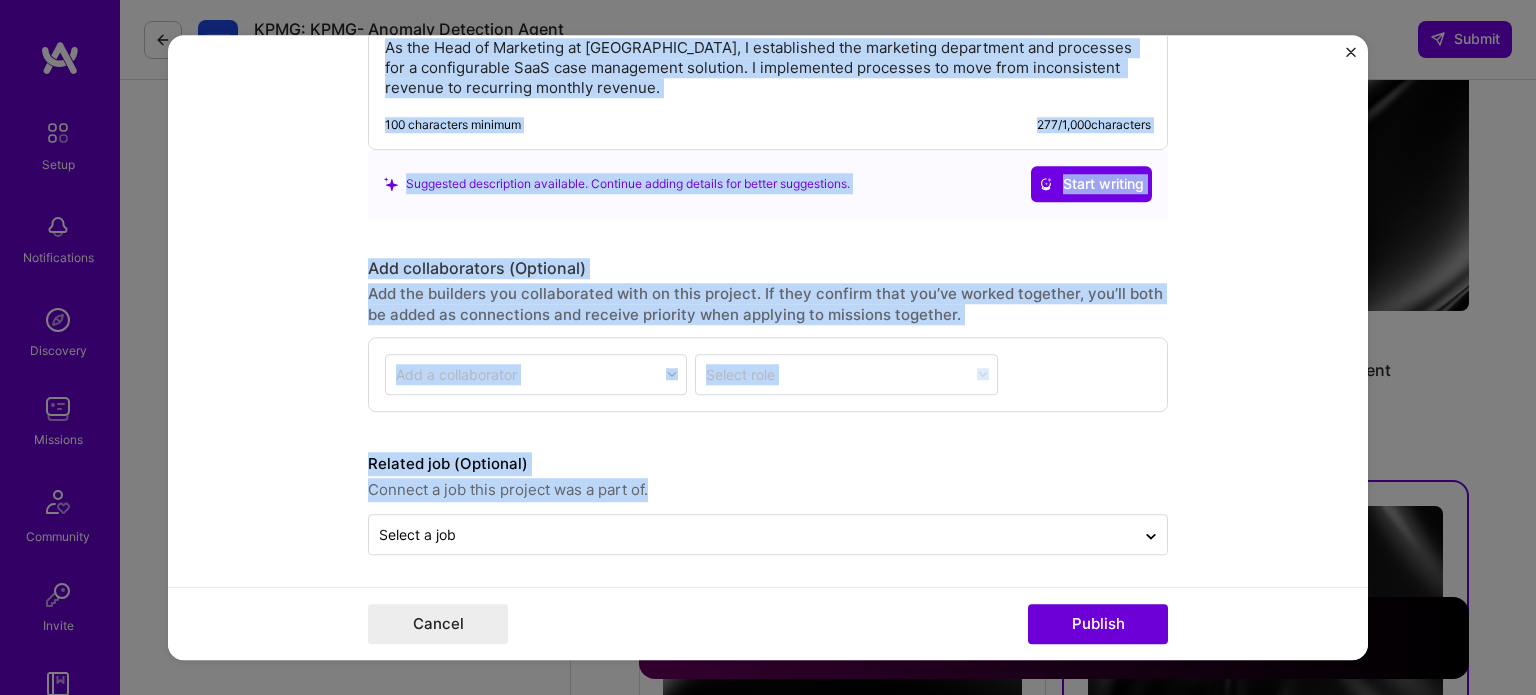 drag, startPoint x: 349, startPoint y: 98, endPoint x: 725, endPoint y: 485, distance: 539.57855 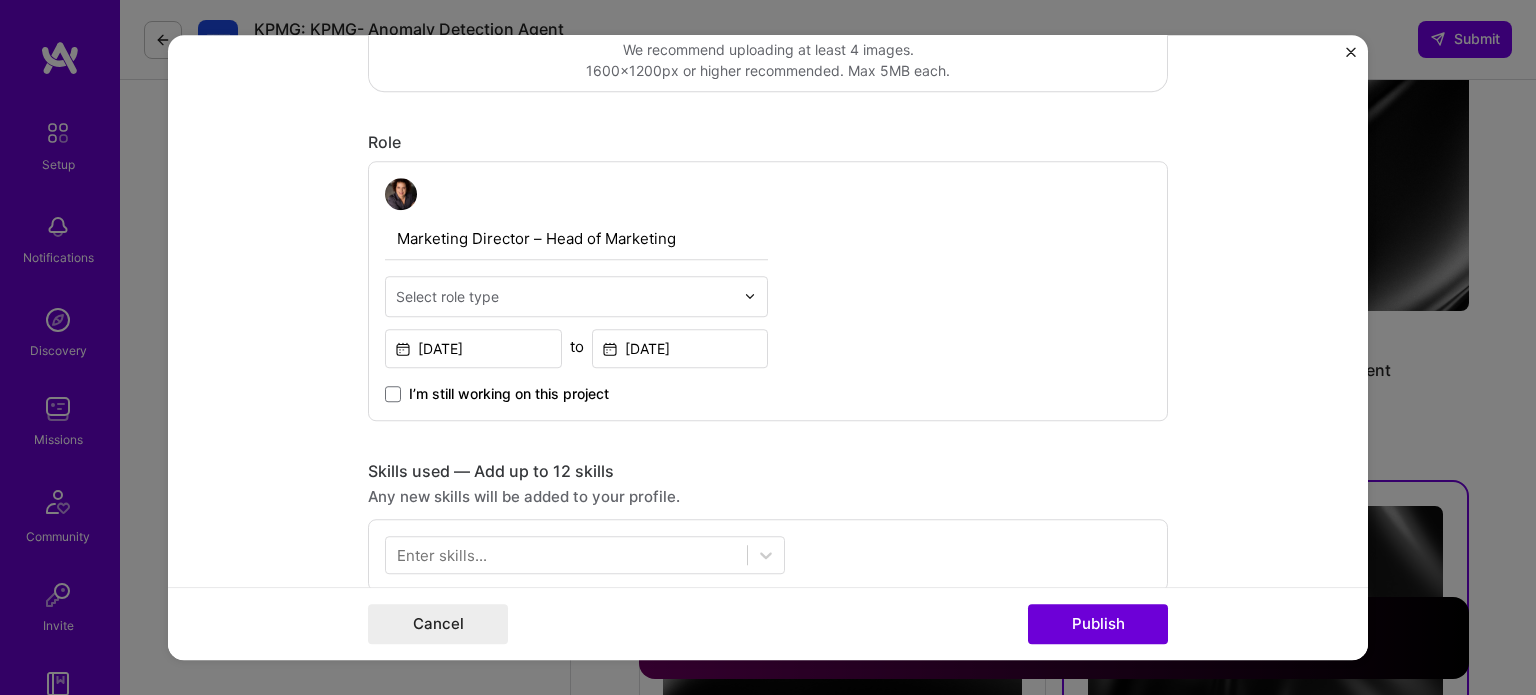 scroll, scrollTop: 0, scrollLeft: 0, axis: both 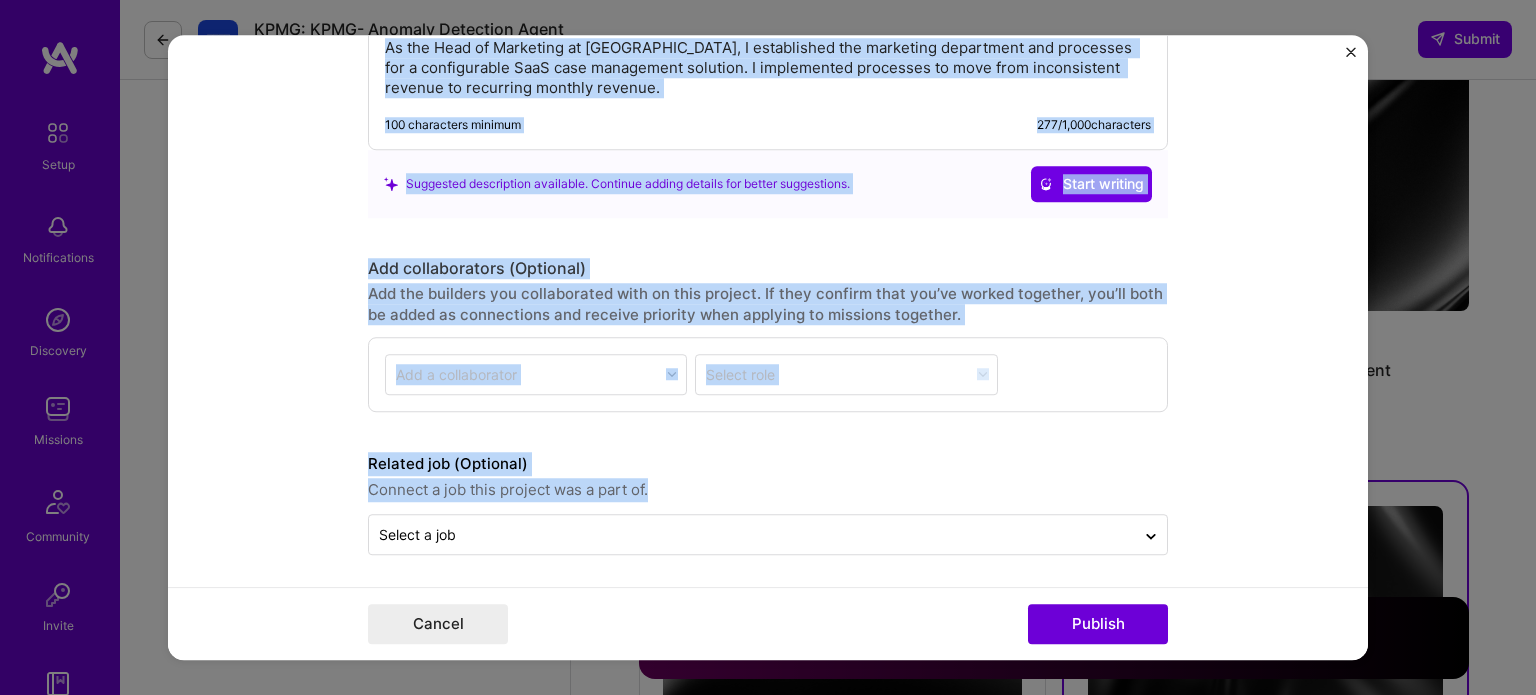 drag, startPoint x: 364, startPoint y: 97, endPoint x: 739, endPoint y: 497, distance: 548.2928 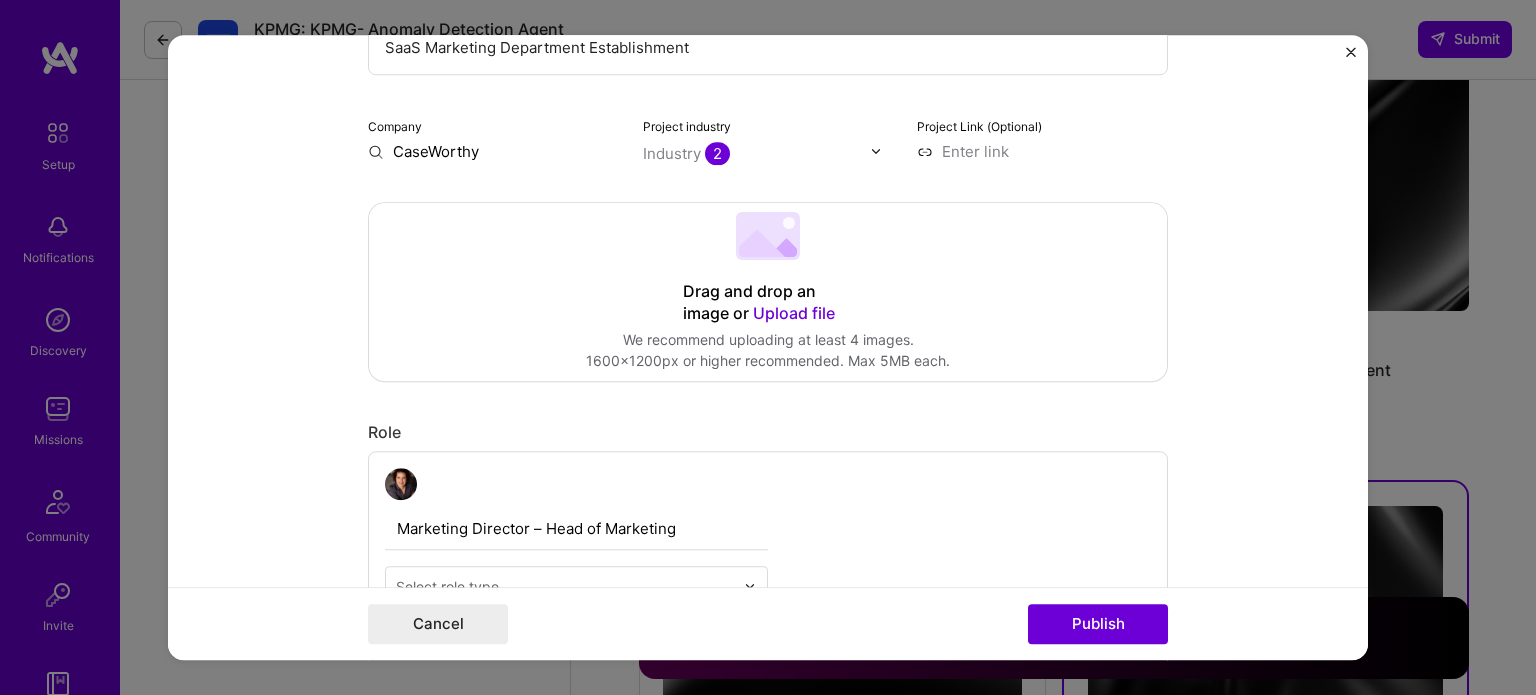scroll, scrollTop: 276, scrollLeft: 0, axis: vertical 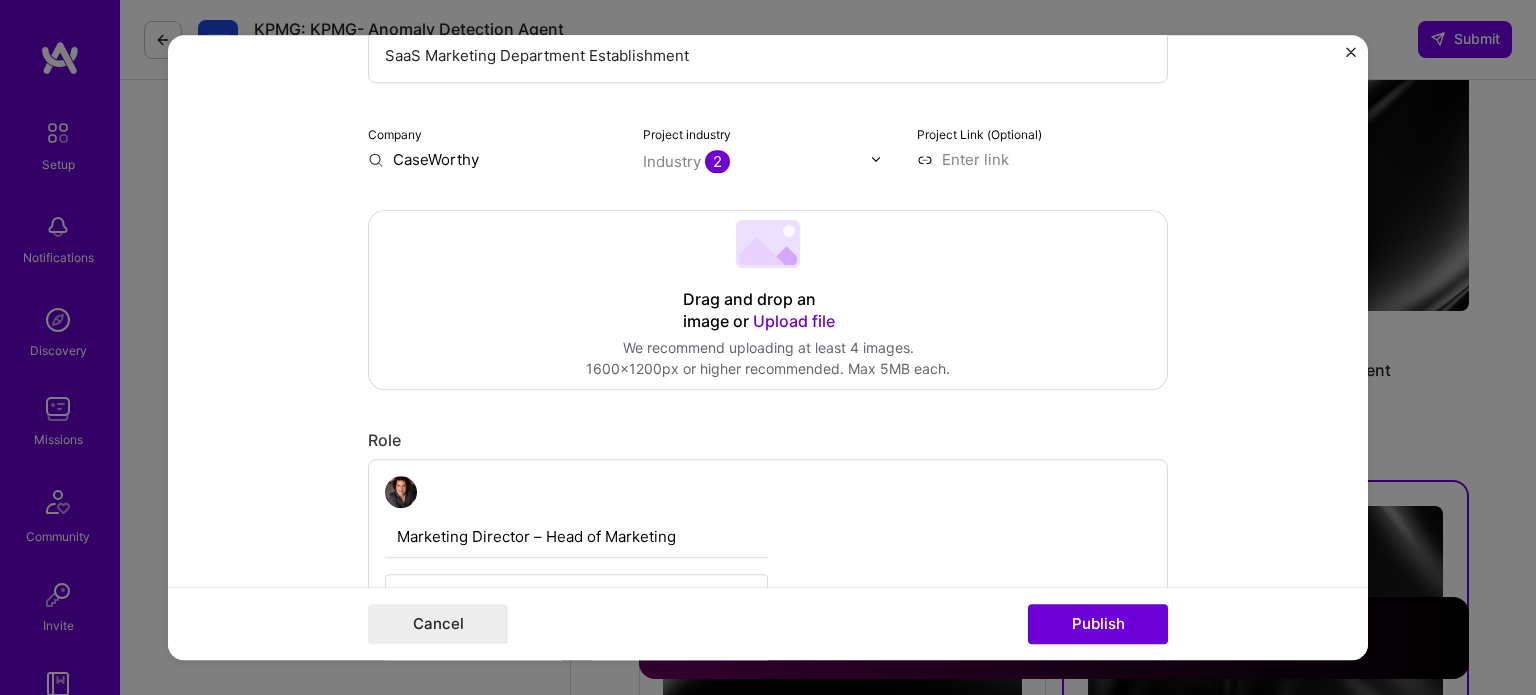 click on "2" at bounding box center (717, 161) 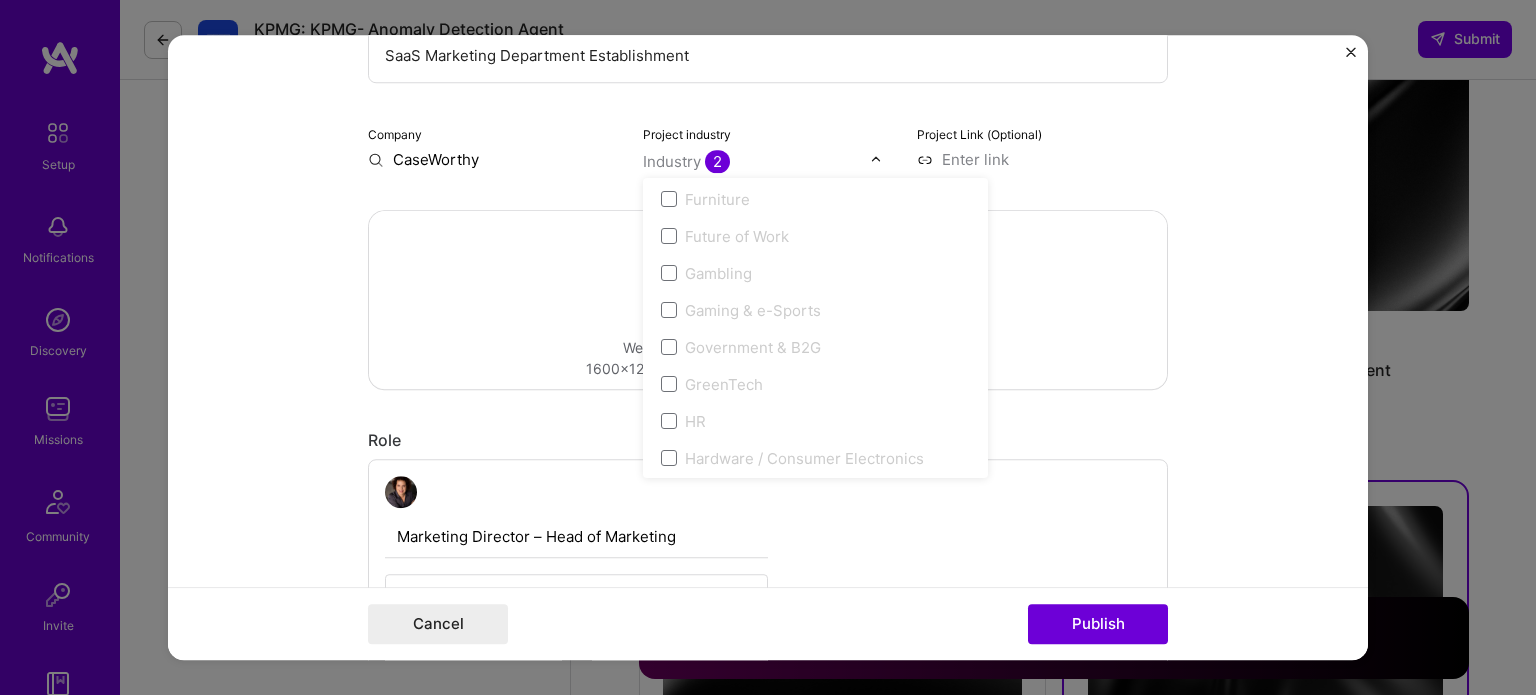 scroll, scrollTop: 2260, scrollLeft: 0, axis: vertical 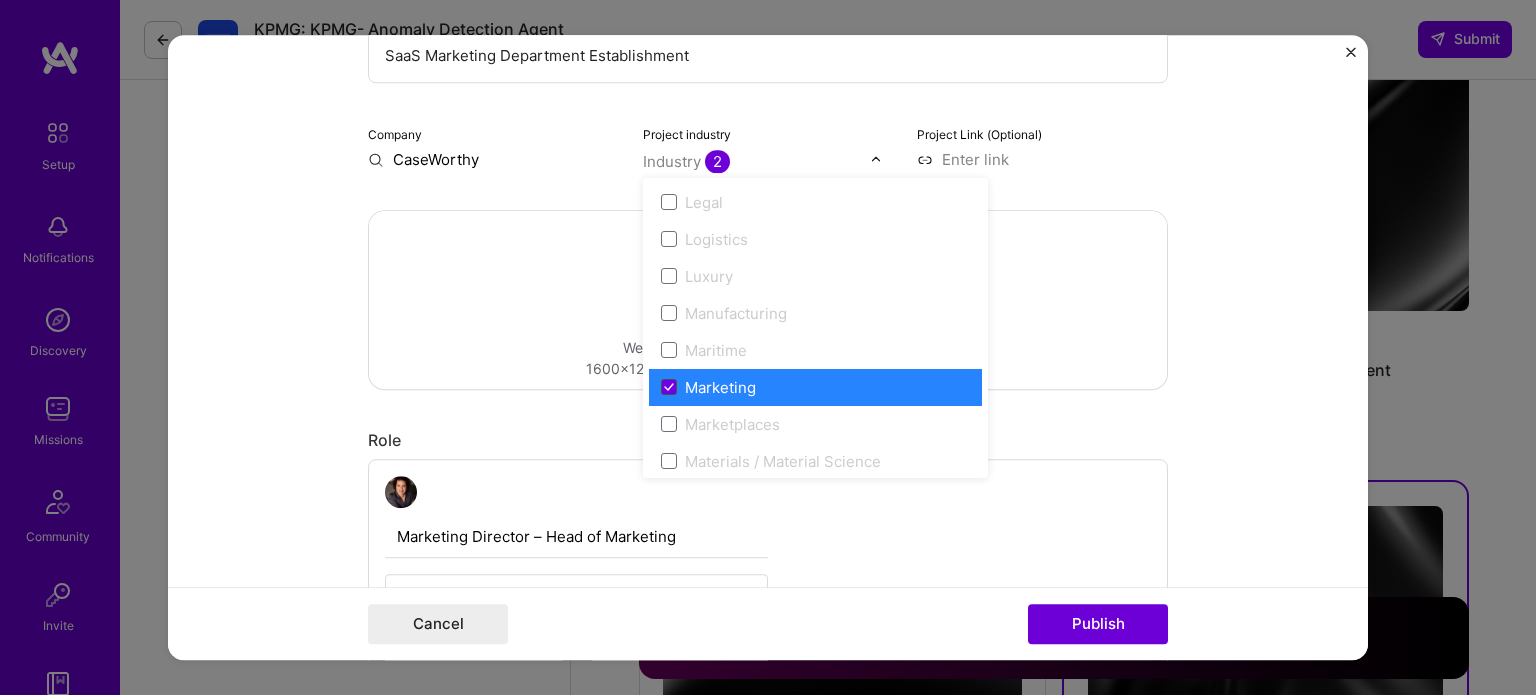 click 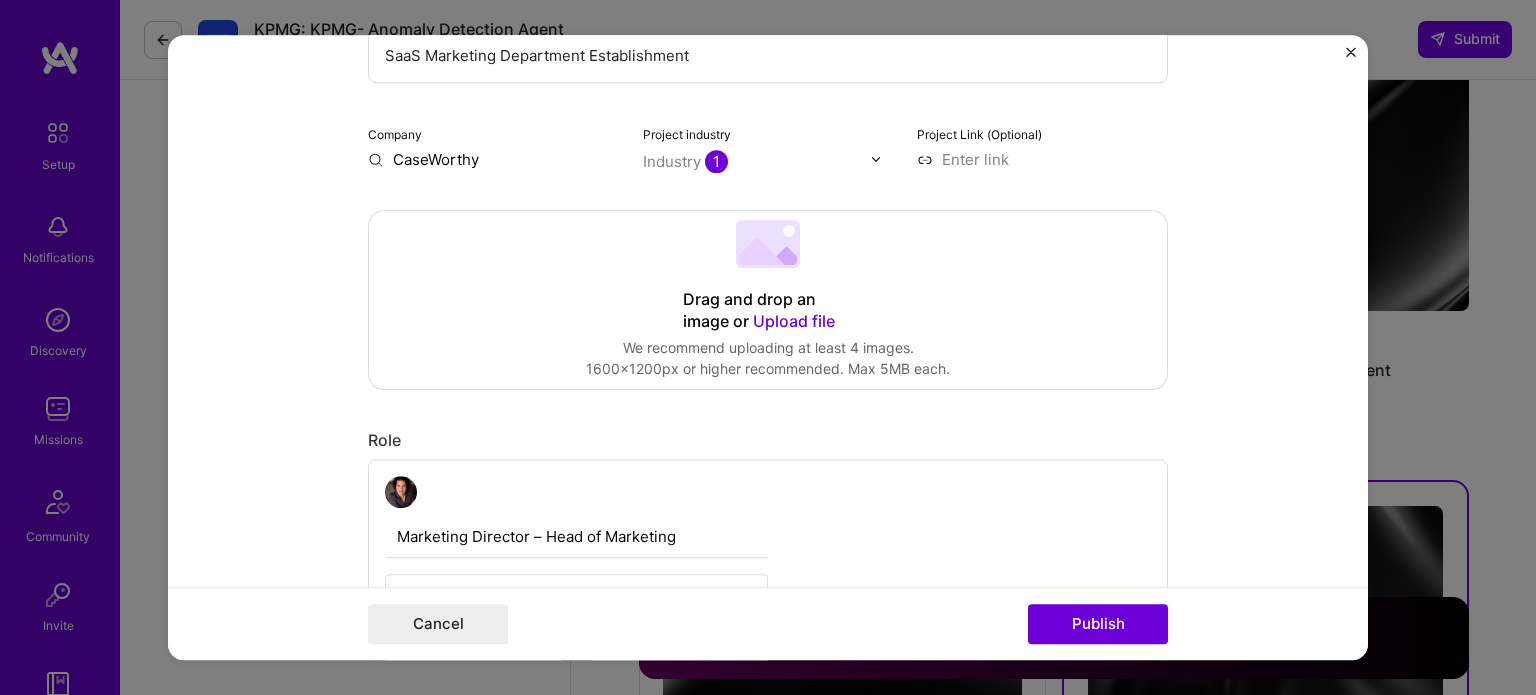 click on "1" at bounding box center (716, 161) 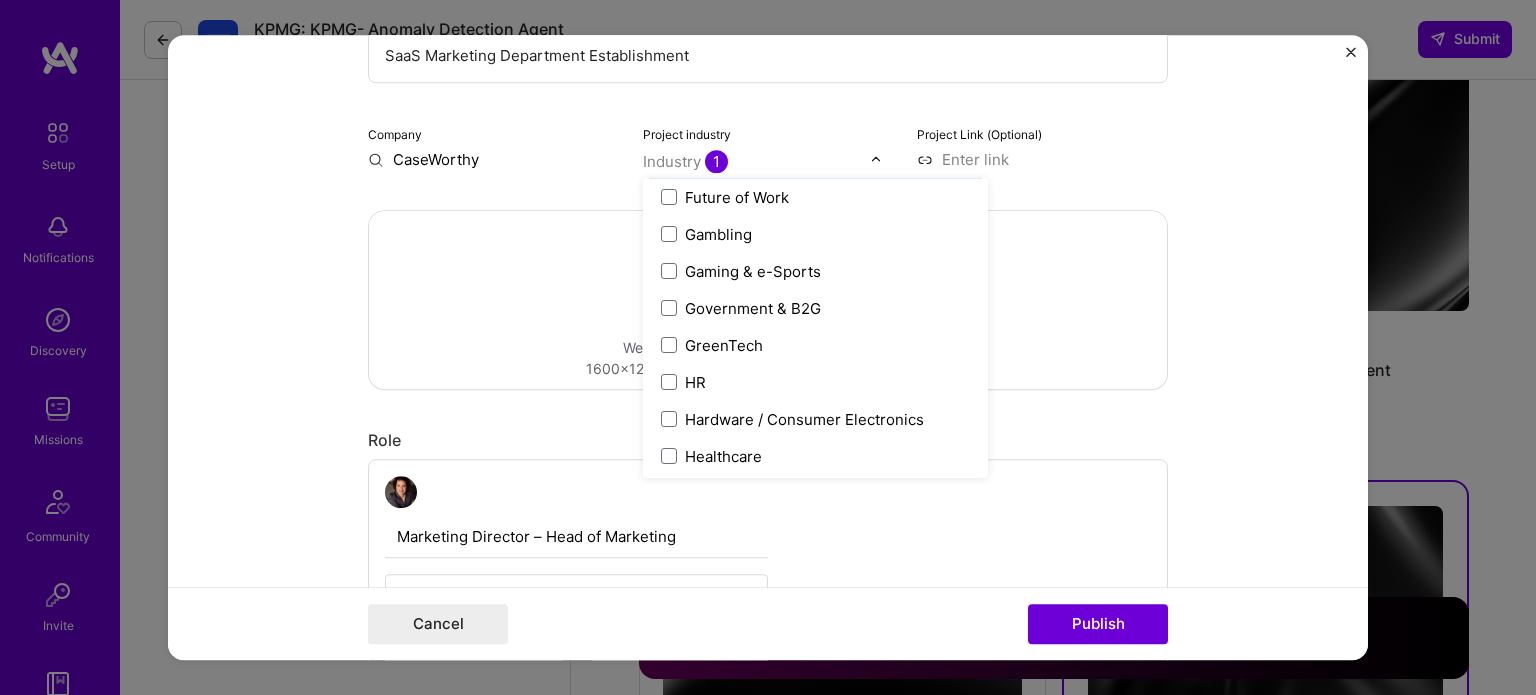 scroll, scrollTop: 2332, scrollLeft: 0, axis: vertical 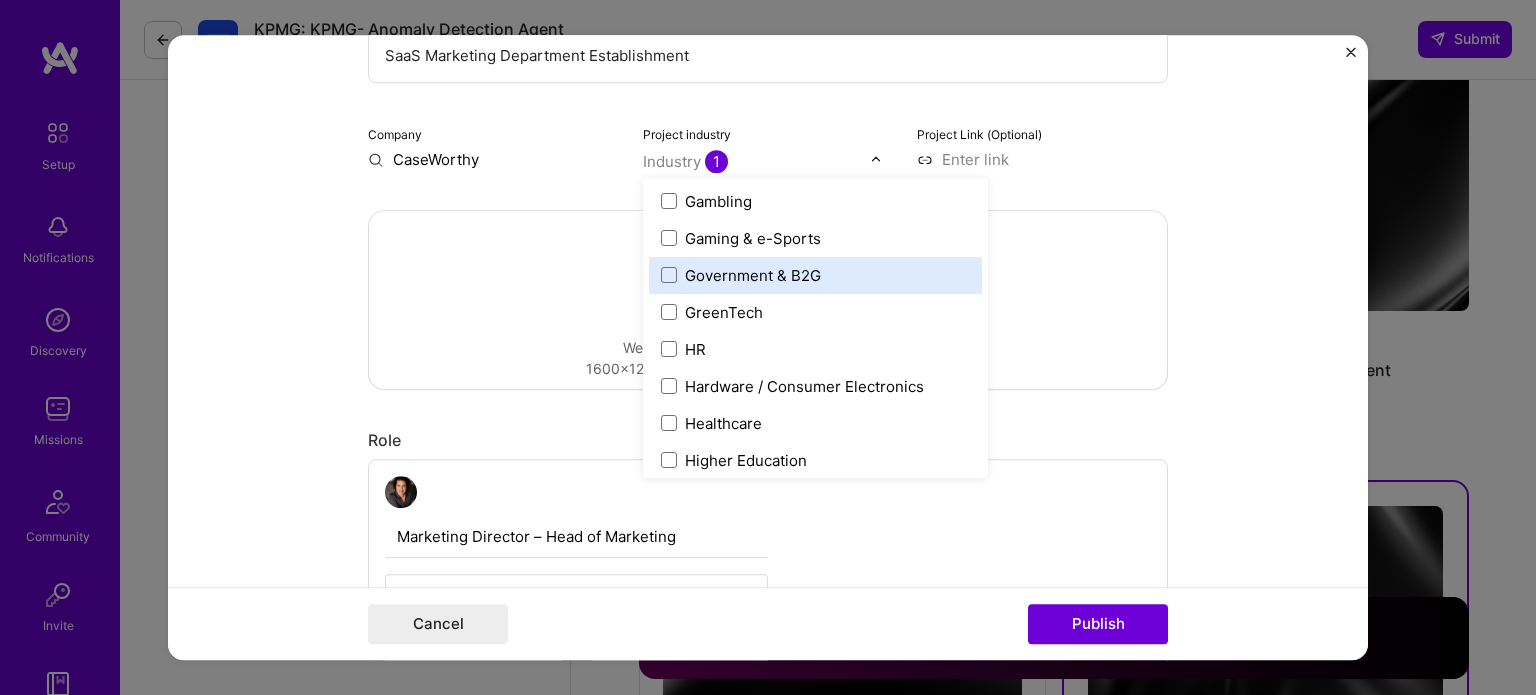 click on "Government & B2G" at bounding box center [753, 275] 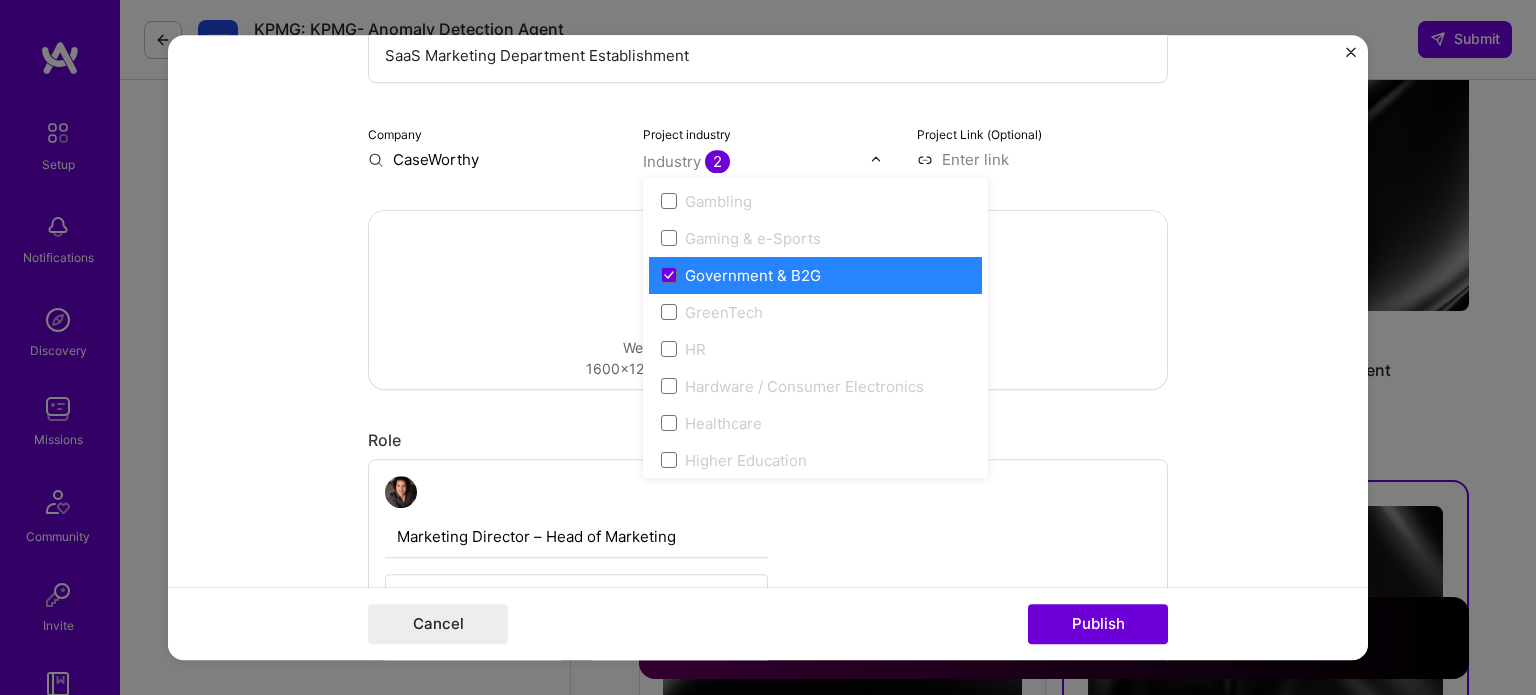click on "Project title SaaS Marketing Department Establishment Company [GEOGRAPHIC_DATA]
Project industry option Government & B2G, selected. option Government & B2G focused, 66 of 120. 120 results available. Use Up and Down to choose options, press Enter to select the currently focused option, press Escape to exit the menu, press Tab to select the option and exit the menu. Industry 2 3D Printing AR / VR / XR Accounting Advertising & AdTech Aerospace Agriculture / AgTech Airlines / Aviation Architecture / Interior Design Art & Museums Artifical Intelligence / Machine Learning Arts / Culture Augmented & Virtual Reality (AR/VR) Automotive Automotive & Self Driving Cars Aviation B2B B2B2C B2C BPA / RPA Banking Beauty Big Data BioTech Blockchain CMS CPG CRM Cannabis Charity & Nonprofit Circular Economy CivTech Climate Tech Cloud Services Coaching Community Tech Construction Consulting Consumer Electronics Crowdfunding Crypto Customer Success Cybersecurity DTC Databases Dating Defense Delivery Developer Tools Energy" at bounding box center [768, 30] 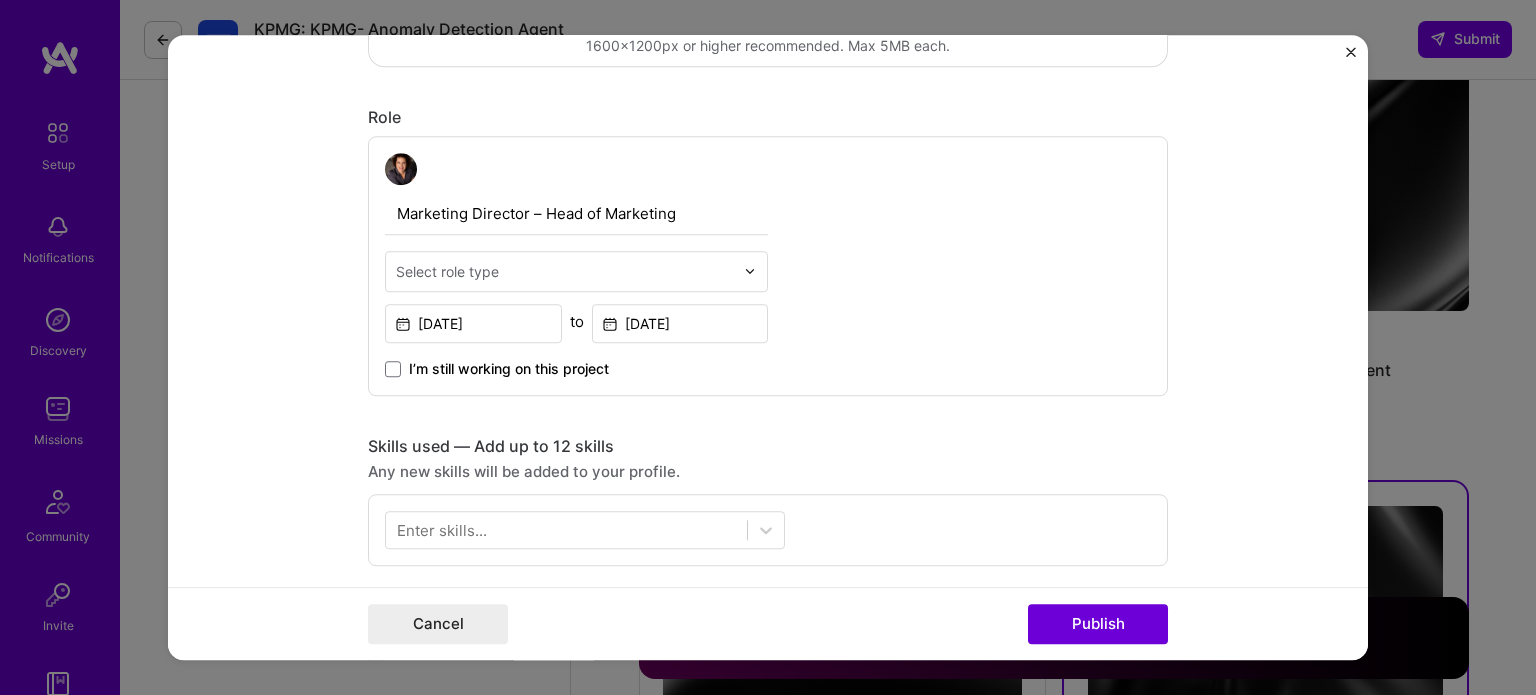 scroll, scrollTop: 628, scrollLeft: 0, axis: vertical 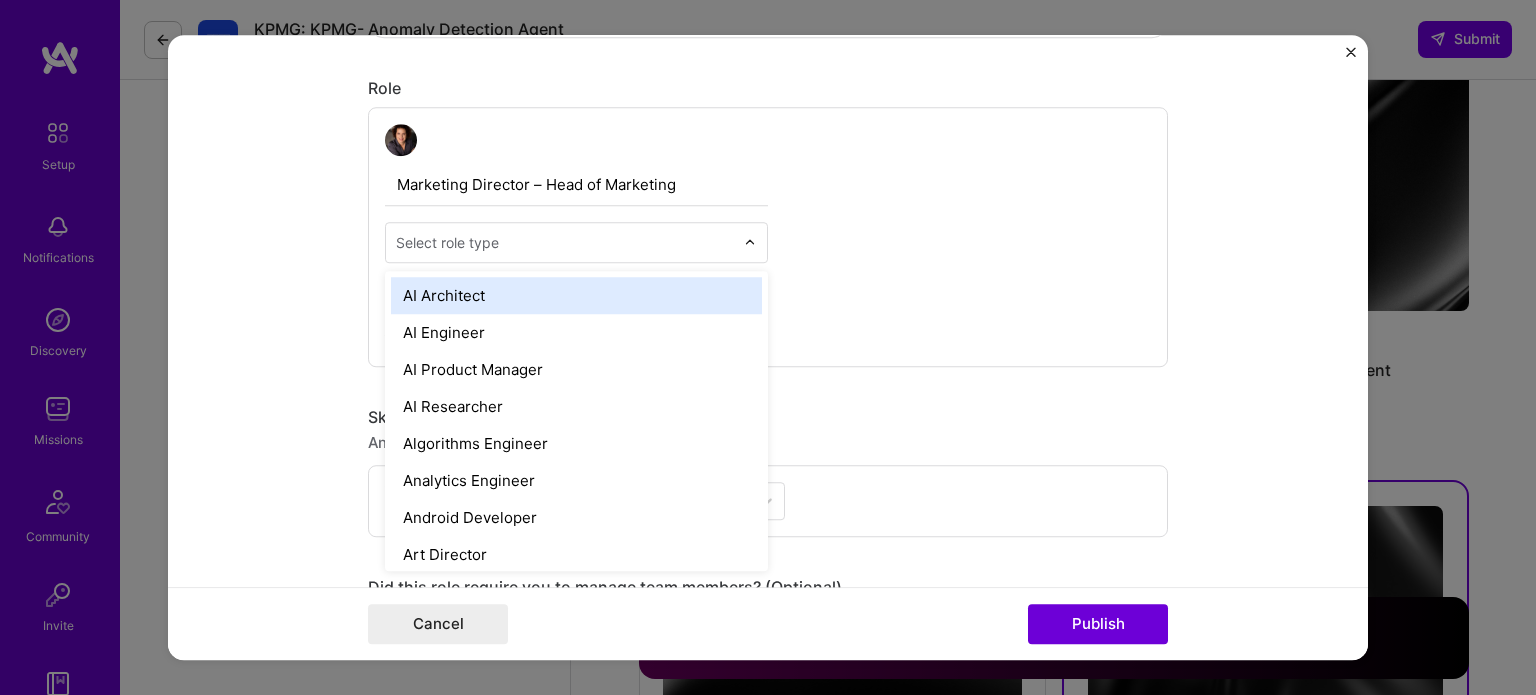 click at bounding box center (565, 242) 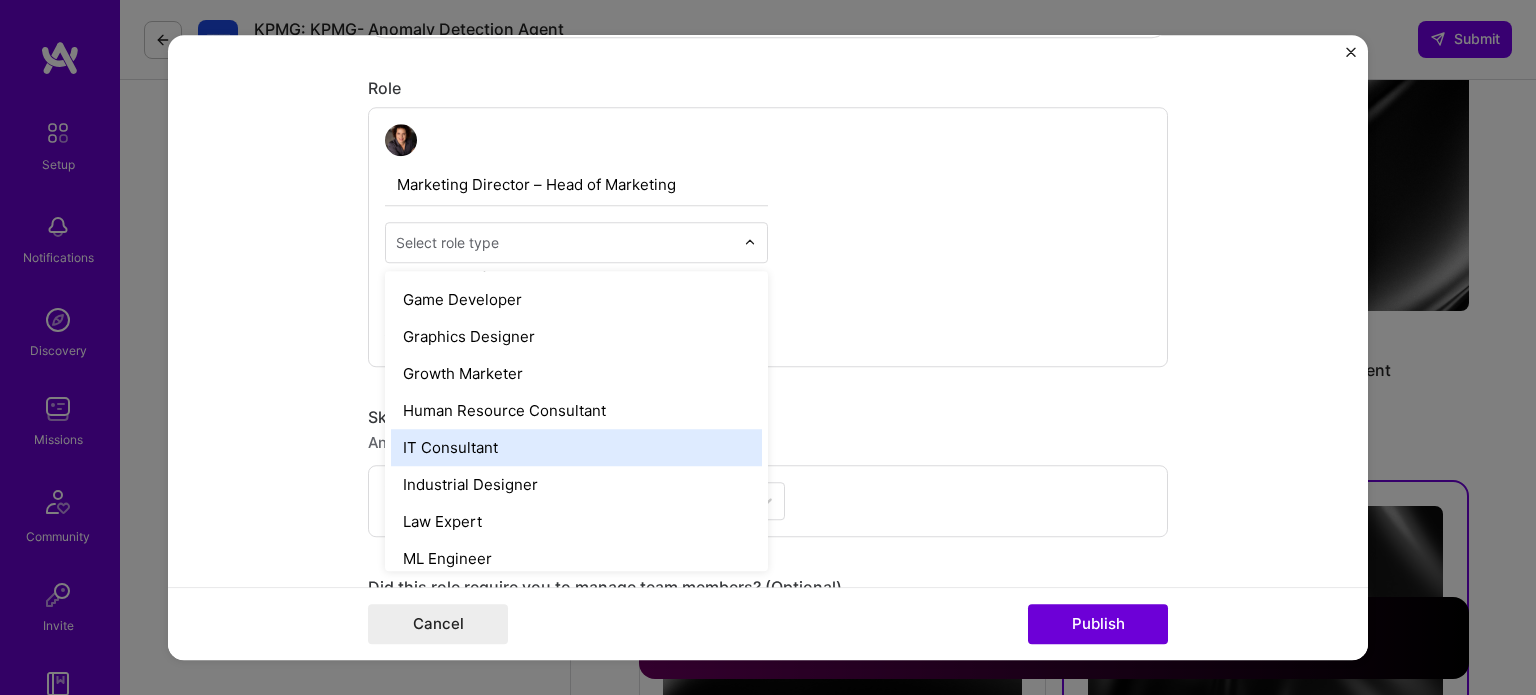 scroll, scrollTop: 1255, scrollLeft: 0, axis: vertical 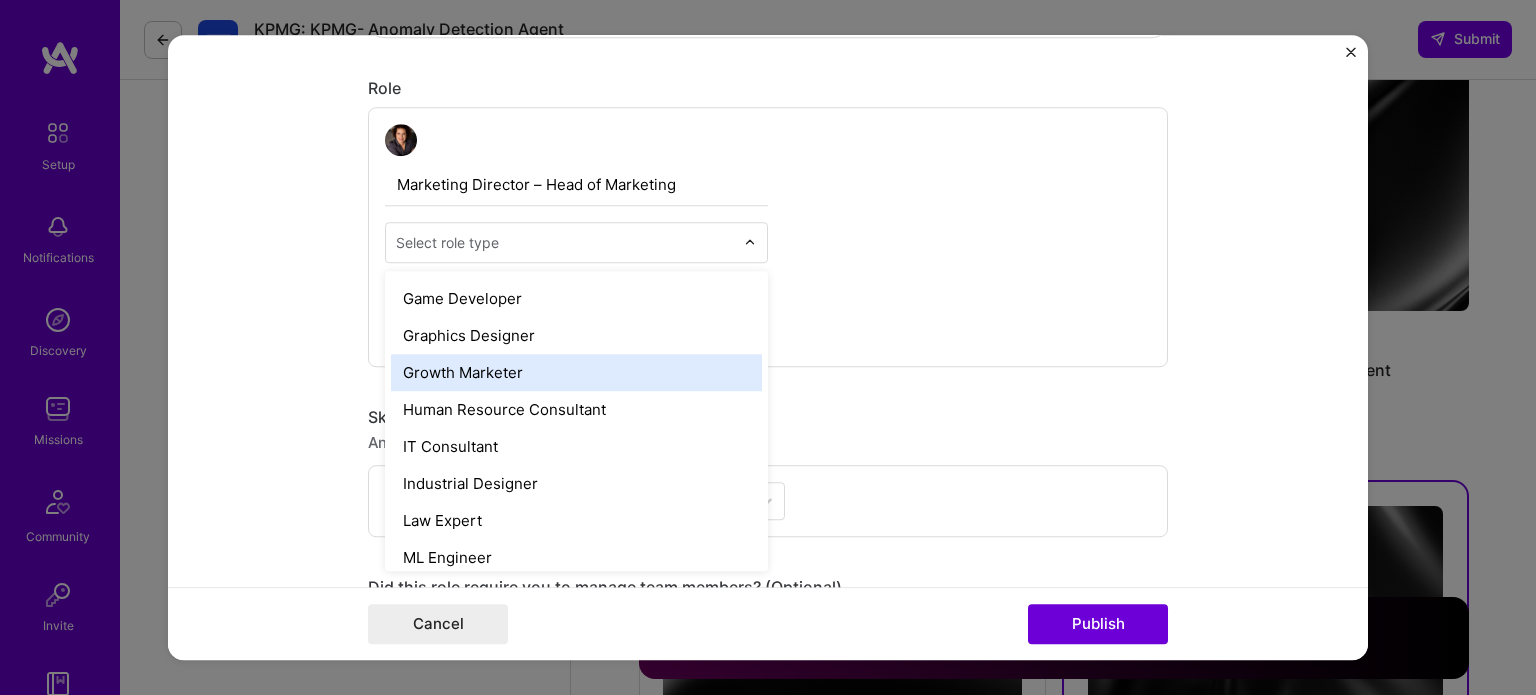 click on "Growth Marketer" at bounding box center (576, 372) 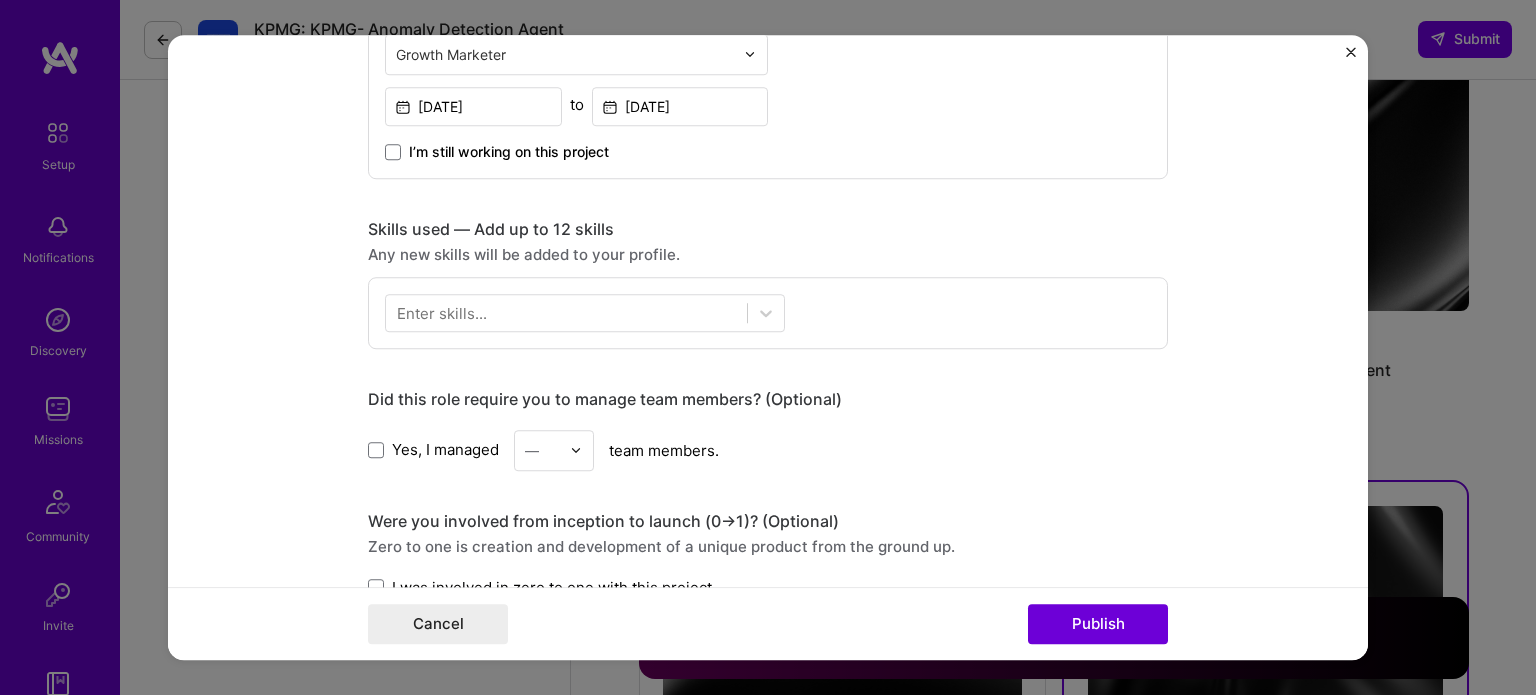 scroll, scrollTop: 834, scrollLeft: 0, axis: vertical 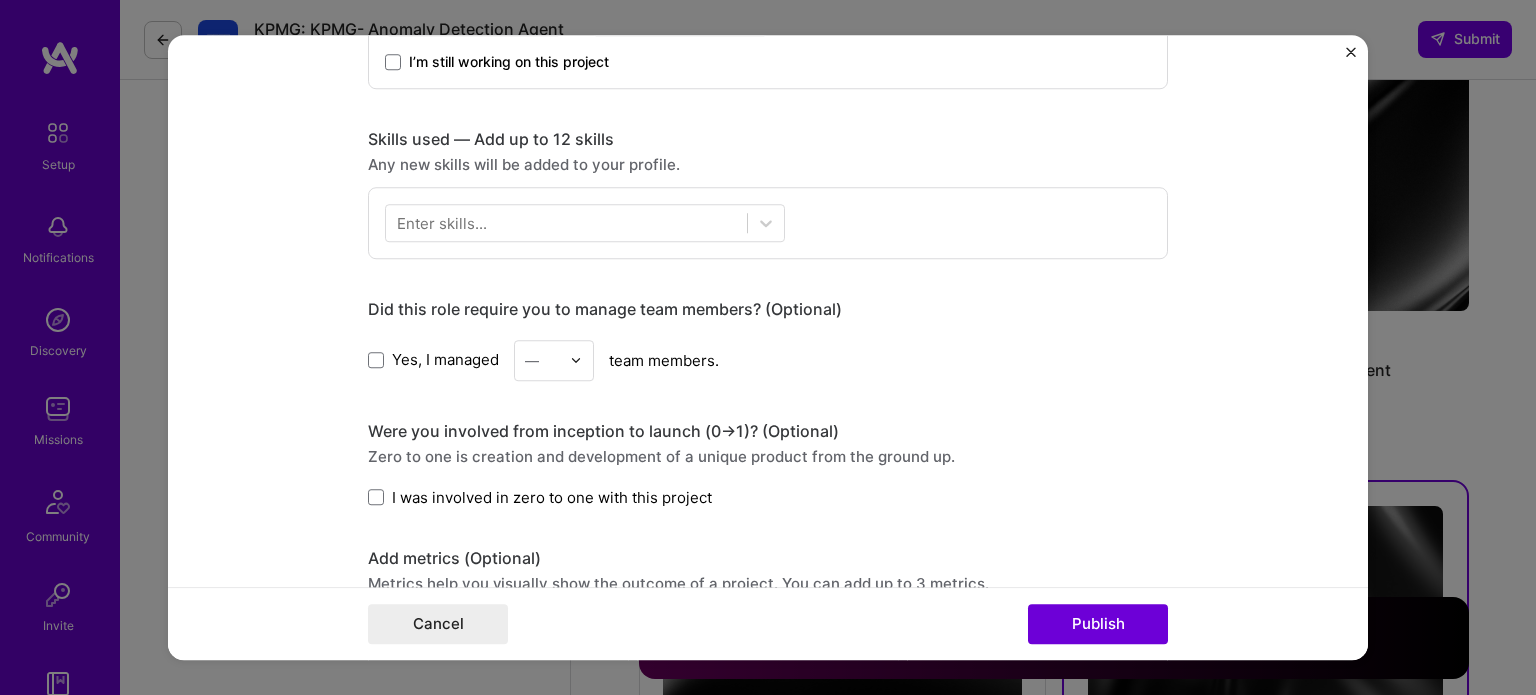 click on "Yes, I managed — team members." at bounding box center [768, 360] 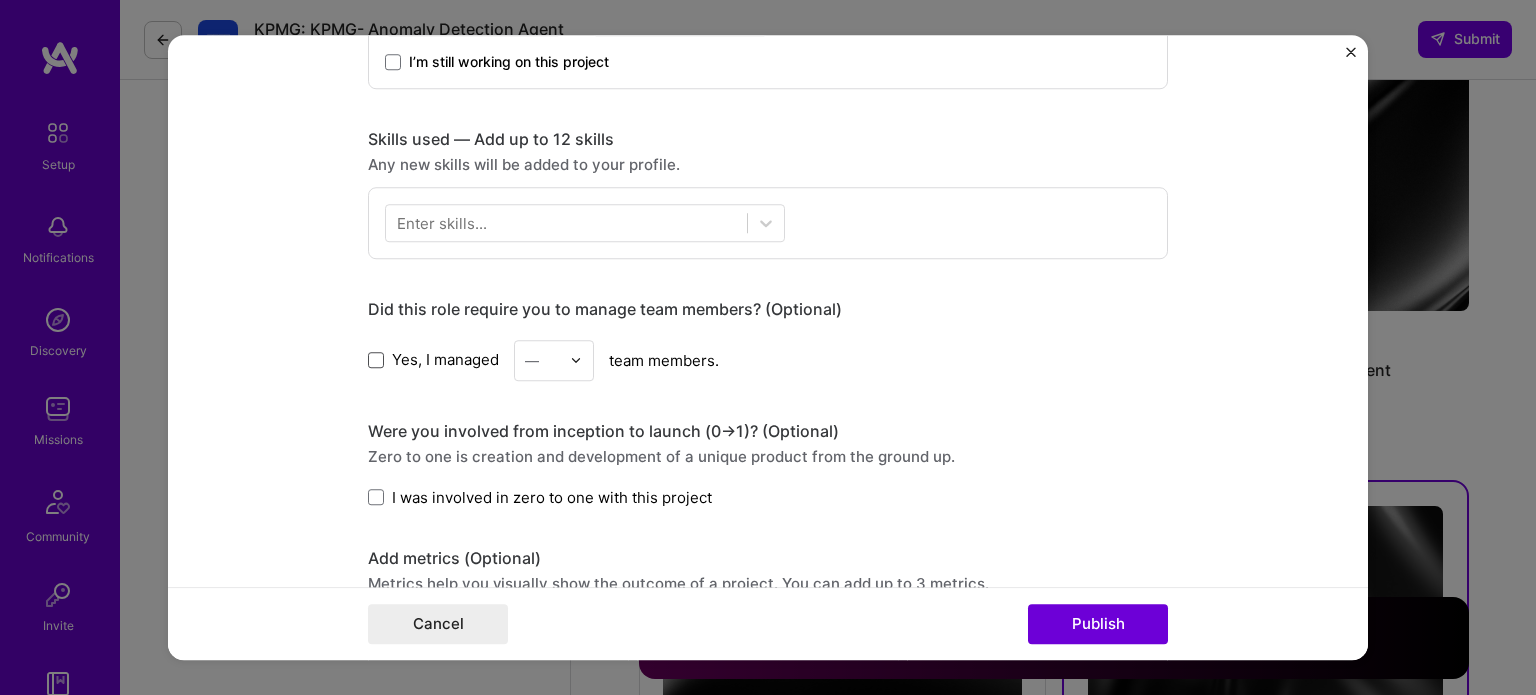 click at bounding box center [376, 360] 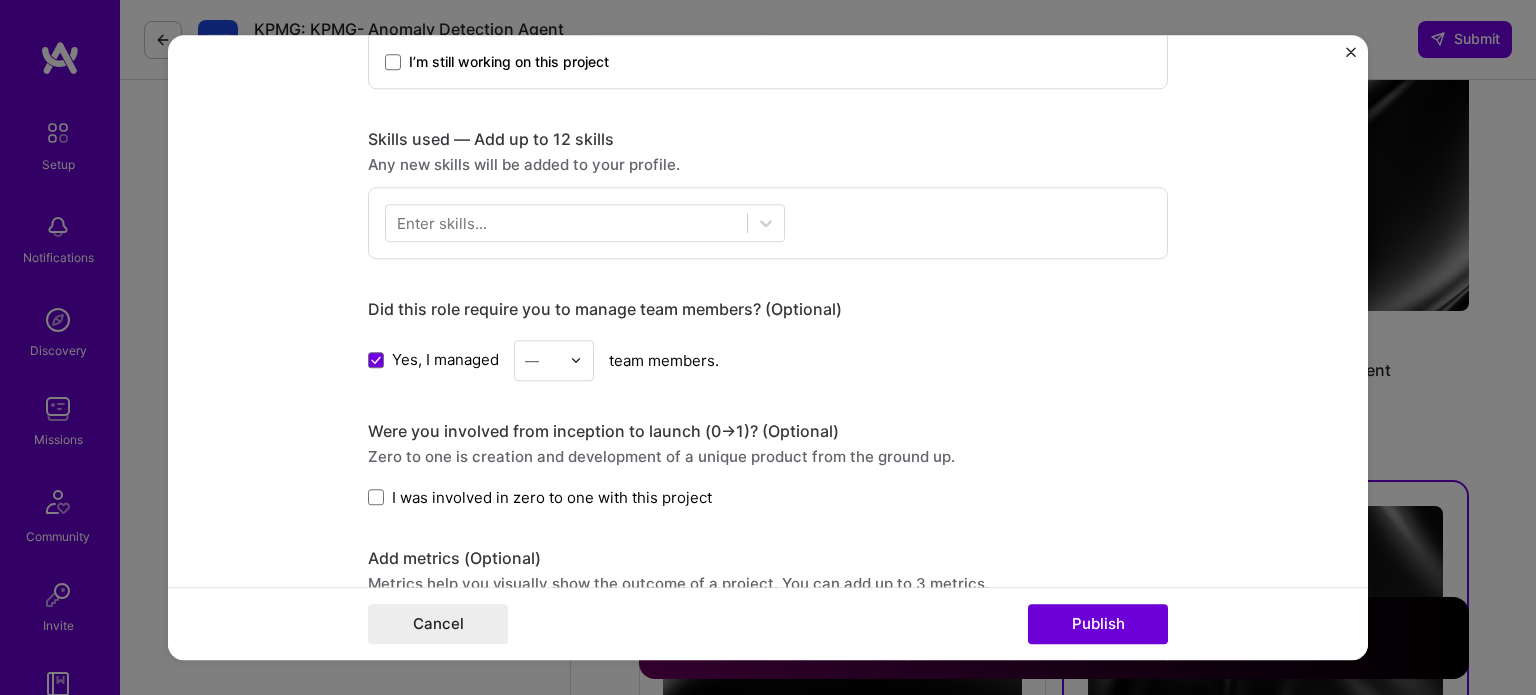click on "—" at bounding box center [542, 360] 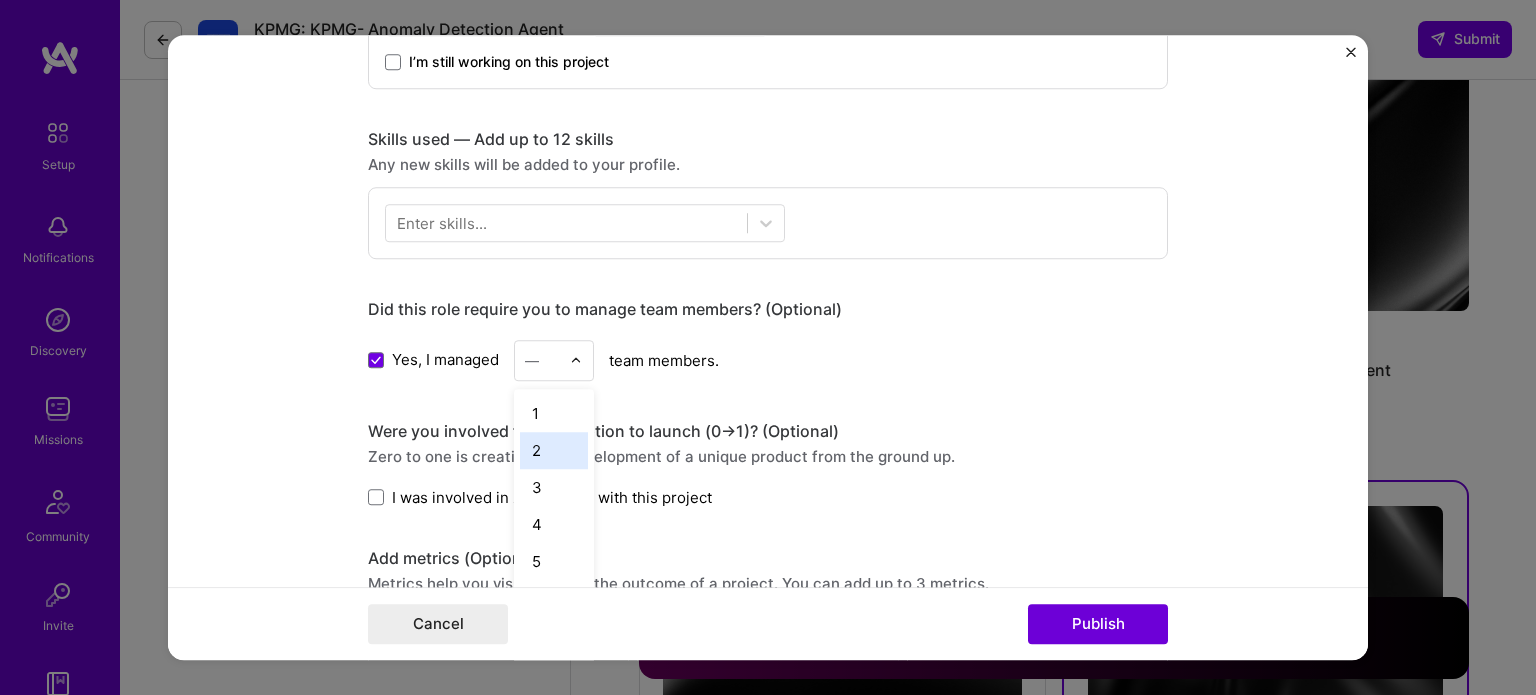 click on "2" at bounding box center (554, 450) 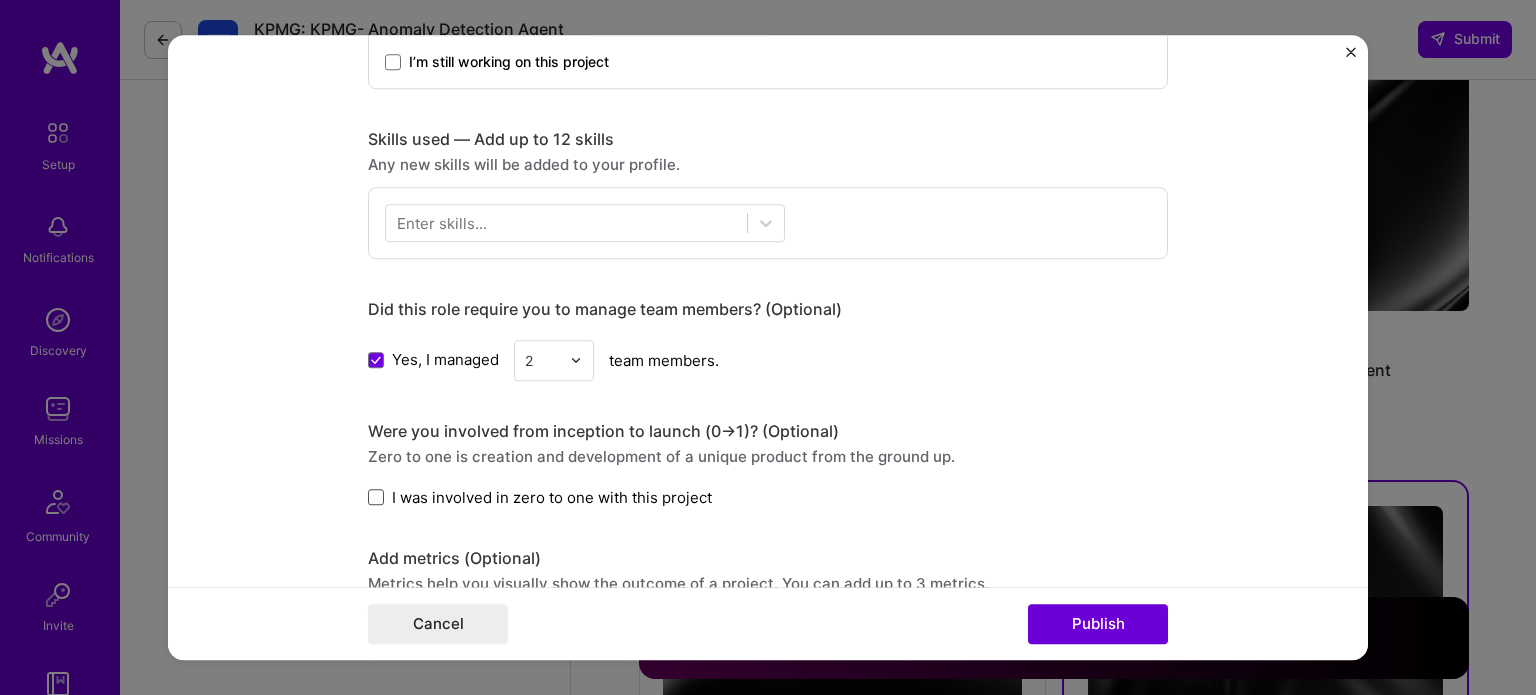 click at bounding box center (376, 497) 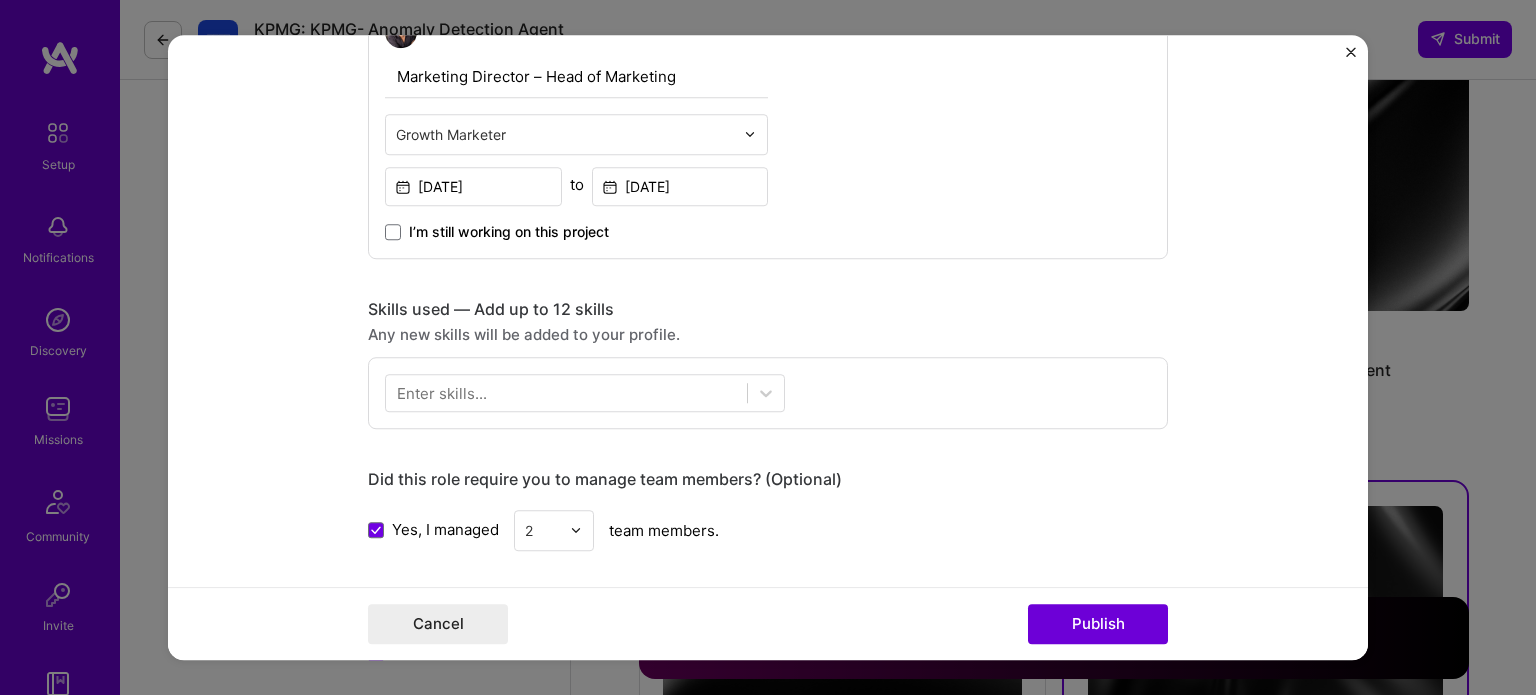 scroll, scrollTop: 738, scrollLeft: 0, axis: vertical 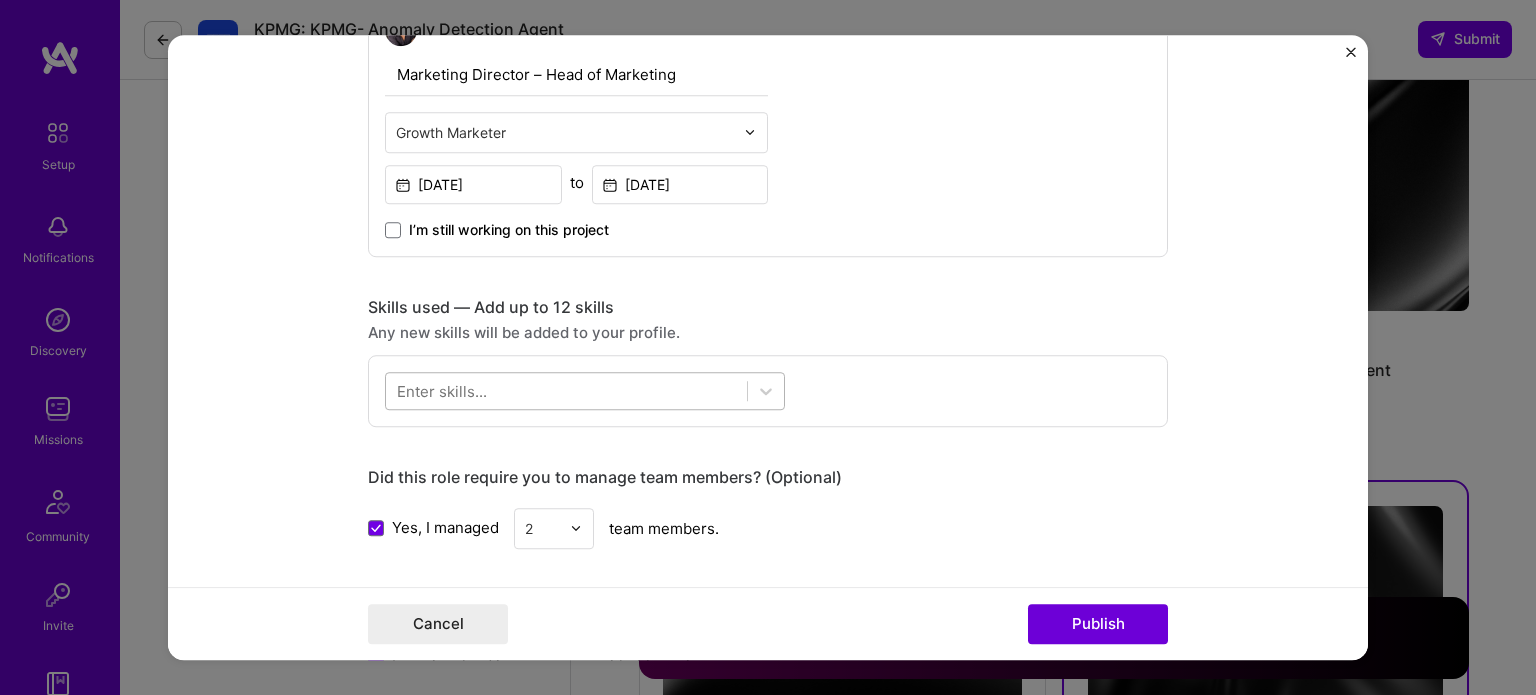 click at bounding box center (566, 390) 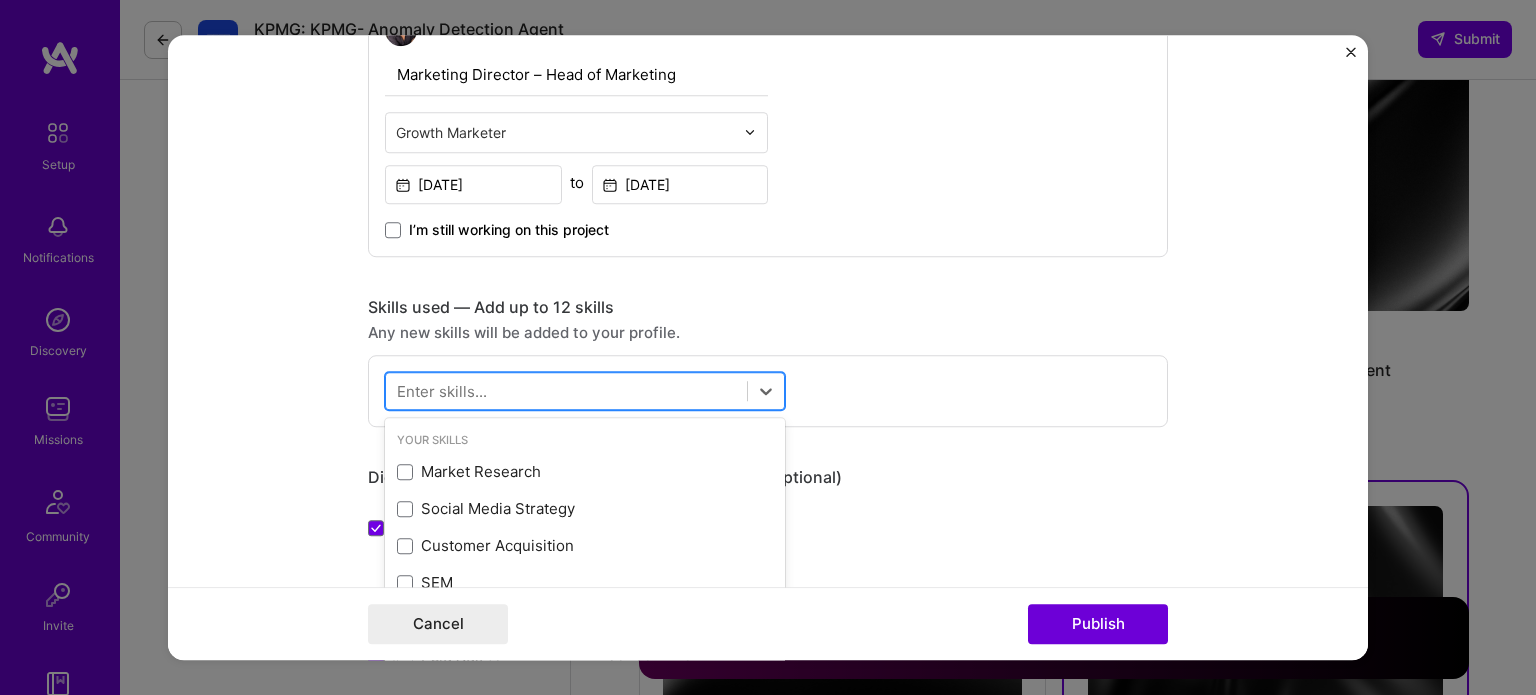 scroll, scrollTop: 3394, scrollLeft: 0, axis: vertical 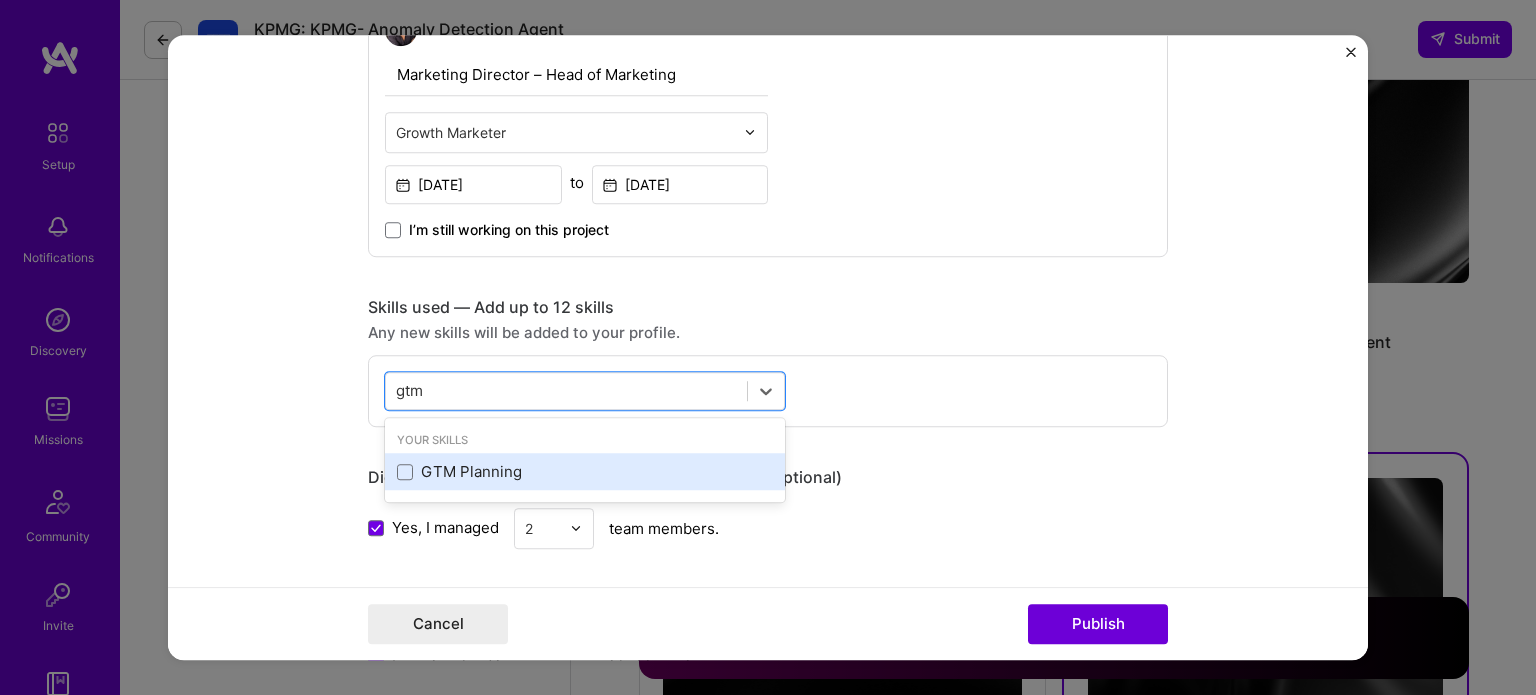 click on "GTM Planning" at bounding box center (585, 472) 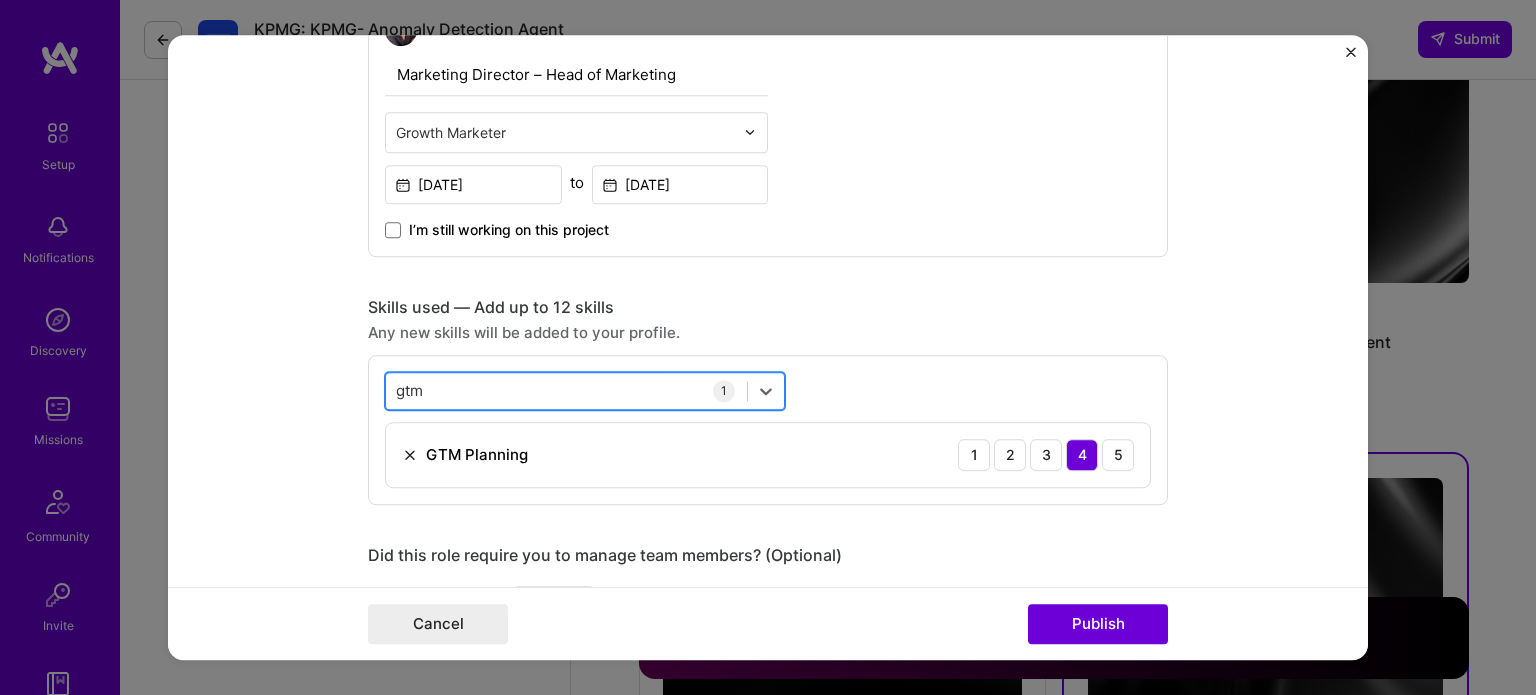 click on "gtm gtm" at bounding box center [566, 390] 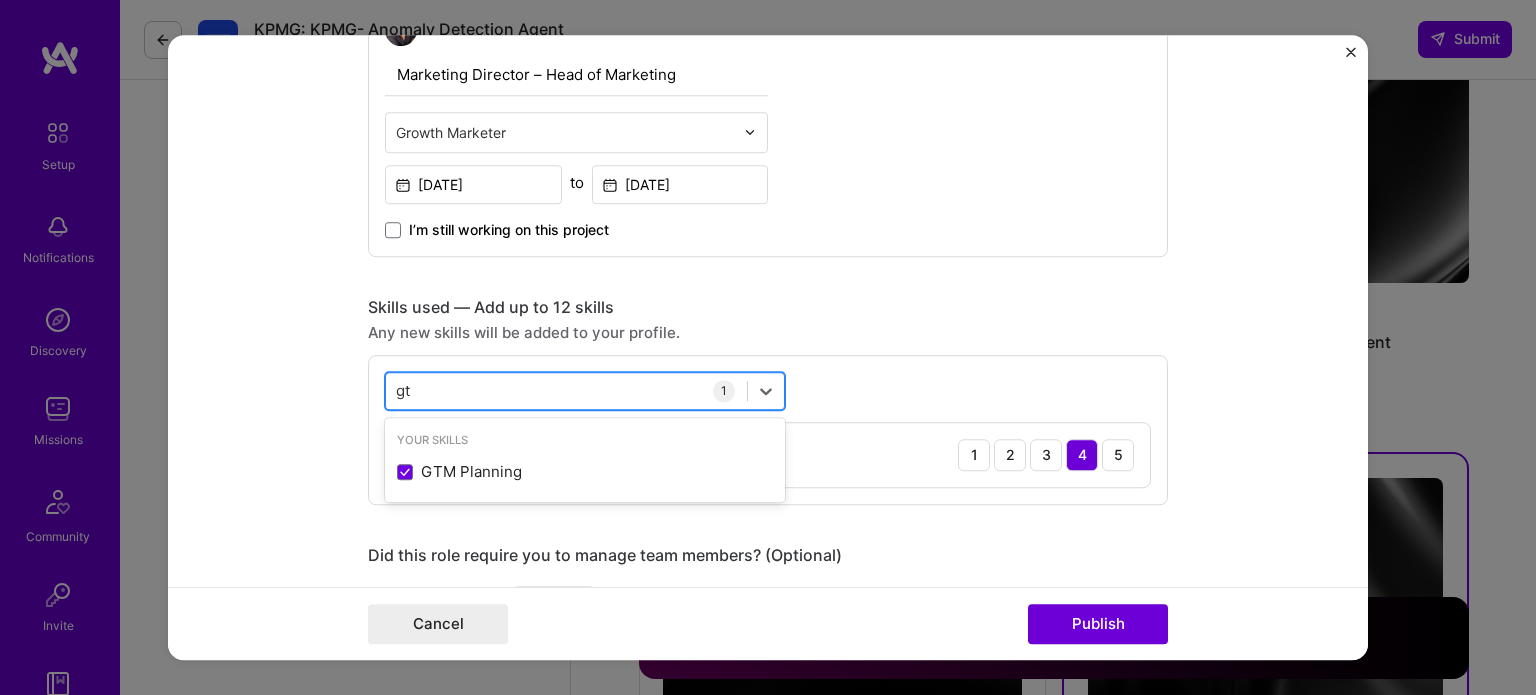 type on "g" 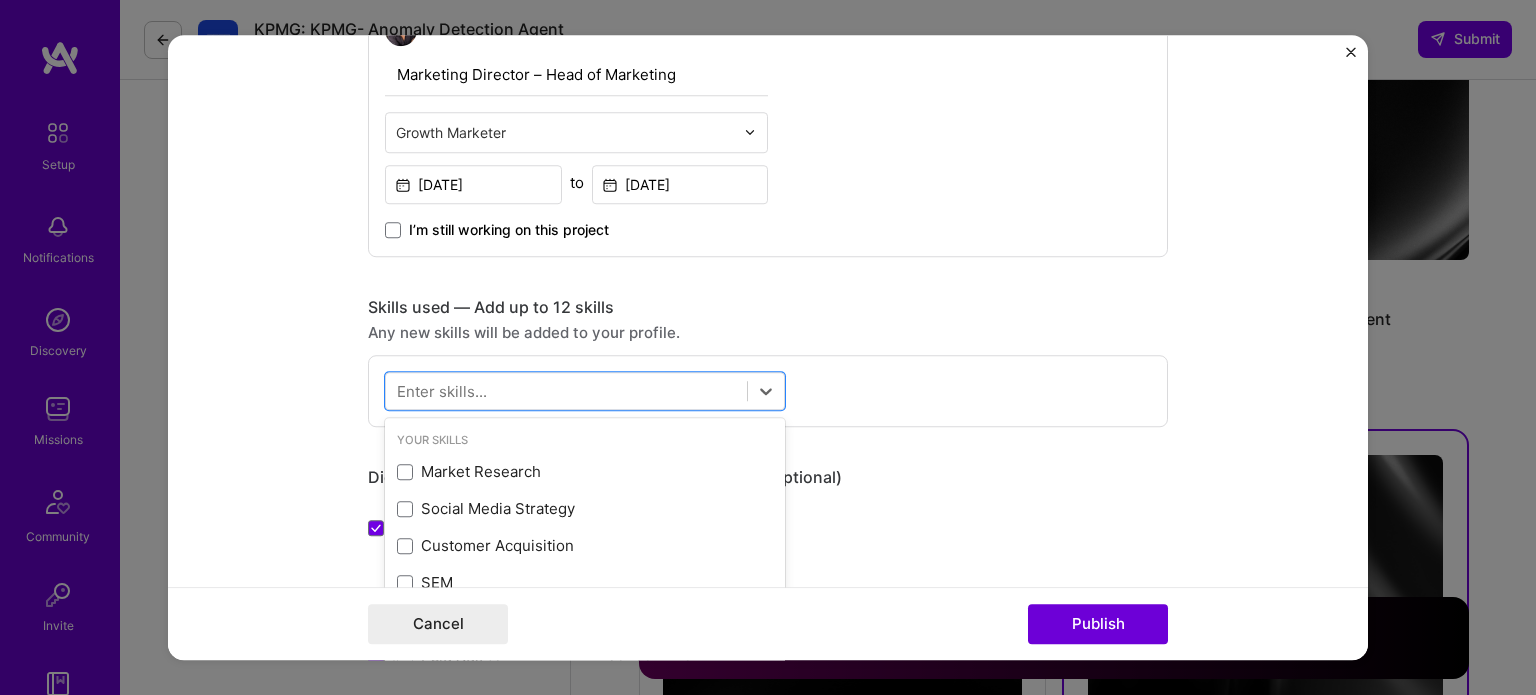 scroll, scrollTop: 3422, scrollLeft: 0, axis: vertical 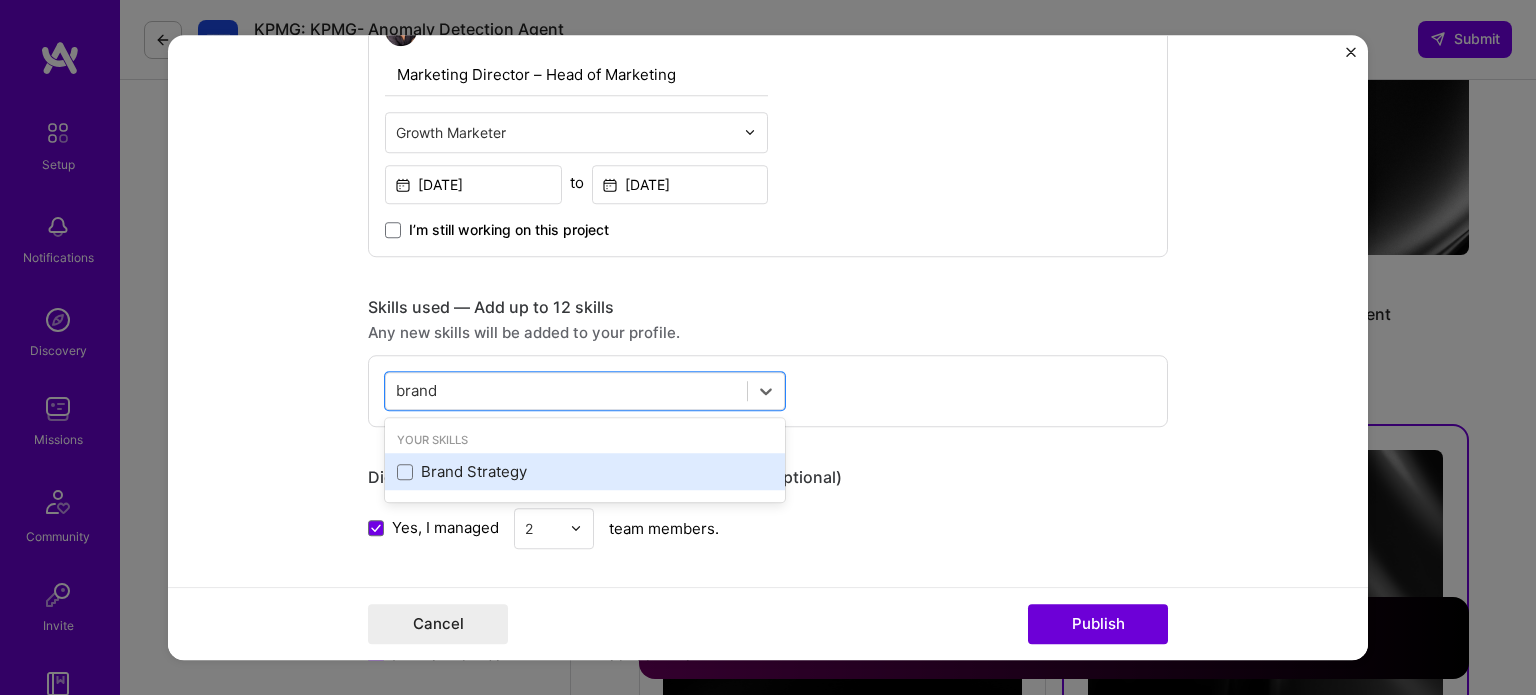 click on "Brand Strategy" at bounding box center [585, 472] 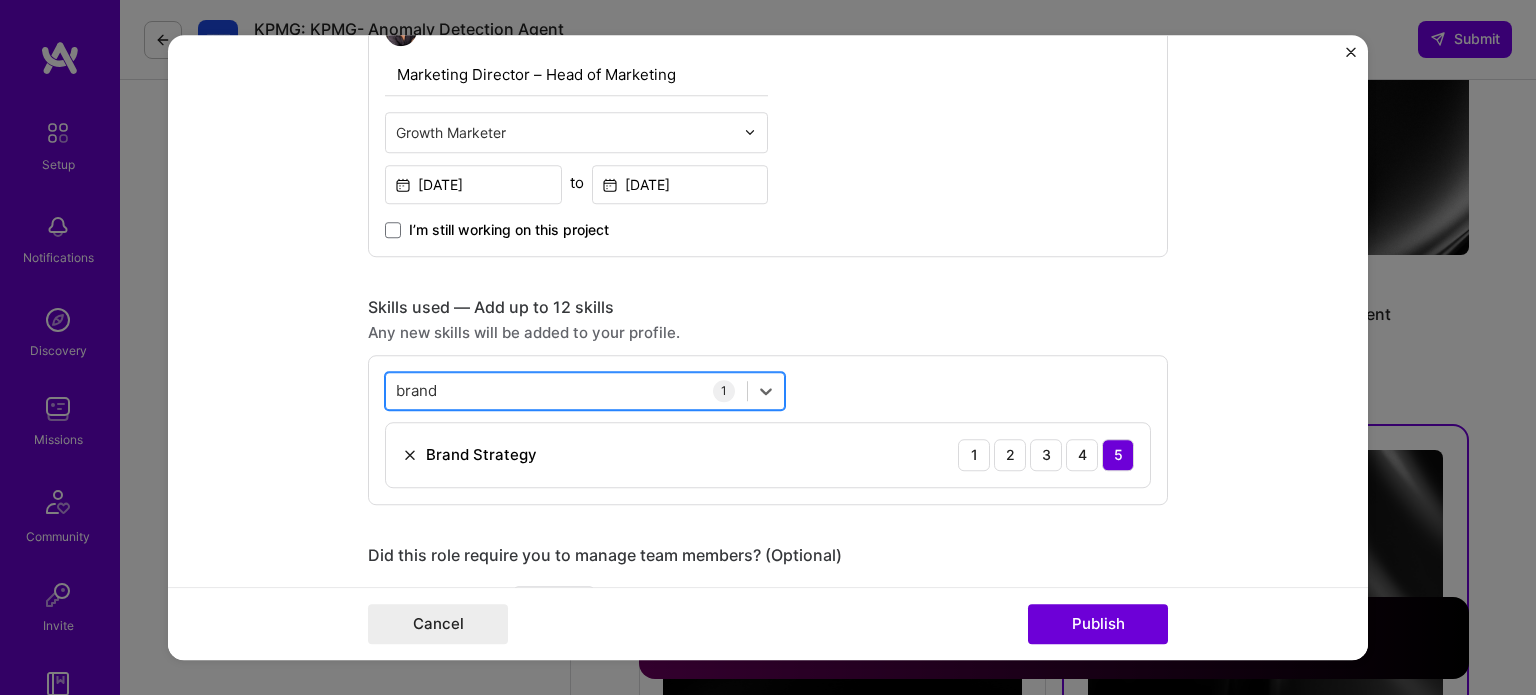 click on "brand brand" at bounding box center [566, 390] 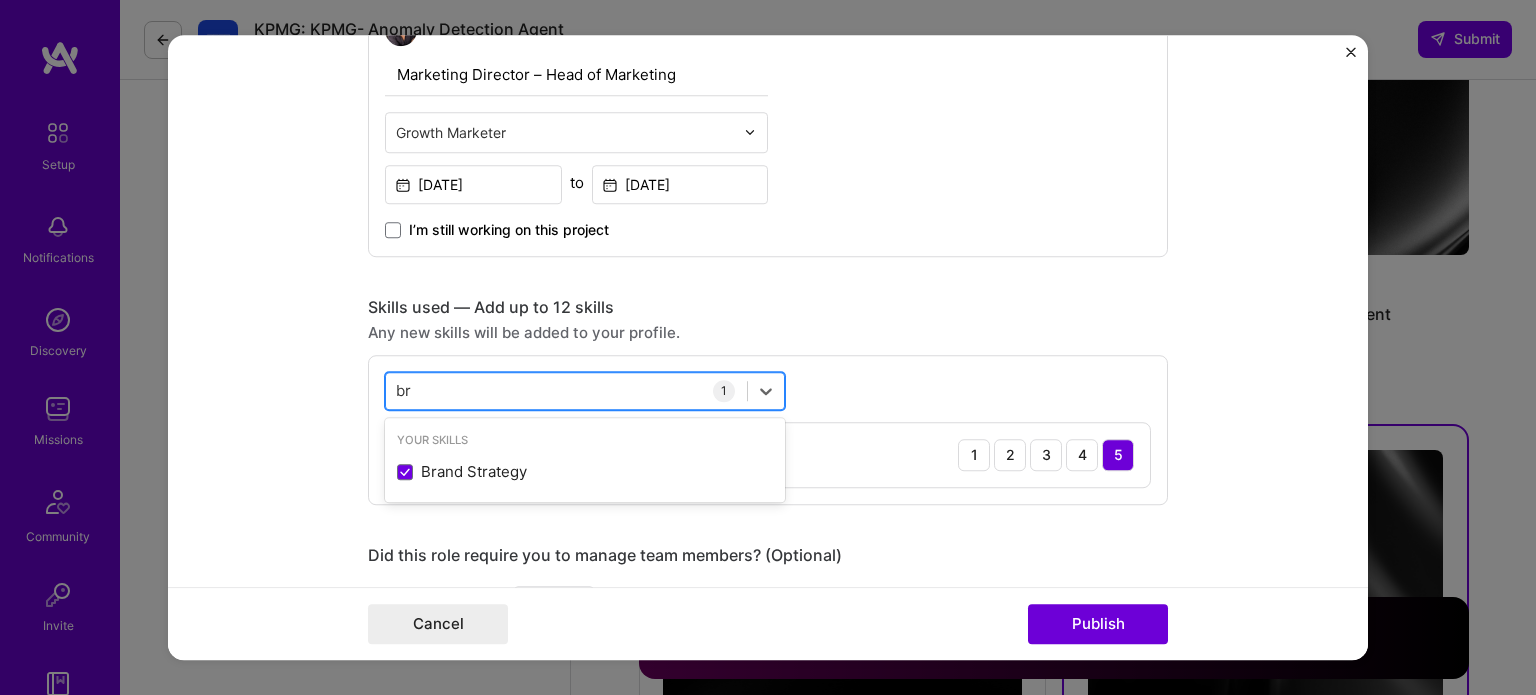 type on "b" 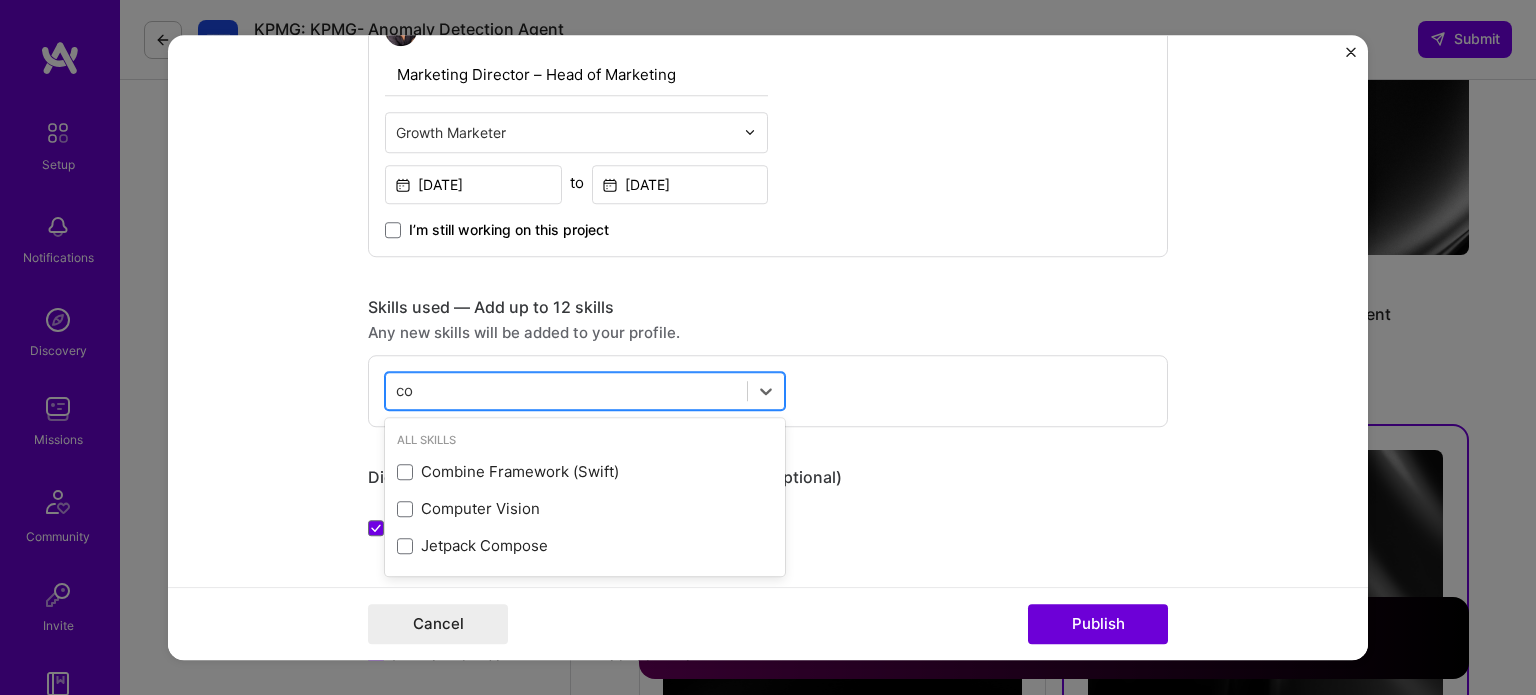 type on "c" 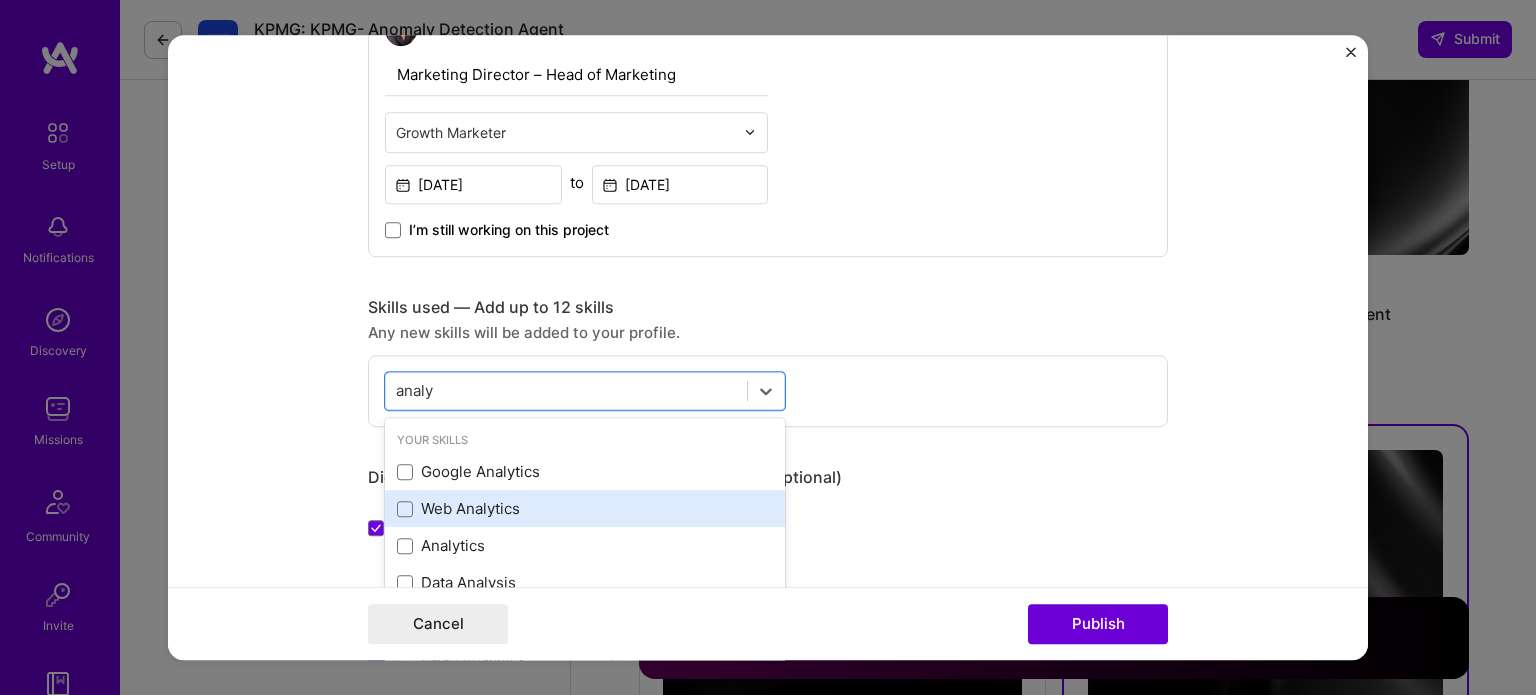 scroll, scrollTop: 46, scrollLeft: 0, axis: vertical 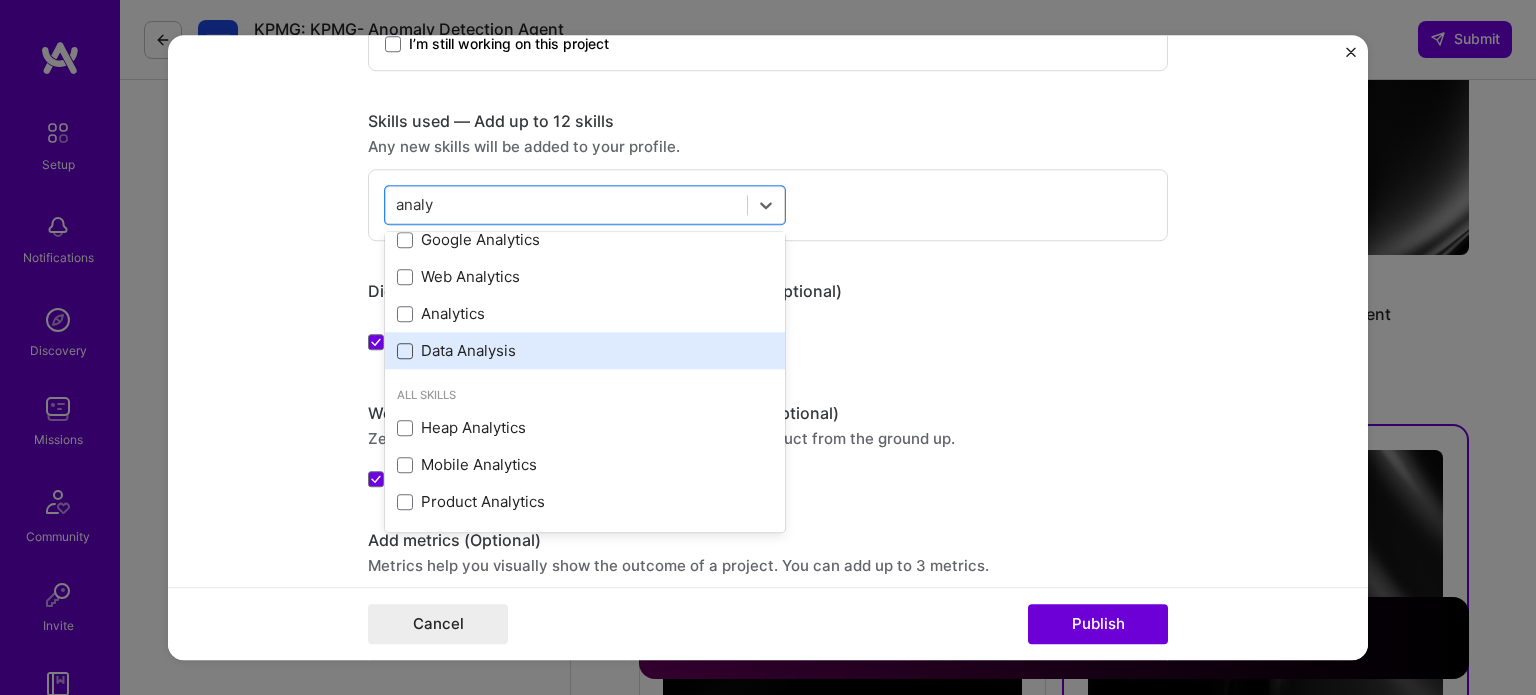 click at bounding box center (405, 351) 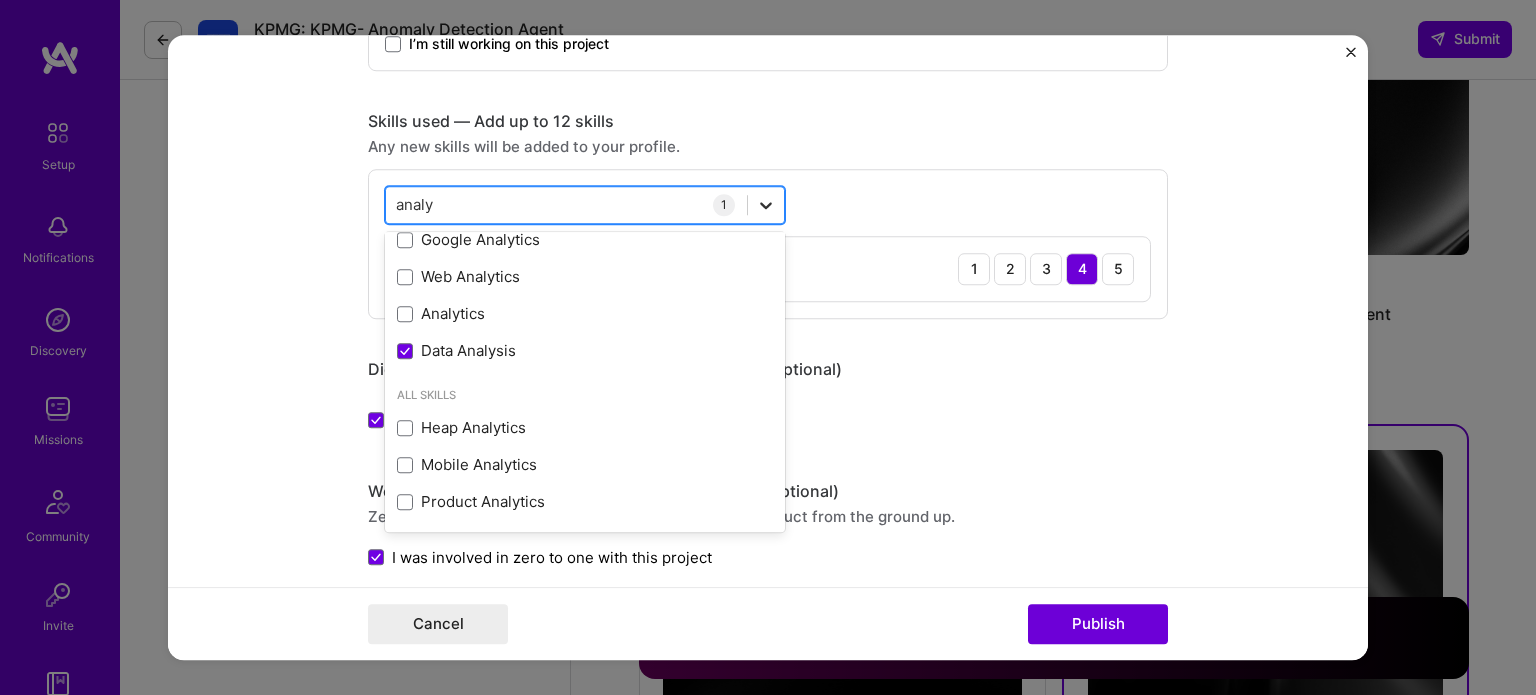 click 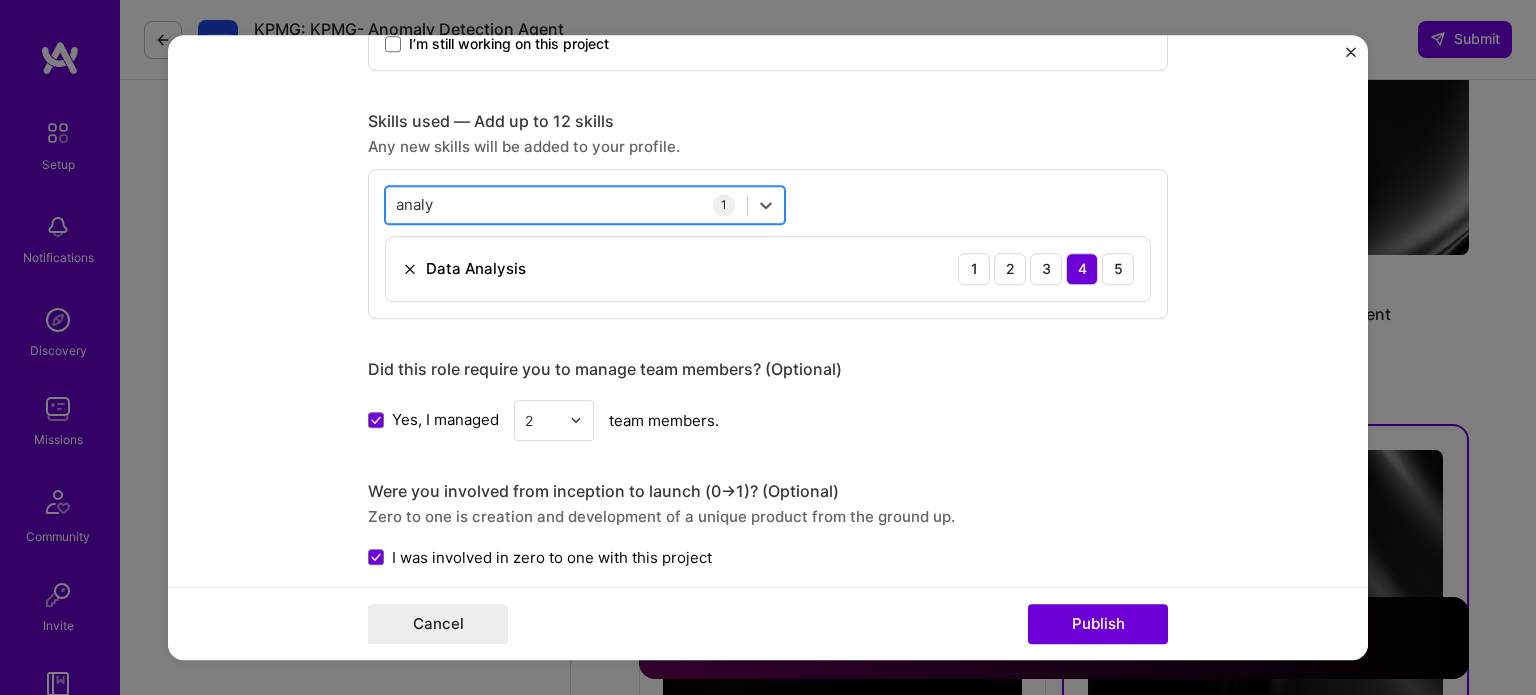 click on "analy analy" at bounding box center (566, 204) 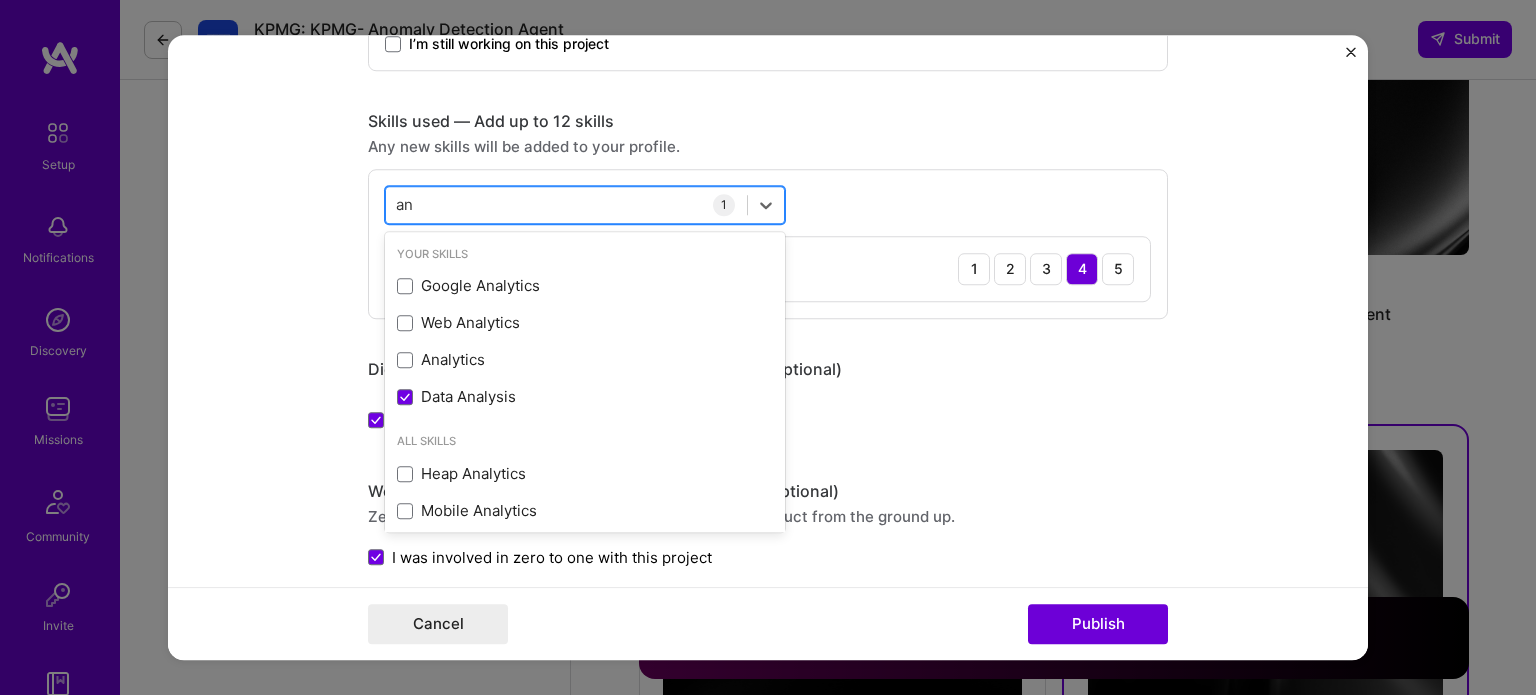 type on "a" 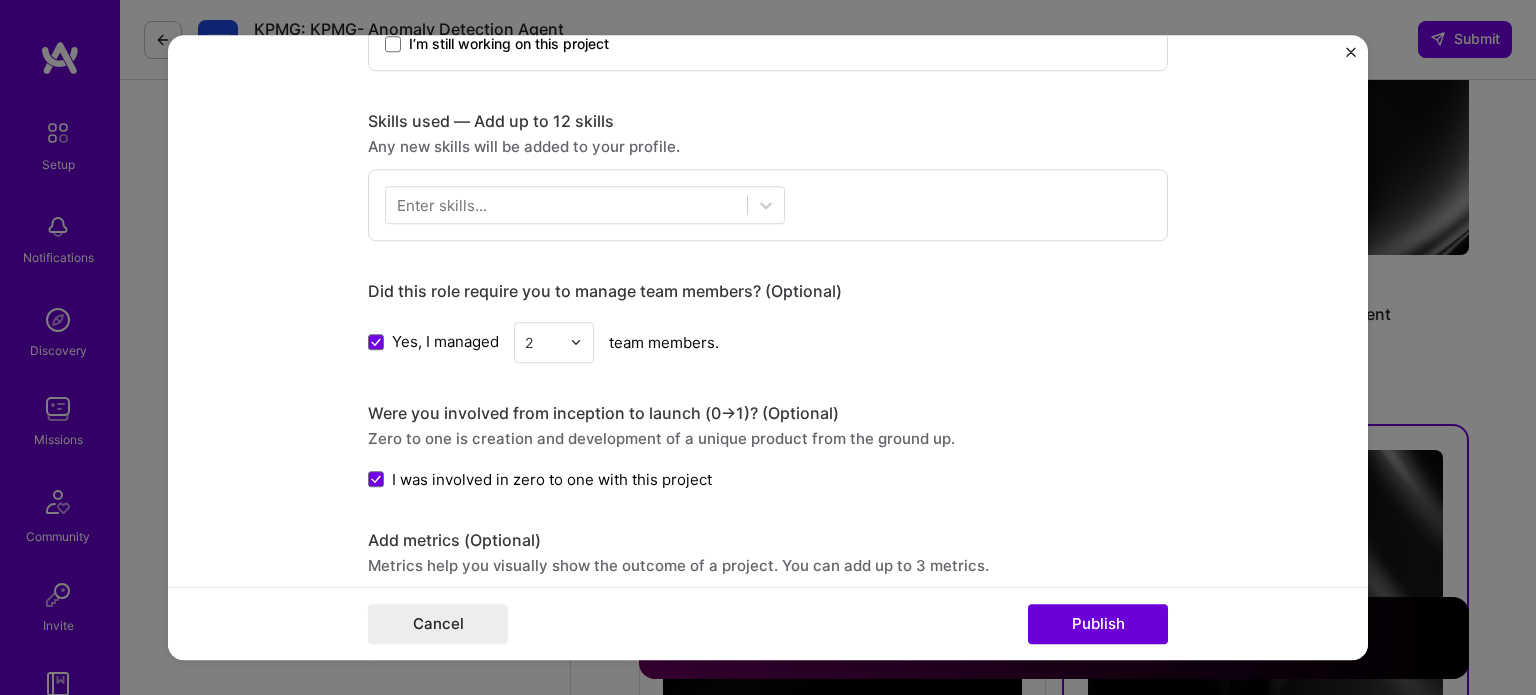 click on "Editing suggested project This project is suggested based on your LinkedIn, resume or [DOMAIN_NAME] activity. Project title SaaS Marketing Department Establishment Company CaseWorthy
Project industry Industry 2 Project Link (Optional)
Drag and drop an image or   Upload file Upload file We recommend uploading at least 4 images. 1600x1200px or higher recommended. Max 5MB each. Role Marketing Director – Head of Marketing Growth Marketer [DATE]
to [DATE]
I’m still working on this project Skills used — Add up to 12 skills Any new skills will be added to your profile. Enter skills... Did this role require you to manage team members? (Optional) Yes, I managed 2 team members. Were you involved from inception to launch (0  ->  1)? (Optional) Zero to one is creation and development of a unique product from the ground up. I was involved in zero to one with this project Project details   /" at bounding box center (768, 295) 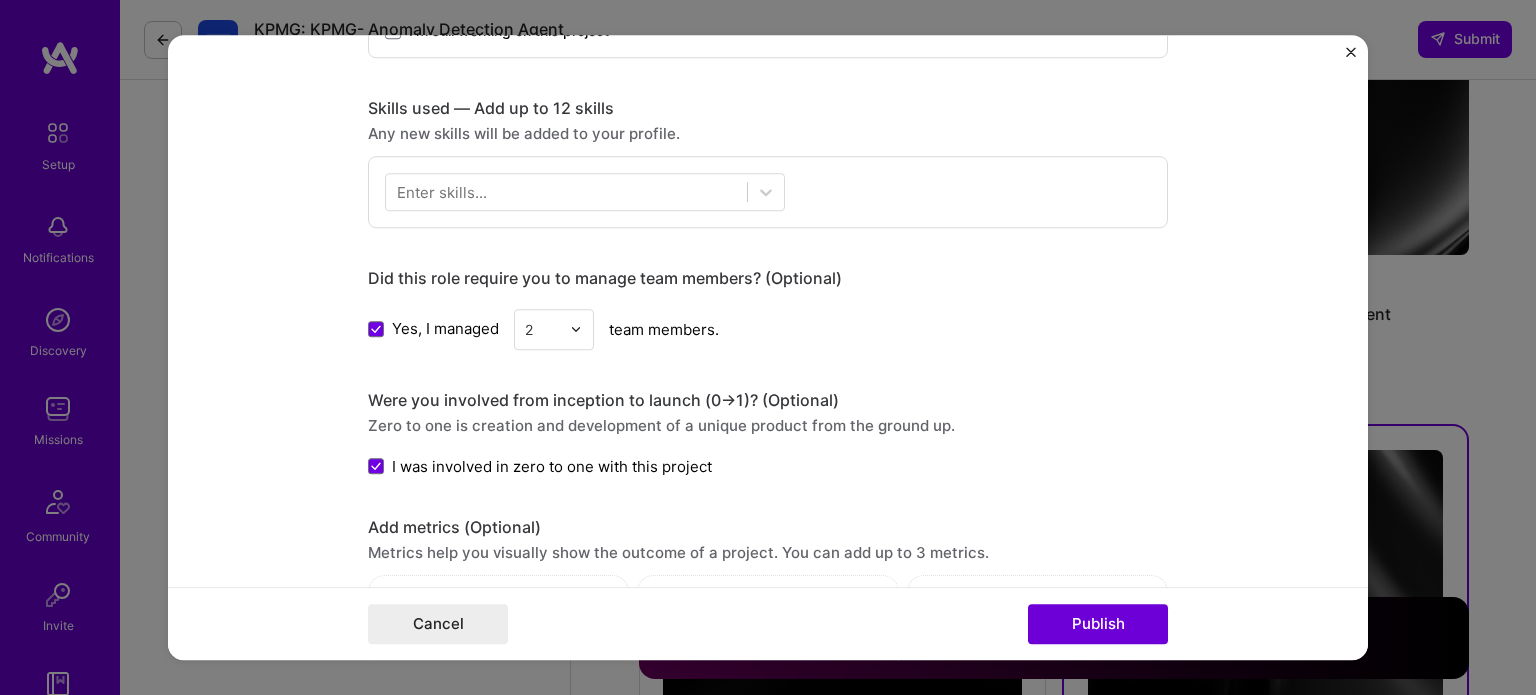 scroll, scrollTop: 940, scrollLeft: 0, axis: vertical 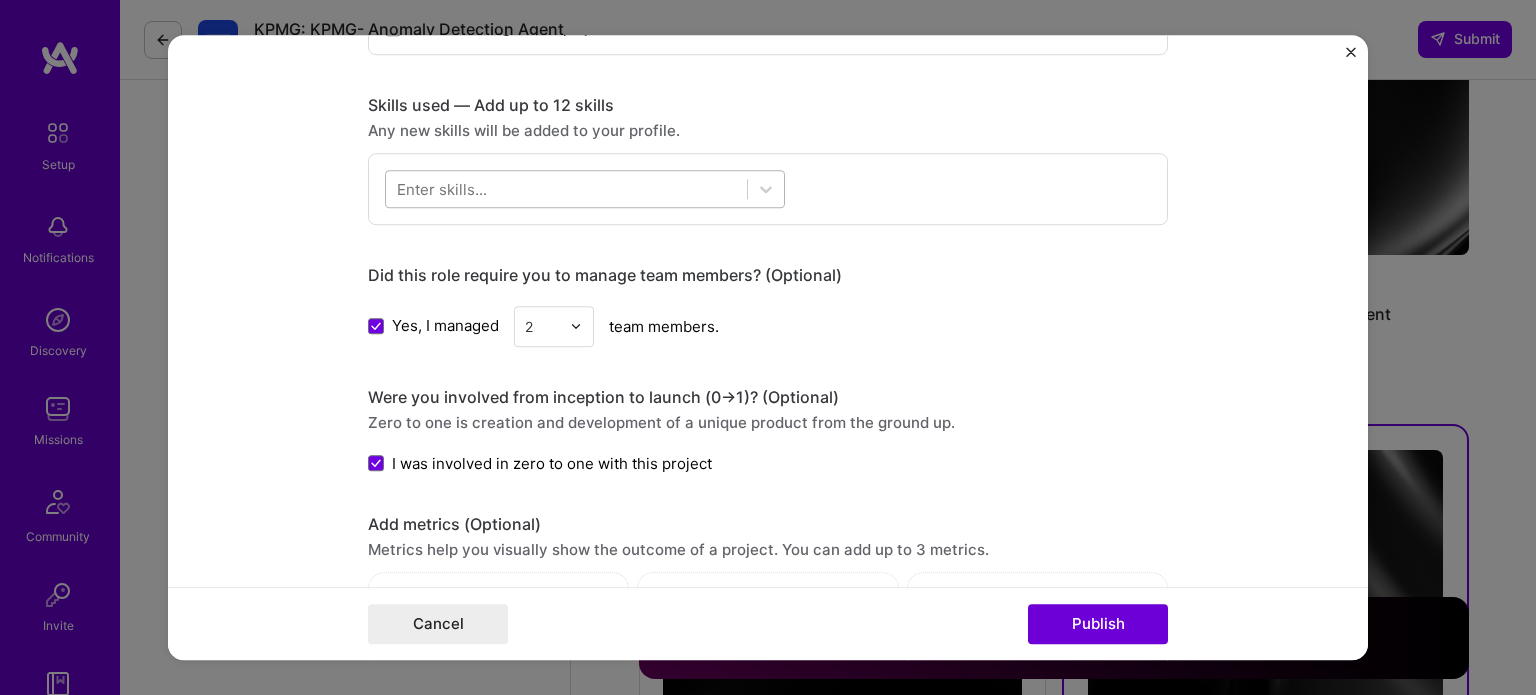 click at bounding box center [566, 188] 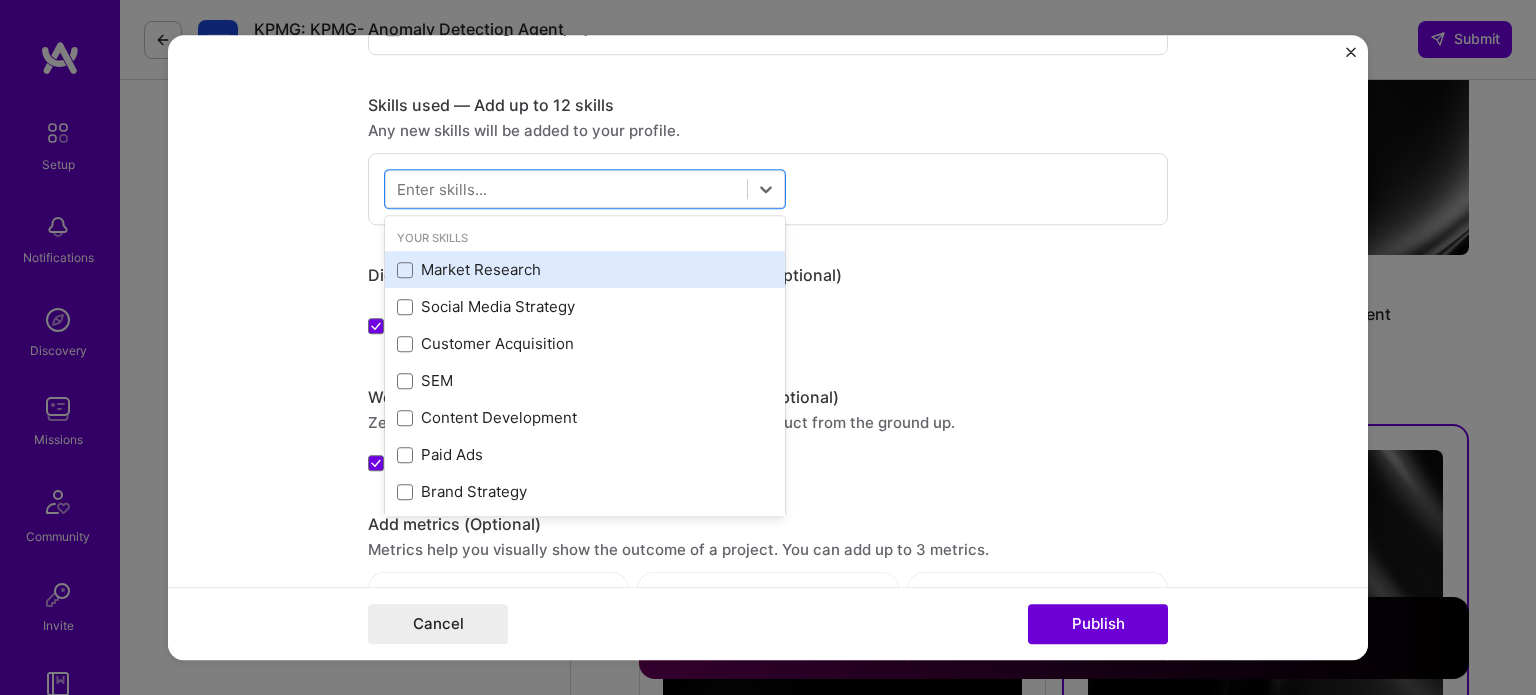 click on "Market Research" at bounding box center [585, 270] 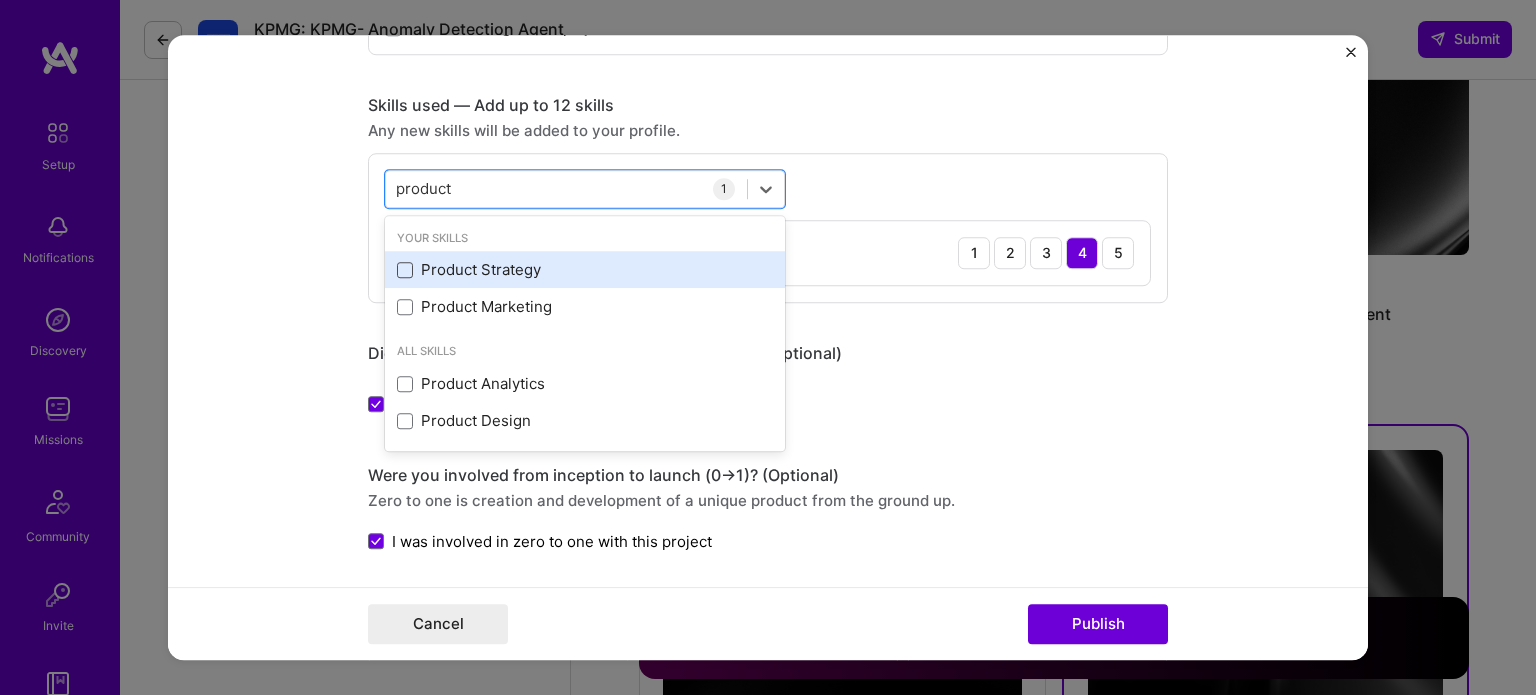 click at bounding box center [405, 270] 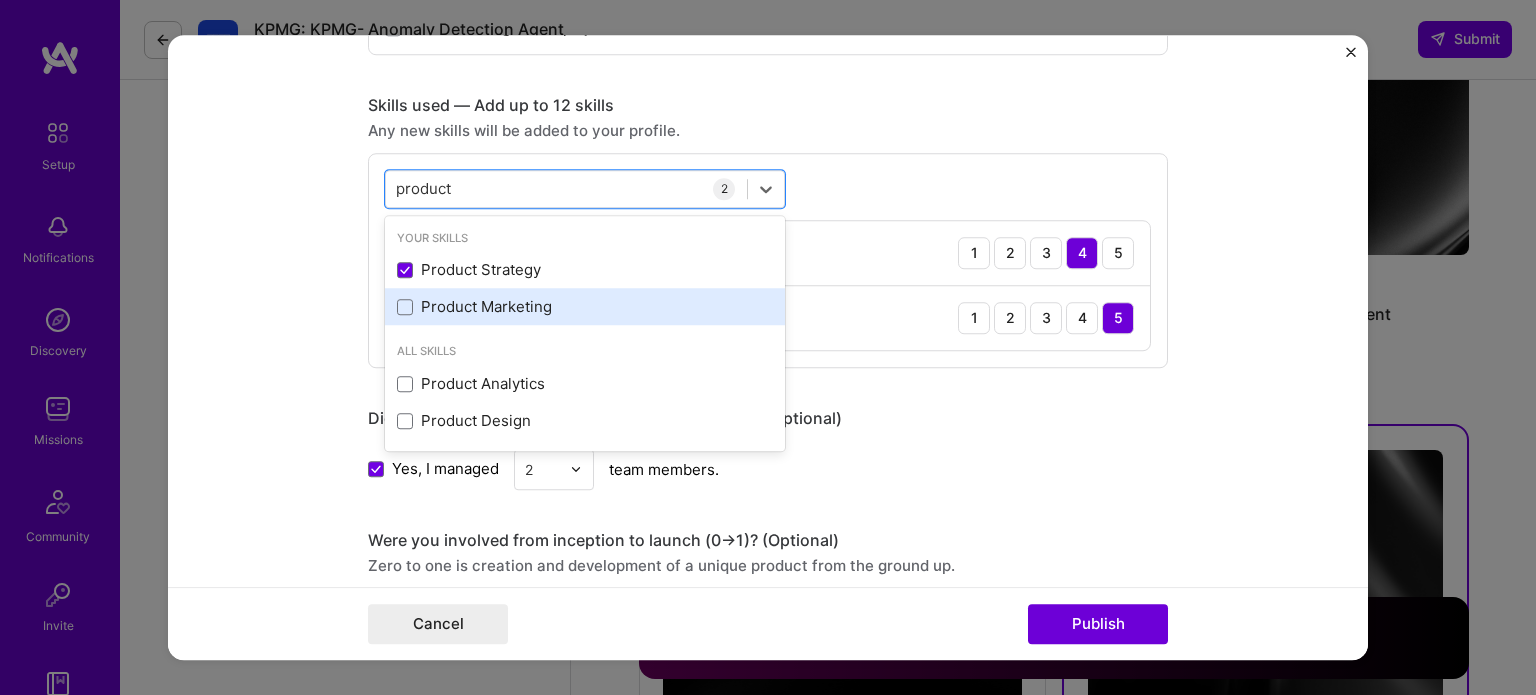 click on "Product Marketing" at bounding box center (585, 307) 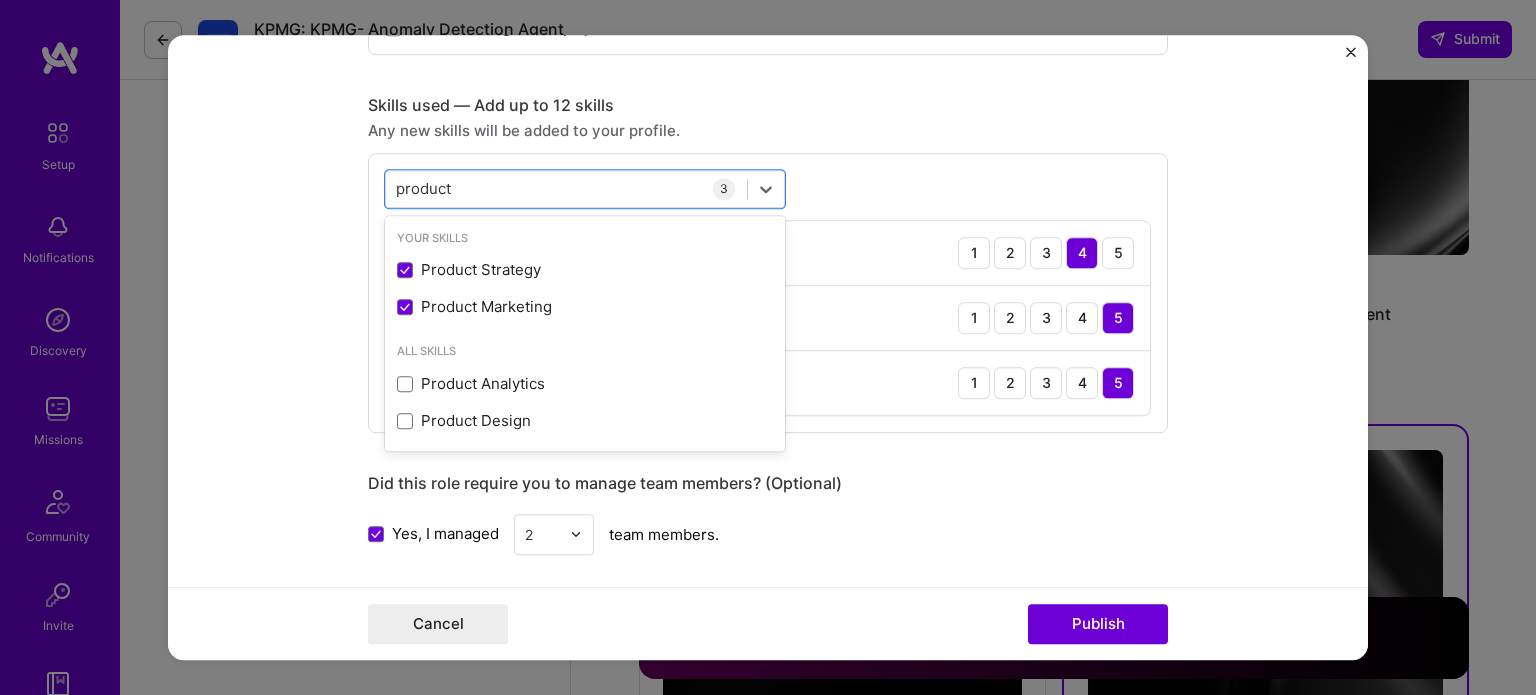 click on "option Product Marketing, selected. option Product Strategy selected, 0 of 2. 4 results available for search term product. Use Up and Down to choose options, press Enter to select the currently focused option, press Escape to exit the menu, press Tab to select the option and exit the menu. product product Your Skills Product Strategy Product Marketing All Skills Product Analytics Product Design 3 Market Research 1 2 3 4 5 Product Strategy 1 2 3 4 5 Product Marketing 1 2 3 4 5" at bounding box center (768, 293) 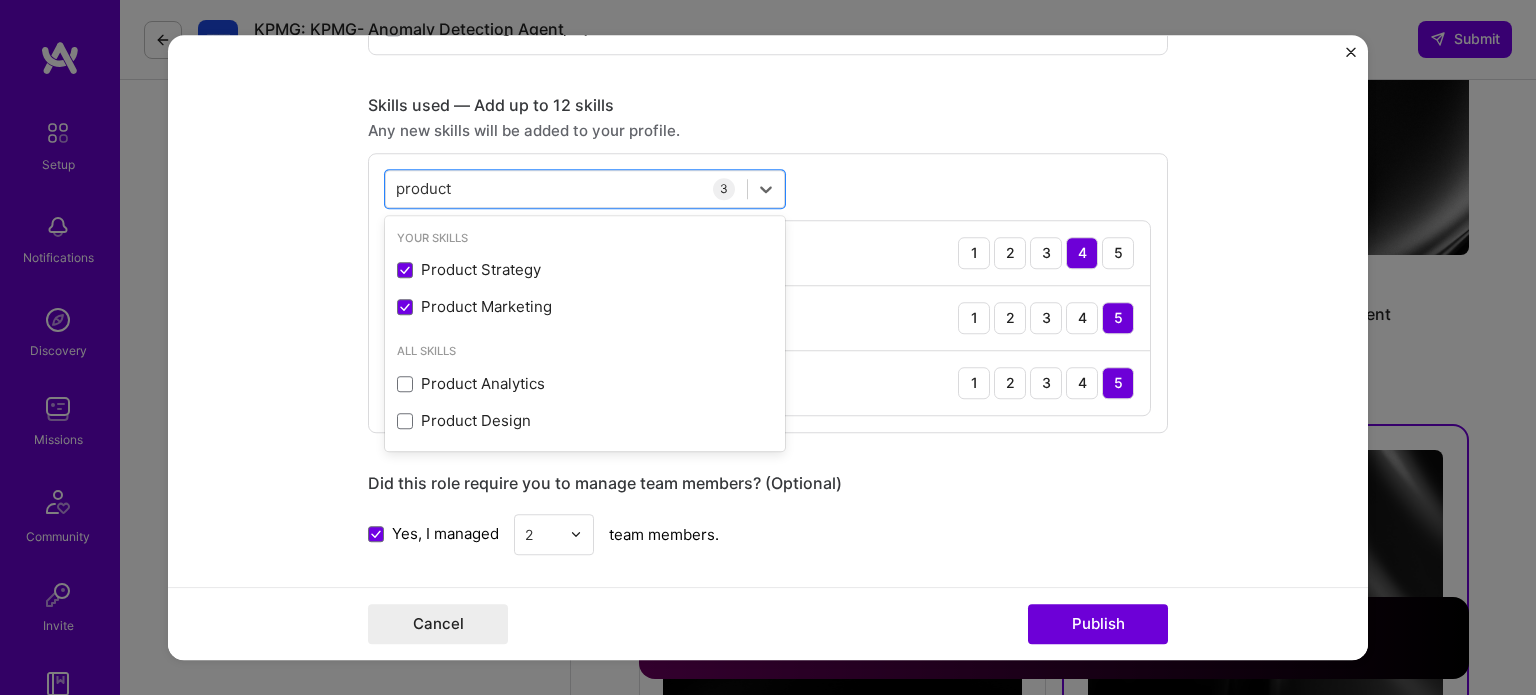 drag, startPoint x: 545, startPoint y: 183, endPoint x: 301, endPoint y: 178, distance: 244.05122 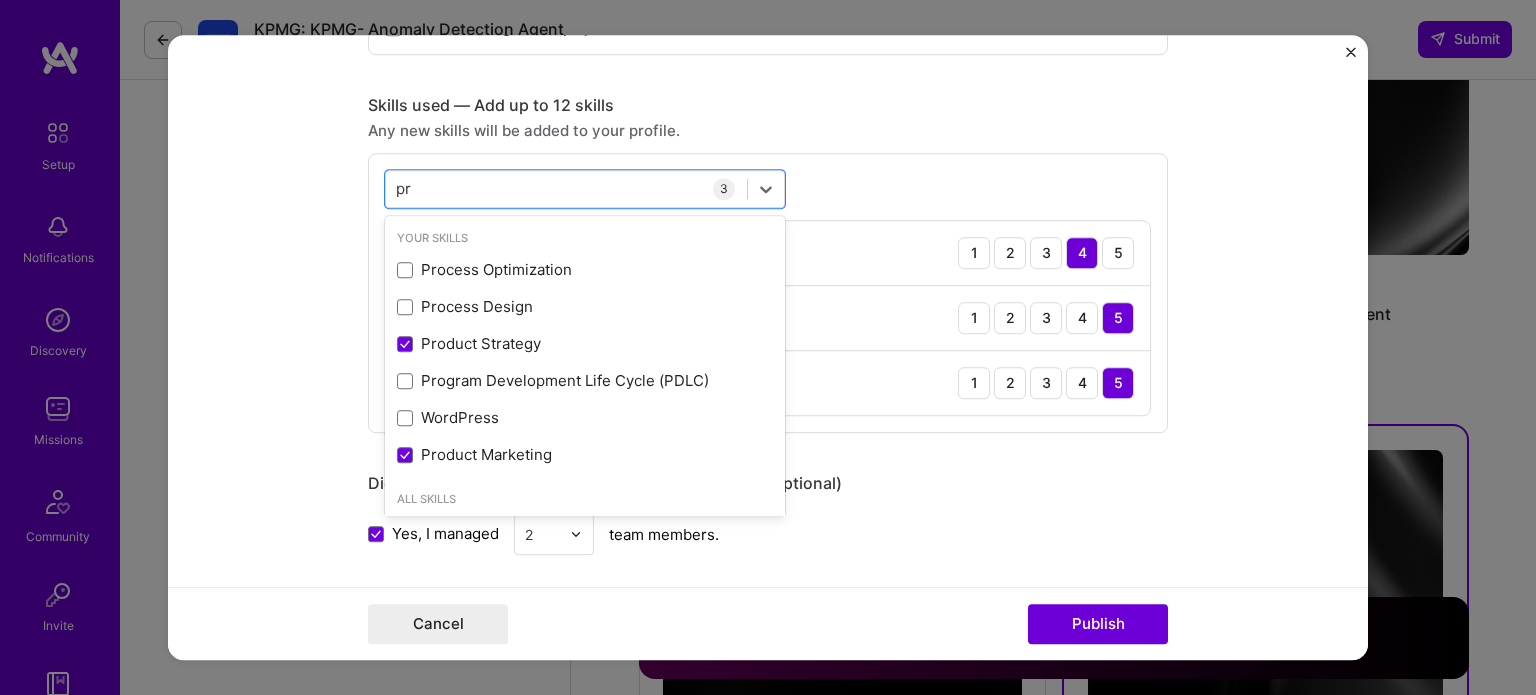 type on "p" 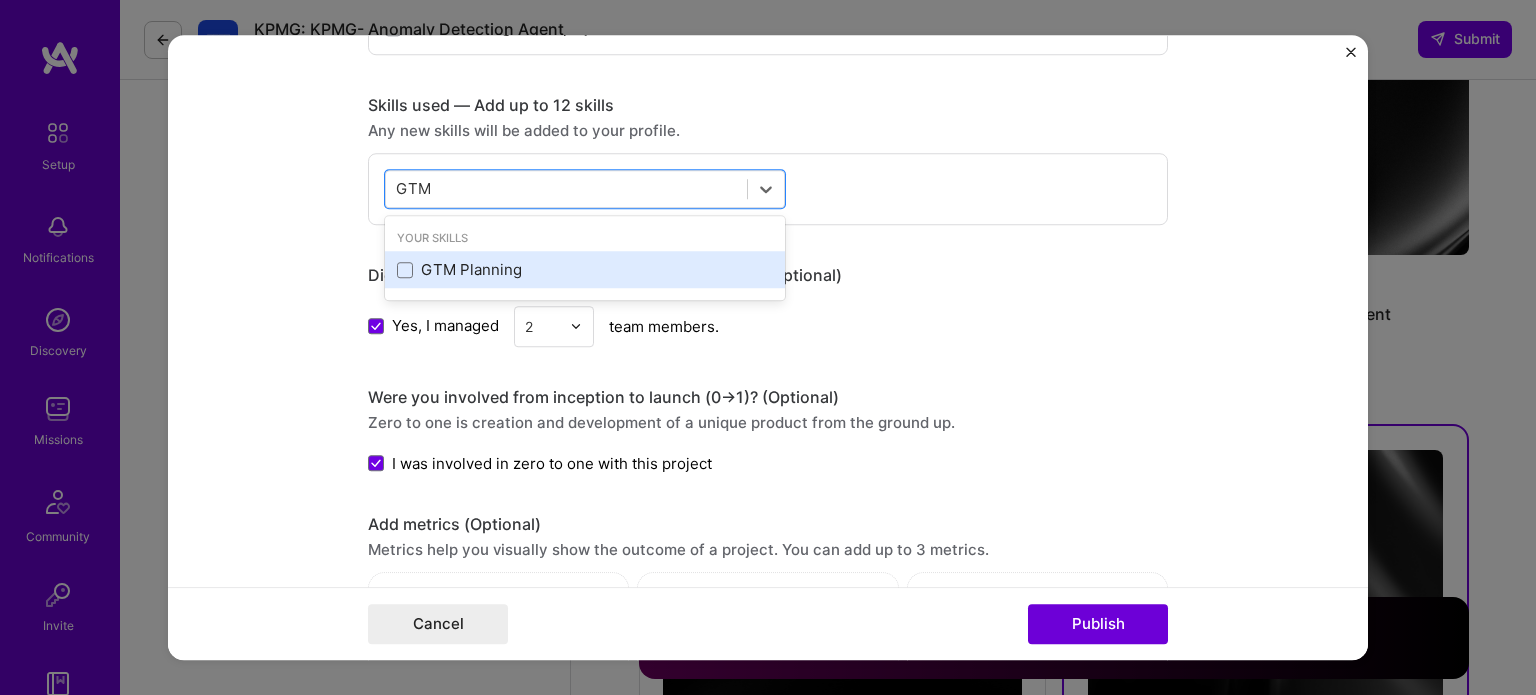 click on "GTM Planning" at bounding box center [585, 270] 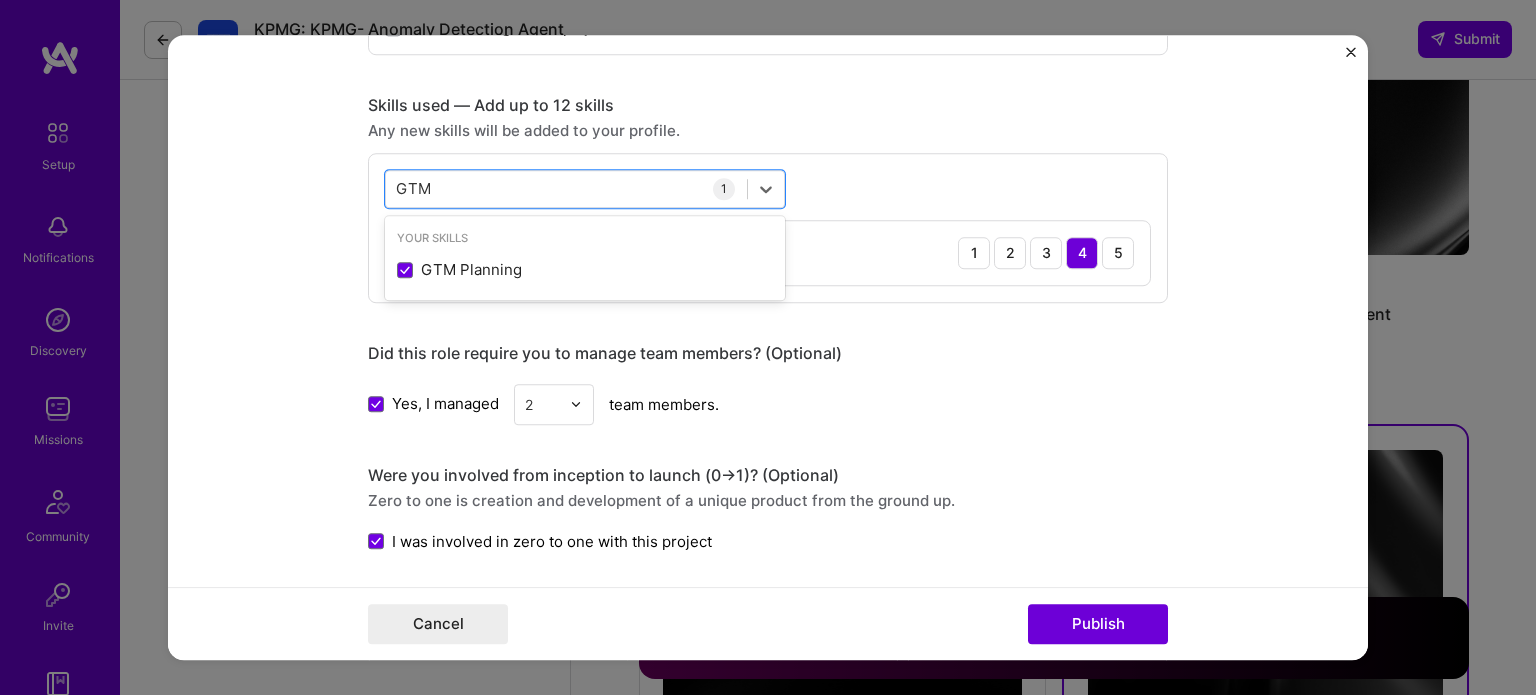 click on "option GTM Planning, selected. option GTM Planning selected, 0 of 2. 1 result available for search term GTM. Use Up and Down to choose options, press Enter to select the currently focused option, press Escape to exit the menu, press Tab to select the option and exit the menu. GTM GTM Your Skills GTM Planning 1 GTM Planning 1 2 3 4 5" at bounding box center [768, 228] 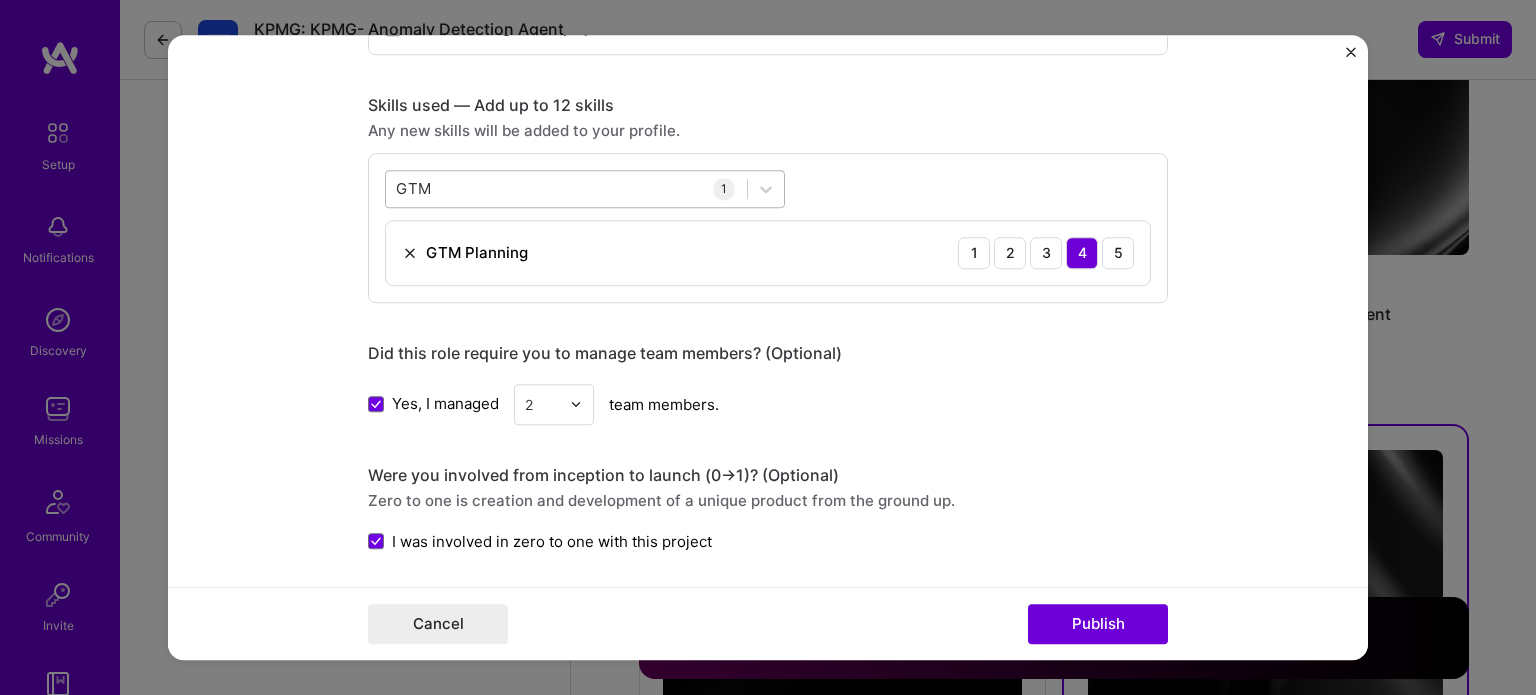 click on "GTM GTM" at bounding box center (566, 188) 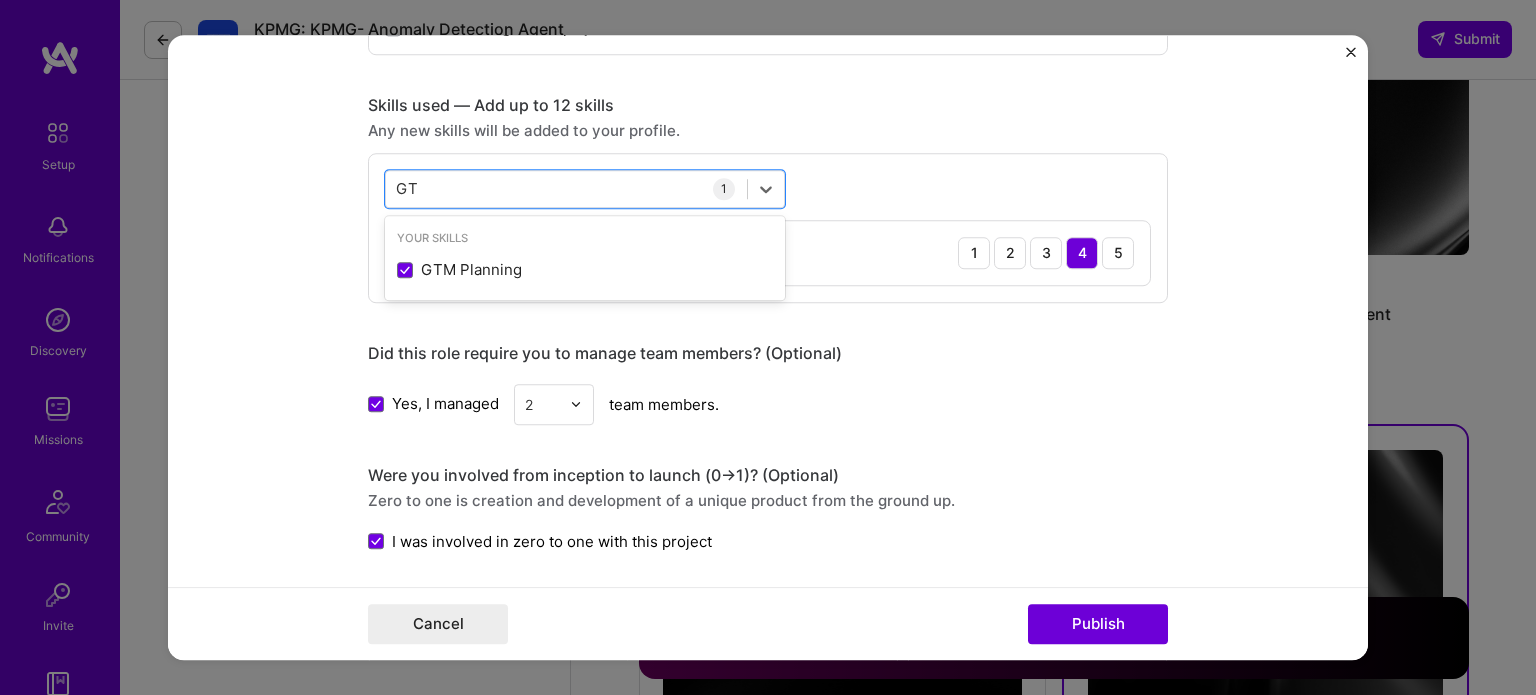 type on "G" 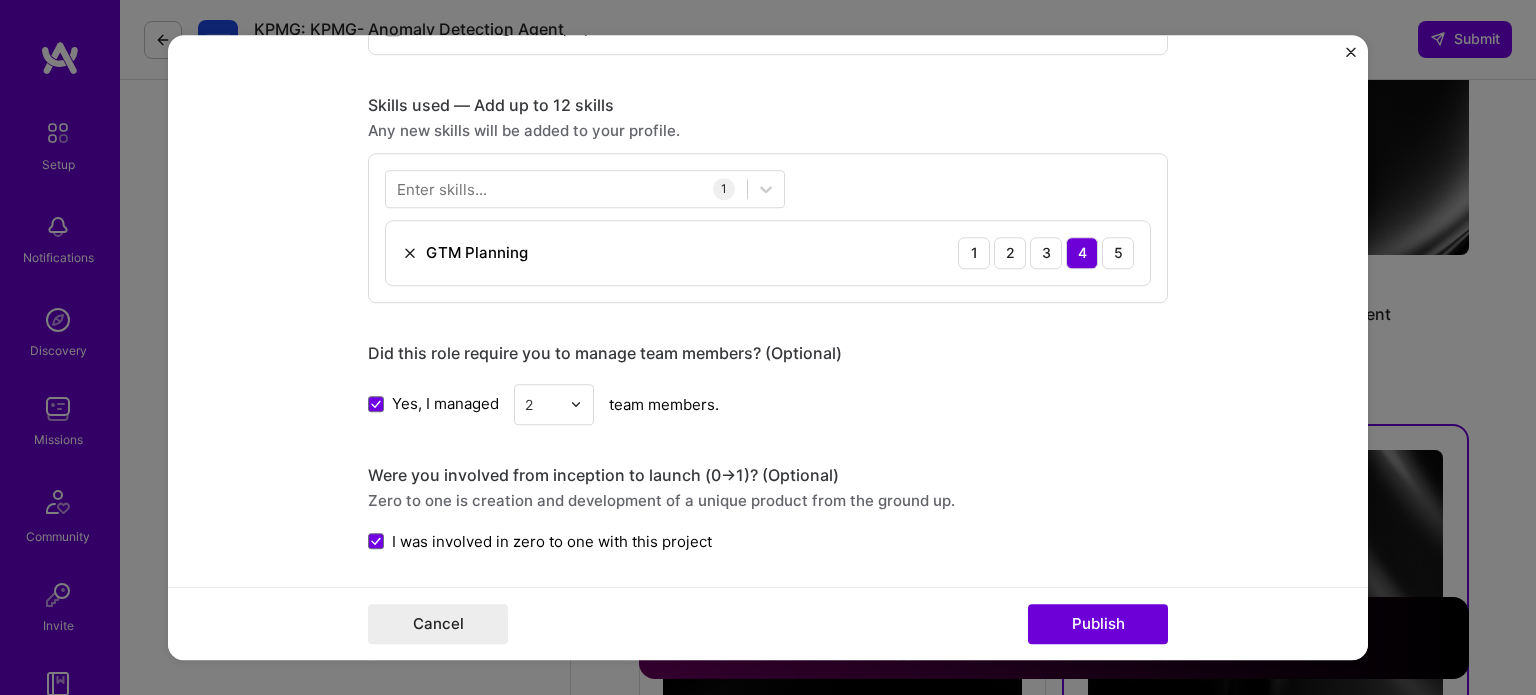 click on "Skills used — Add up to 12 skills" at bounding box center [768, 105] 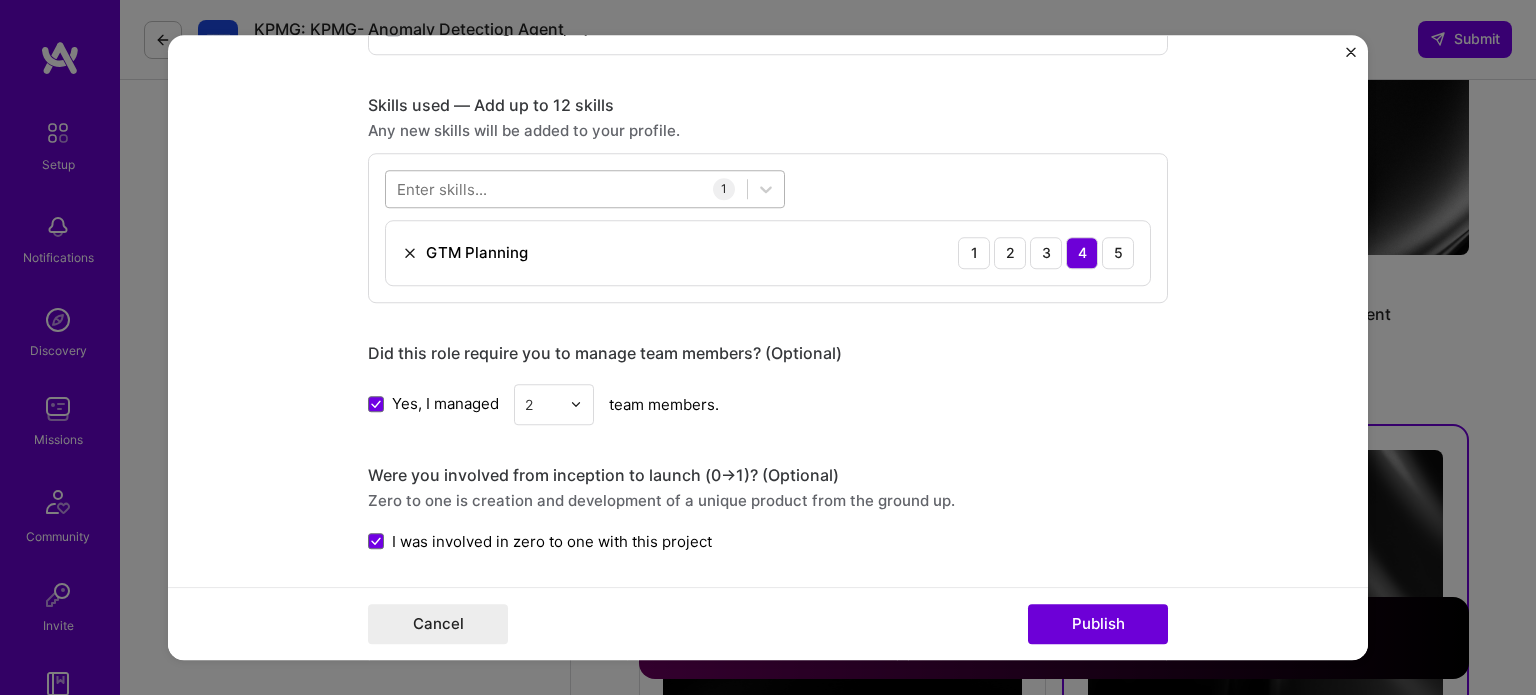 click at bounding box center [566, 188] 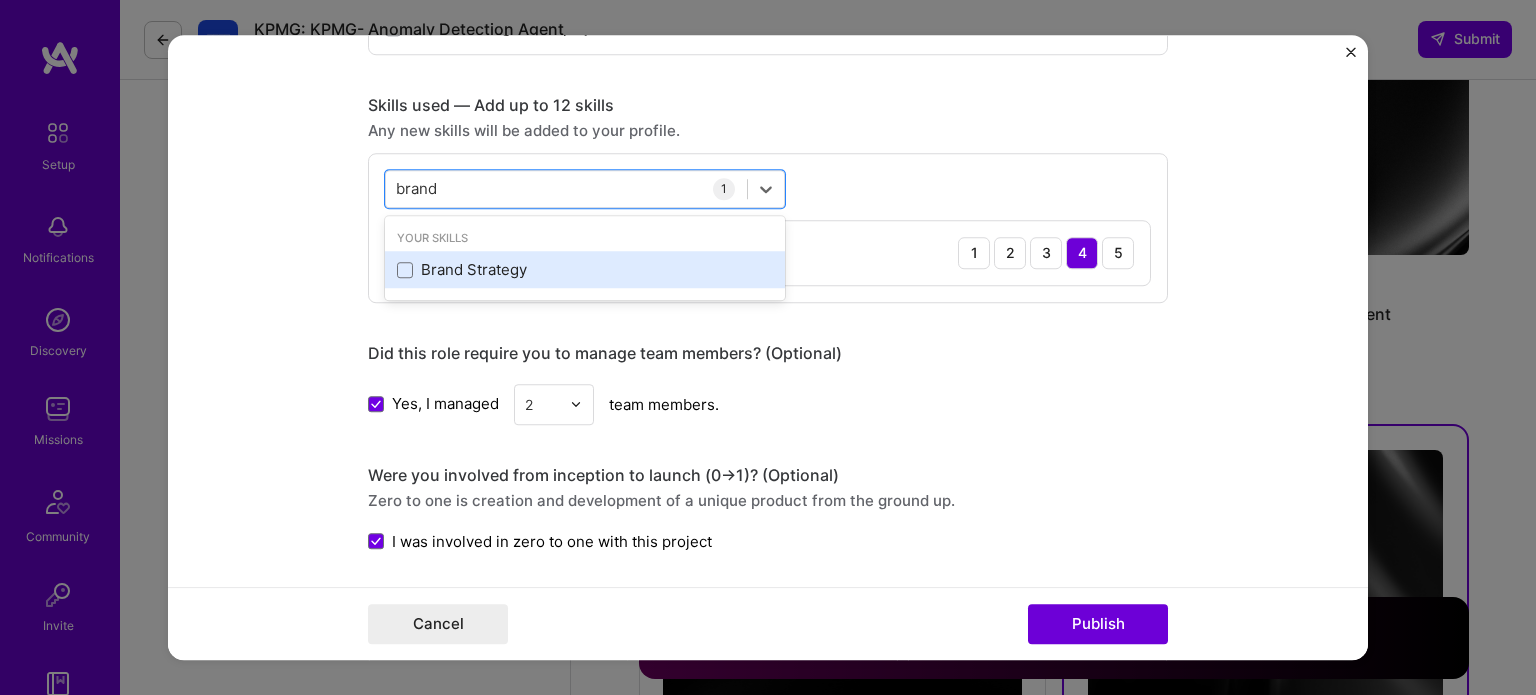 click on "Brand Strategy" at bounding box center [585, 270] 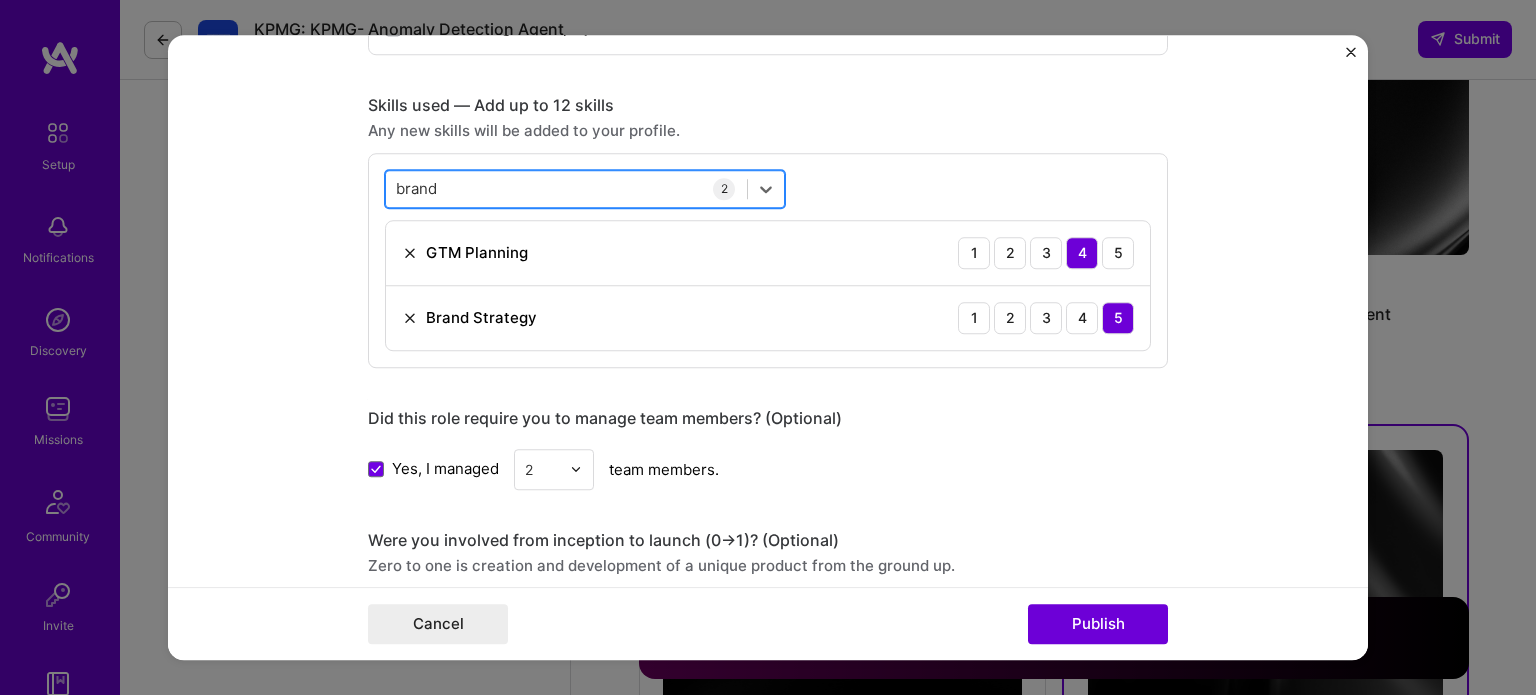 click on "brand brand" at bounding box center (566, 188) 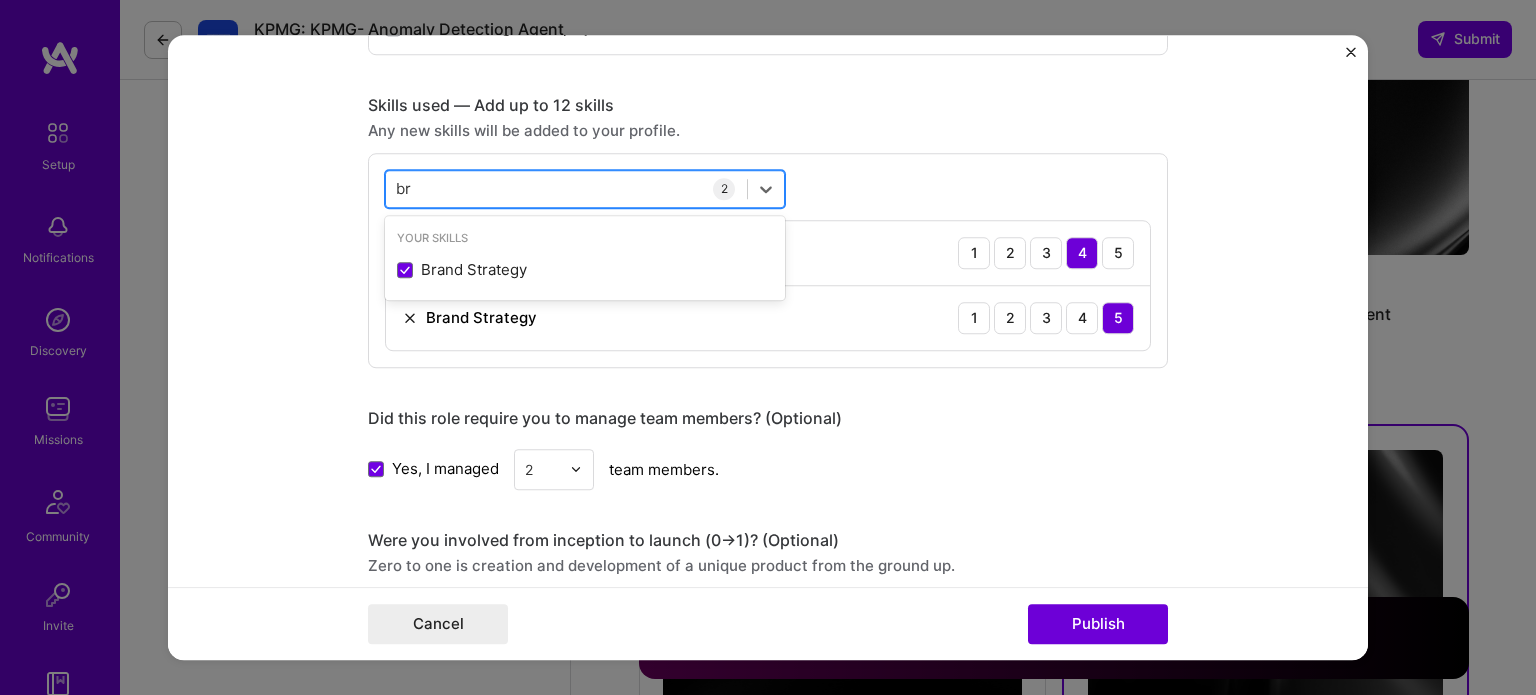 type on "b" 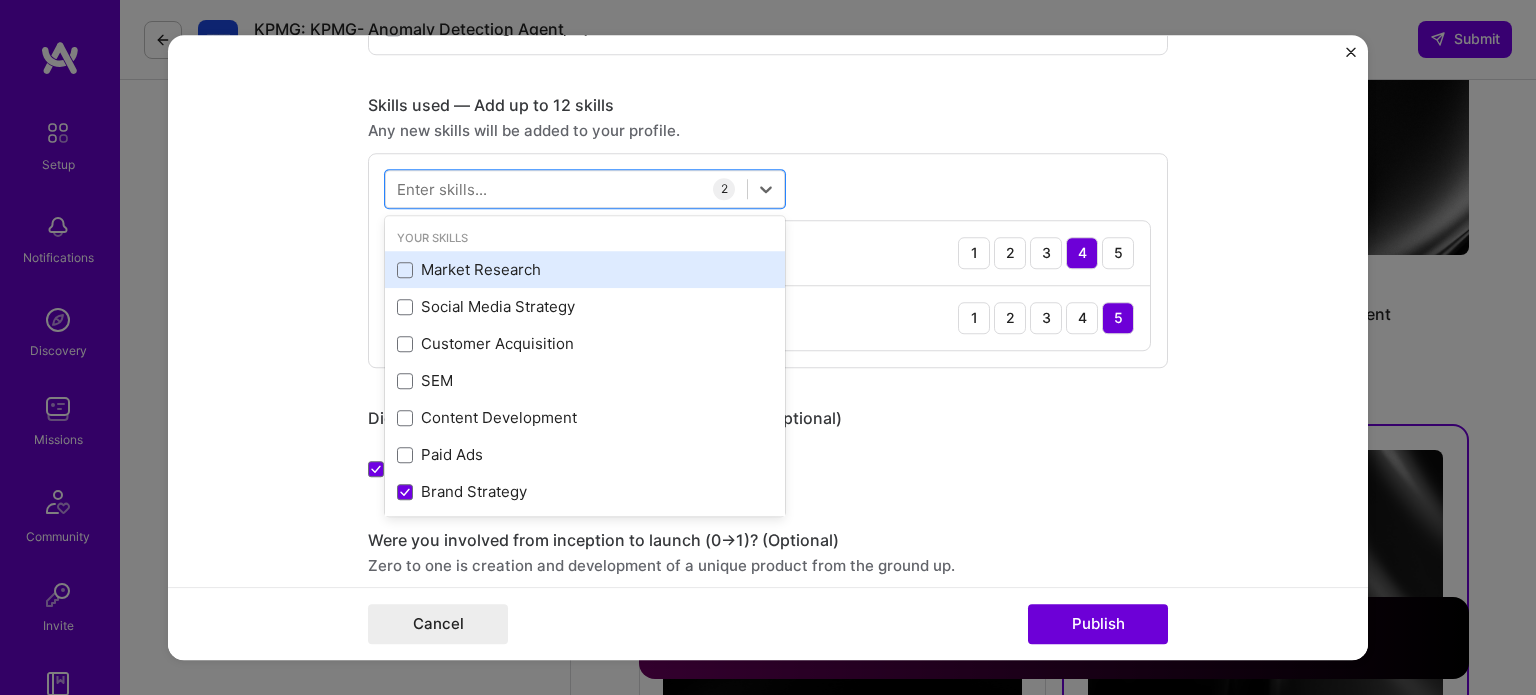 click on "Market Research" at bounding box center [585, 270] 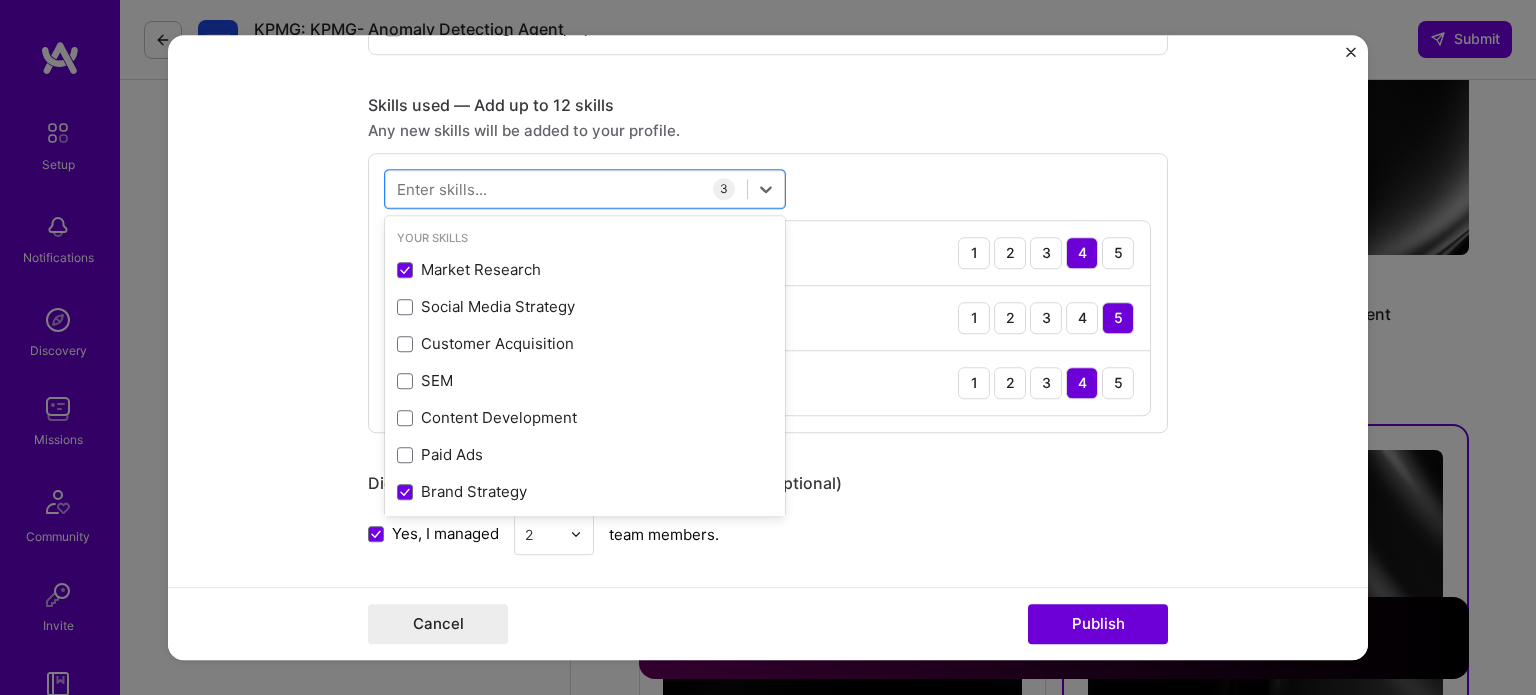 click on "Enter skills..." at bounding box center [442, 188] 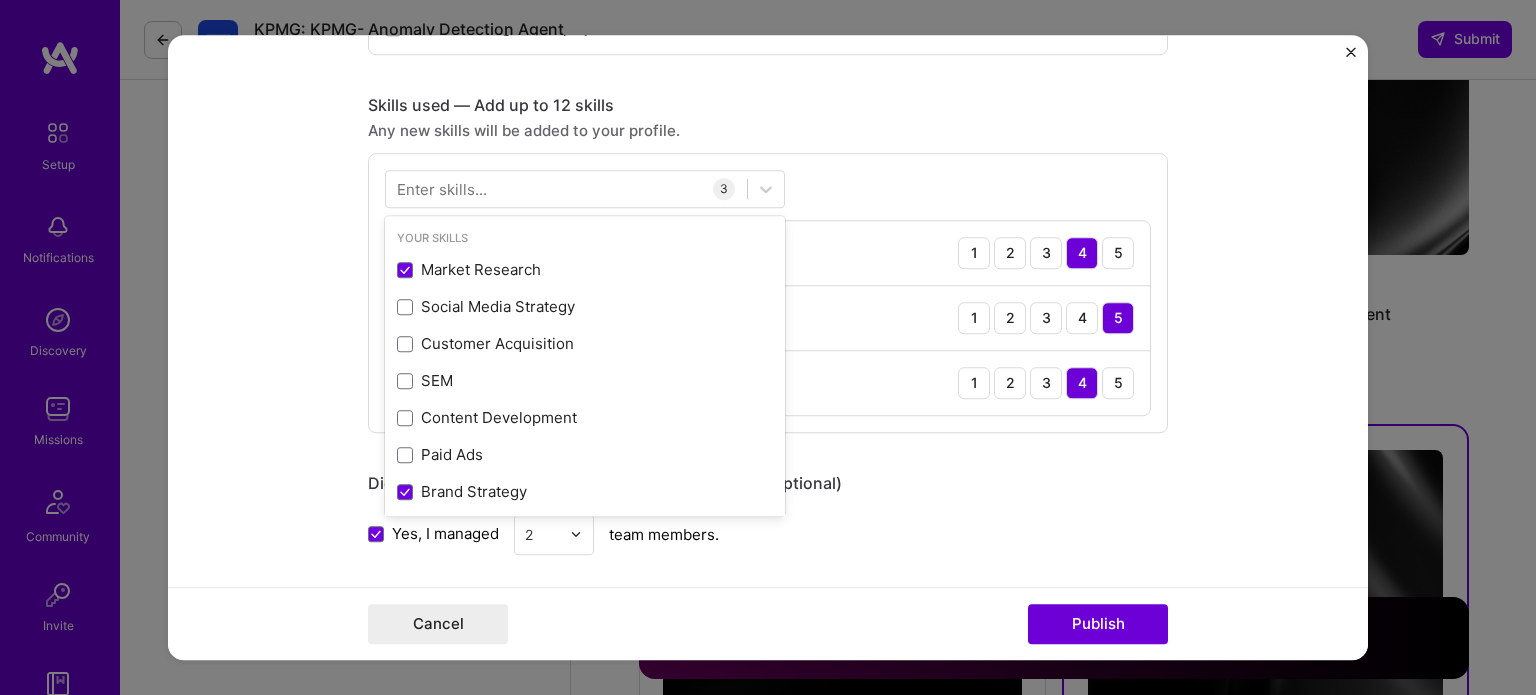 click on "Enter skills..." at bounding box center [442, 188] 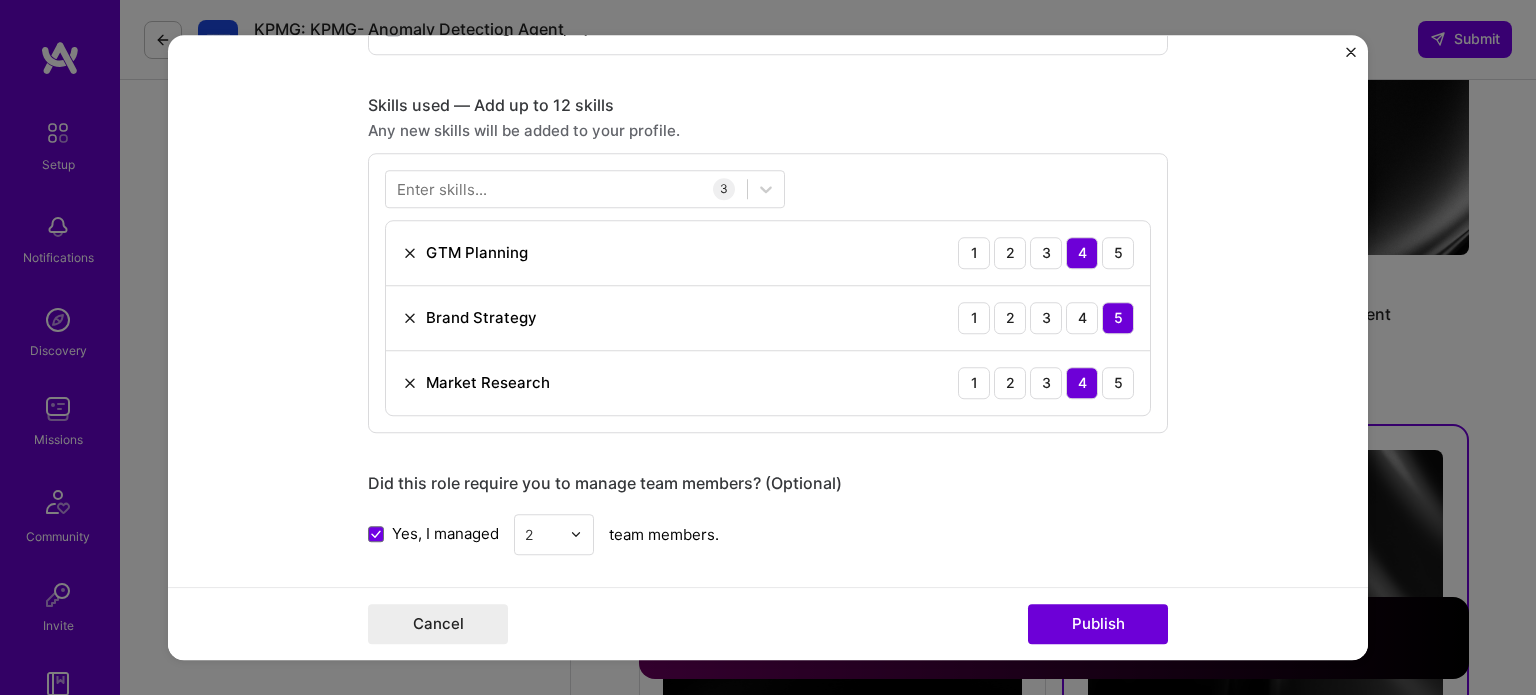 click on "Enter skills..." at bounding box center (442, 188) 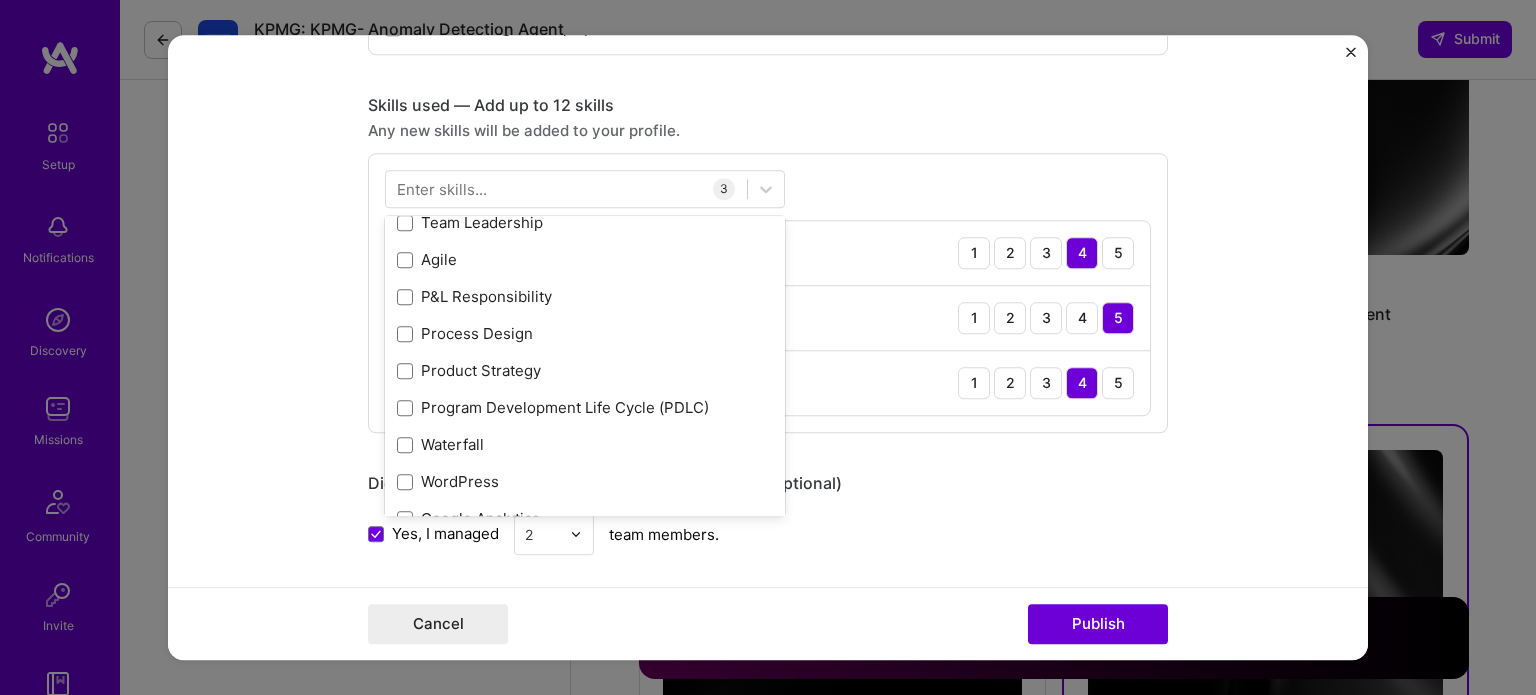 scroll, scrollTop: 348, scrollLeft: 0, axis: vertical 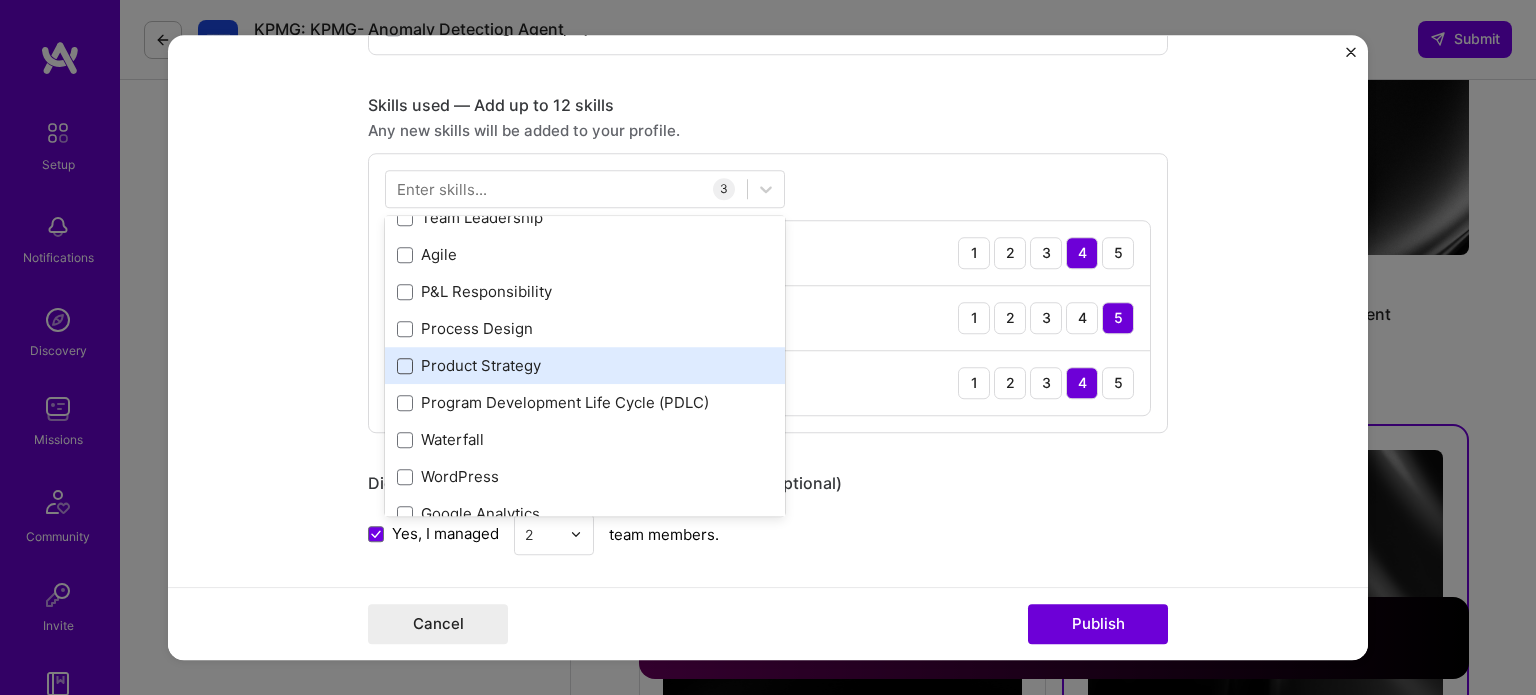 click on "Market Research Social Media Strategy Customer Acquisition SEM Content Development Paid Ads Brand Strategy Process Optimization Team Leadership Agile P&L Responsibility Process Design Product Strategy Program Development Life Cycle (PDLC) Waterfall WordPress Google Analytics Product Marketing Stakeholder Management Web Analytics User Research UX/UI Analytics Figma Jira Looker Mailchimp Mentoring People Management Salesforce Tableau SEO Adobe Creative Cloud Coaching Copywriting Elementor GTM Planning InDesign Data Analysis" at bounding box center (585, 625) 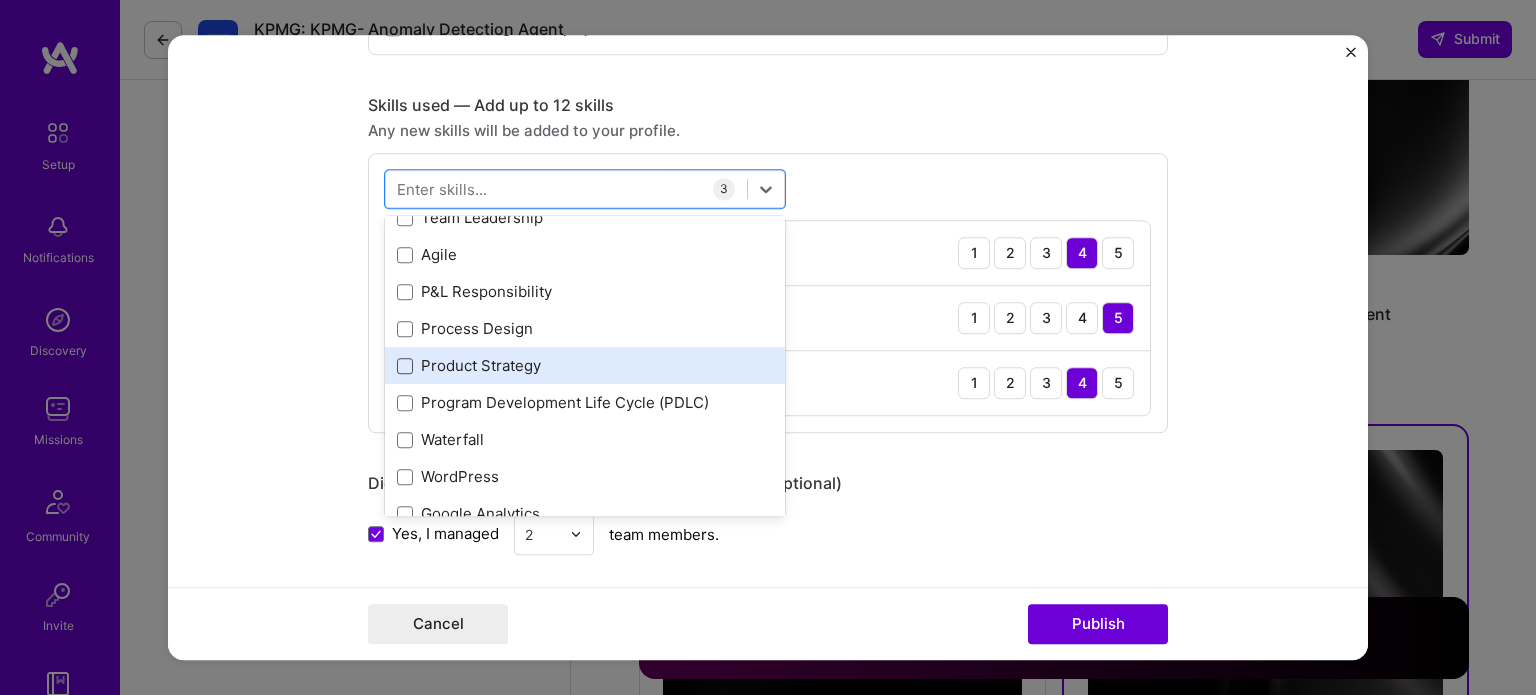 scroll, scrollTop: 24, scrollLeft: 0, axis: vertical 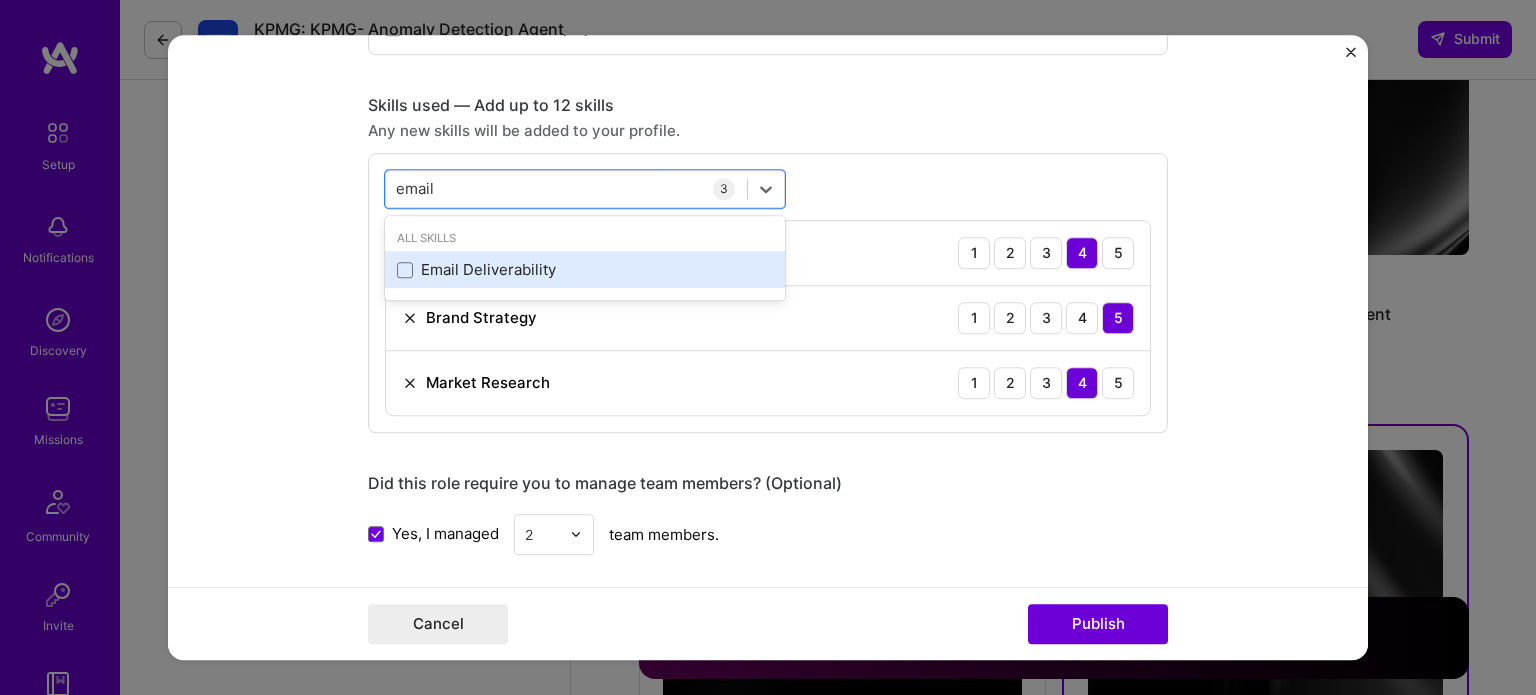 click on "Email Deliverability" at bounding box center (585, 270) 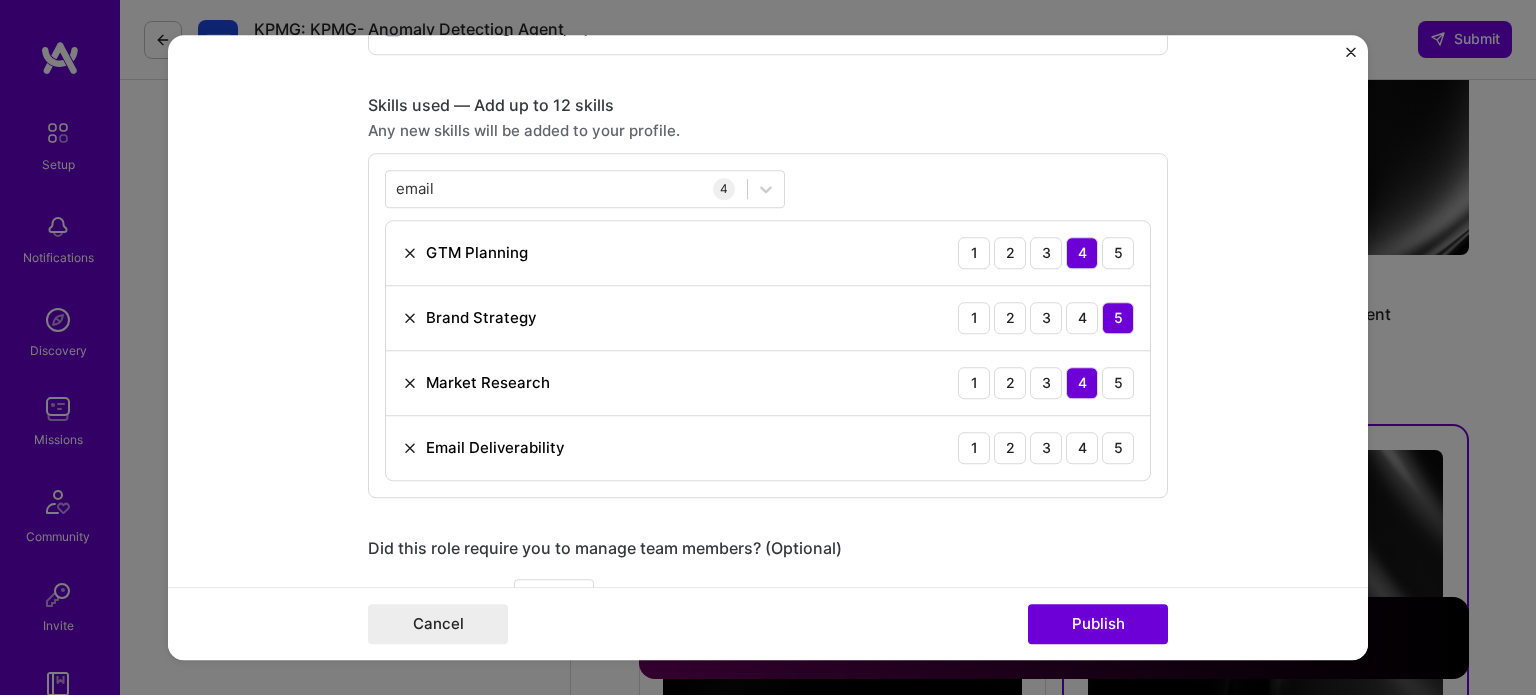 click on "email email 4 GTM Planning 1 2 3 4 5 Brand Strategy 1 2 3 4 5 Market Research 1 2 3 4 5 Email Deliverability 1 2 3 4 5" at bounding box center (768, 325) 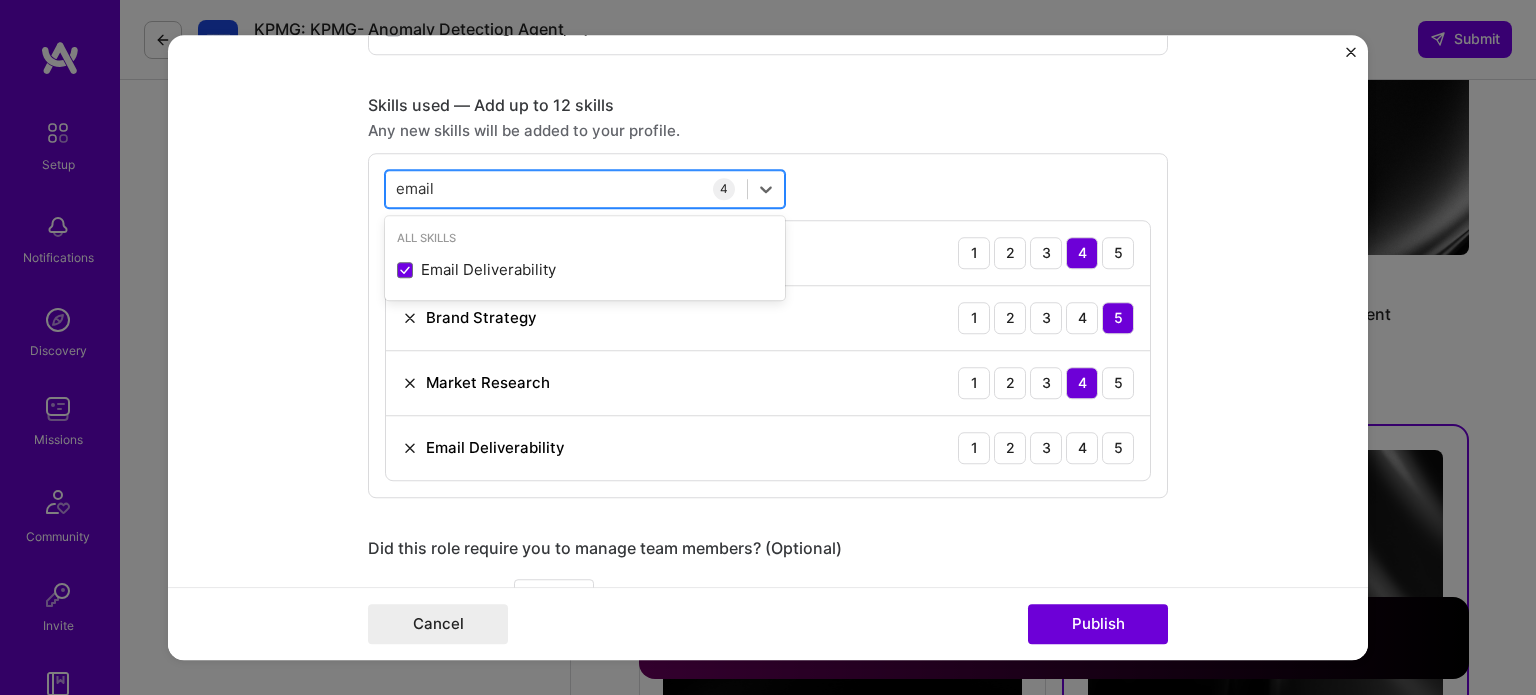 click on "email email" at bounding box center [566, 188] 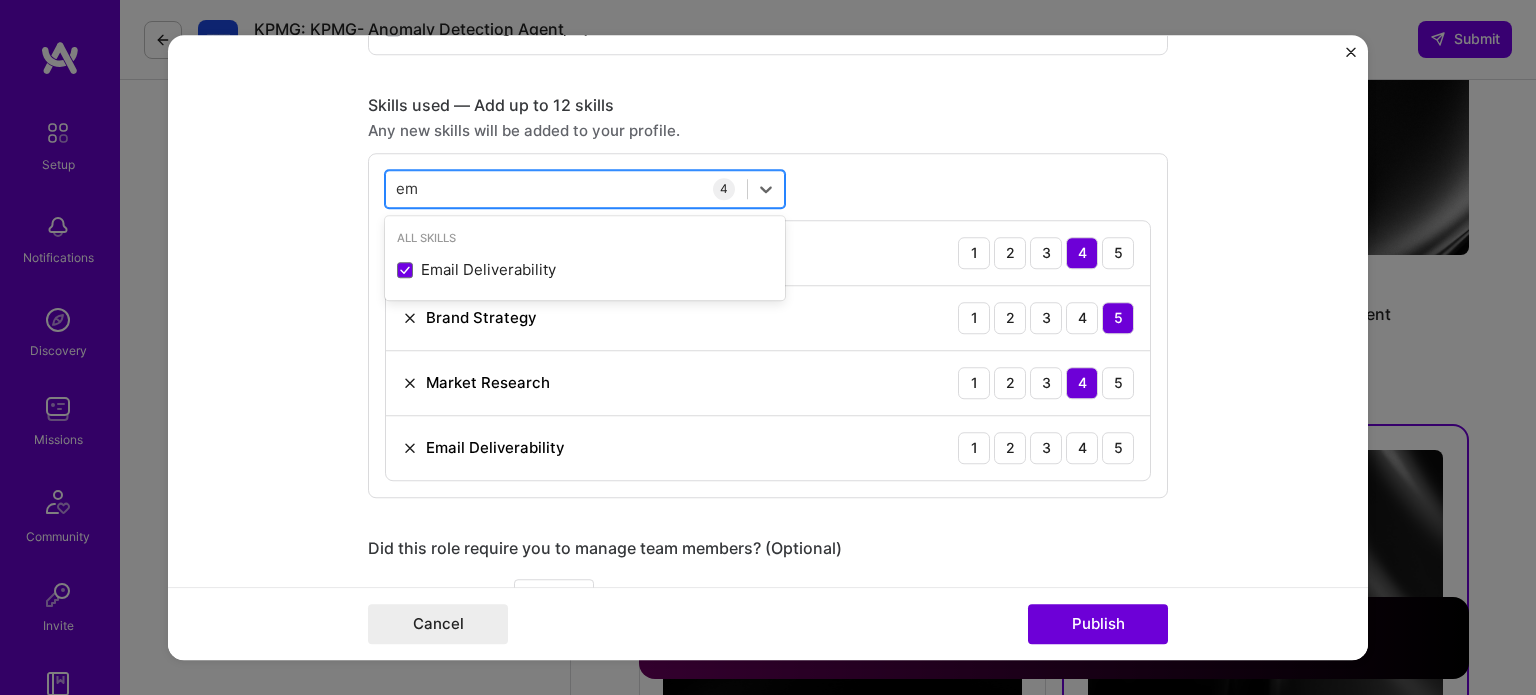 type on "e" 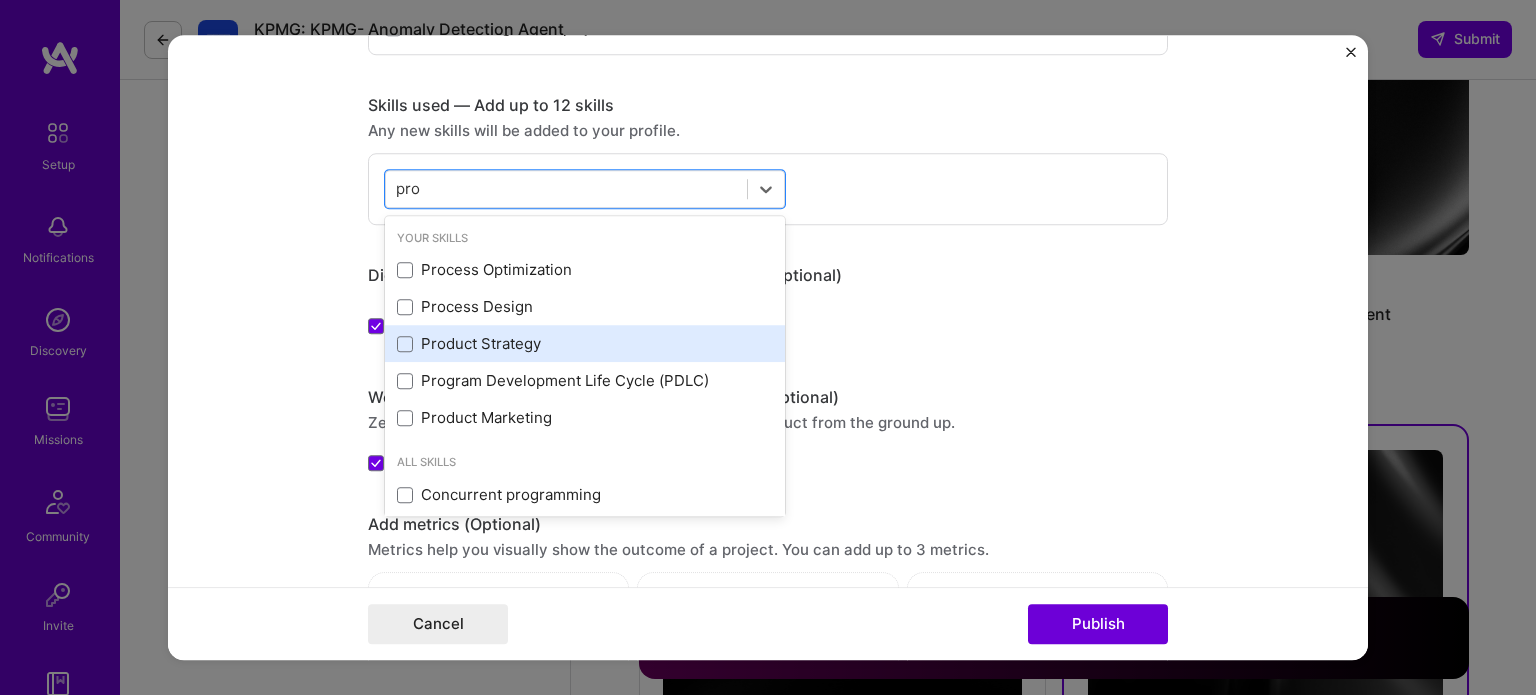 click on "Product Strategy" at bounding box center [585, 344] 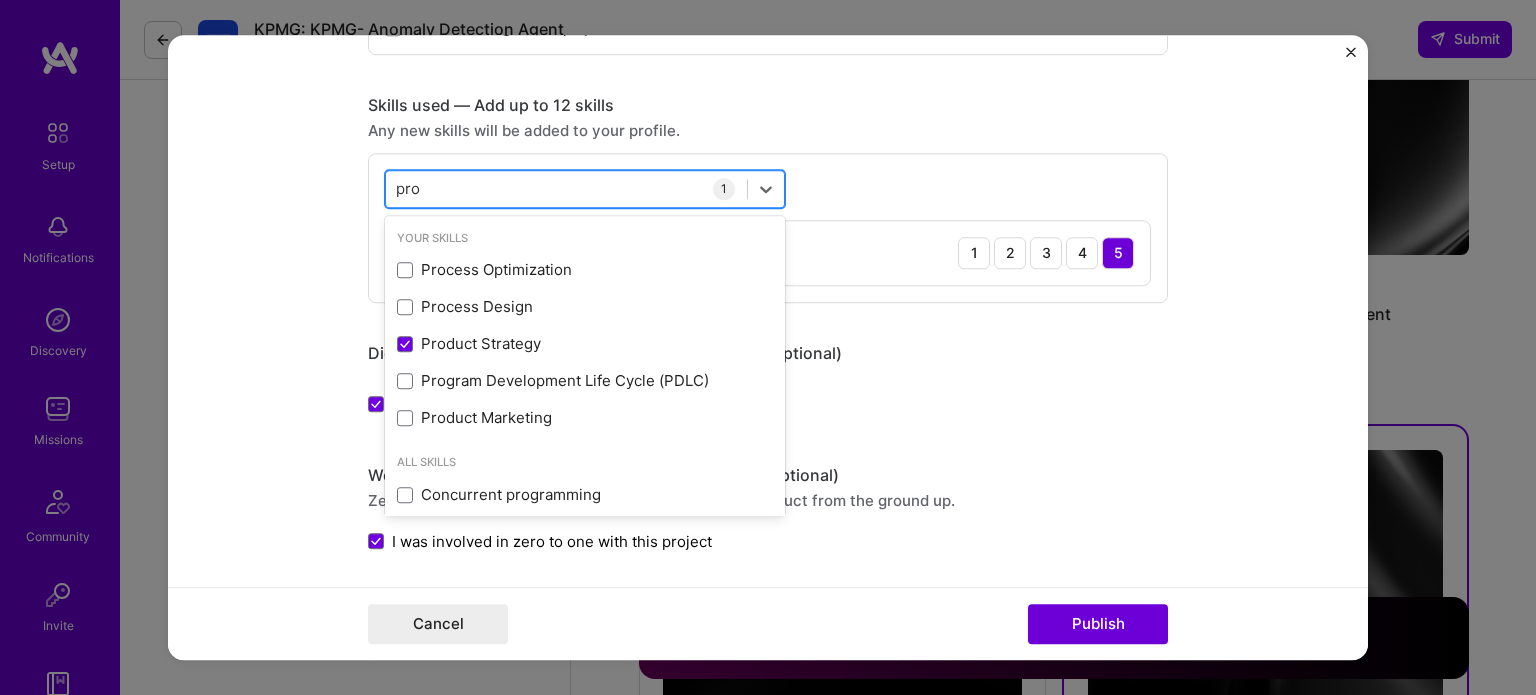 click on "pro pro" at bounding box center (566, 188) 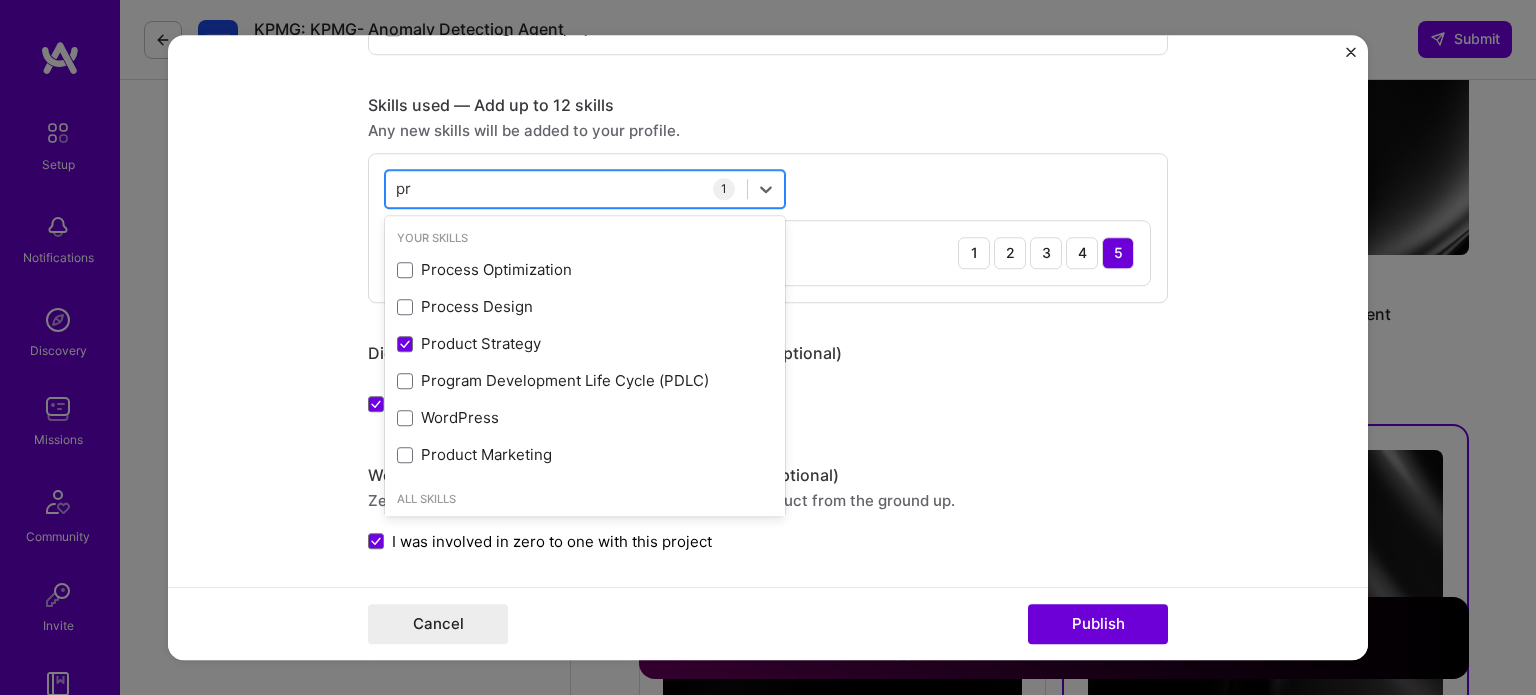 type on "p" 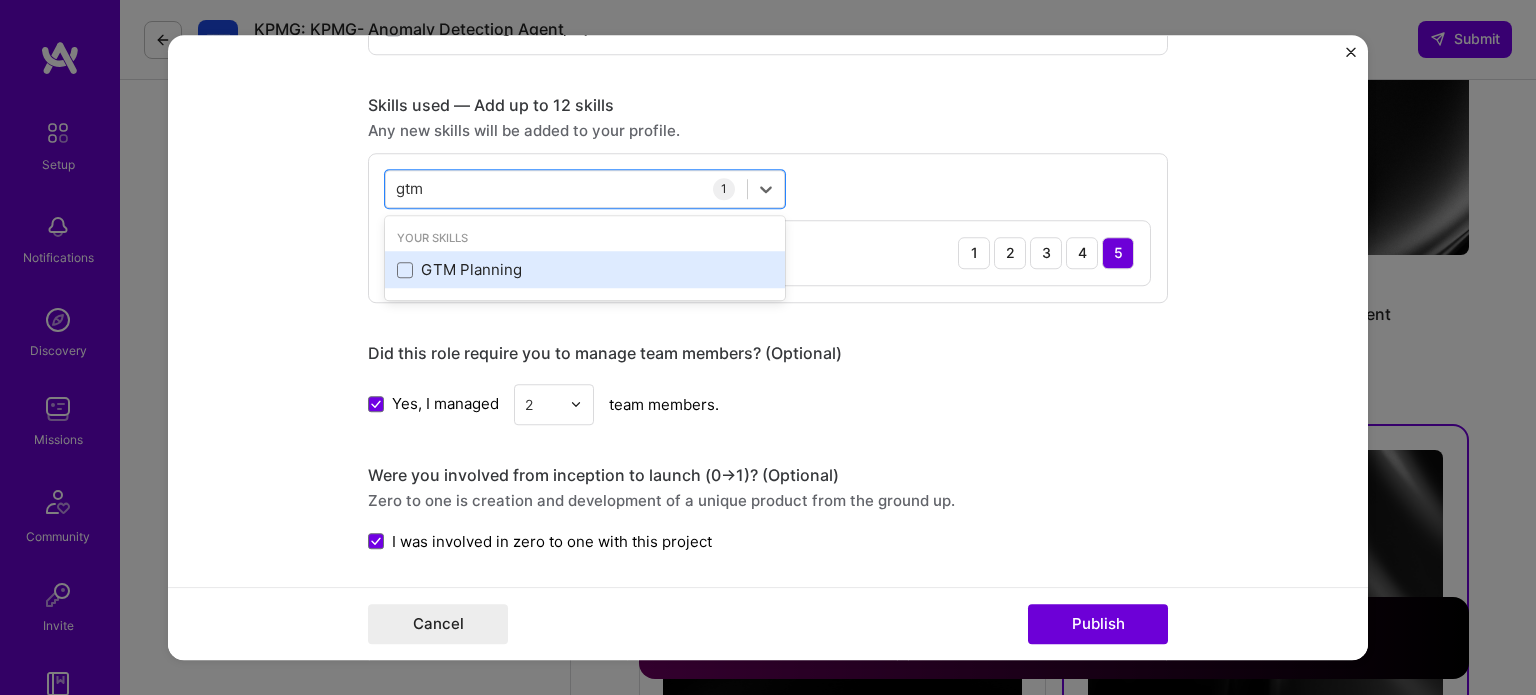 click on "GTM Planning" at bounding box center (585, 270) 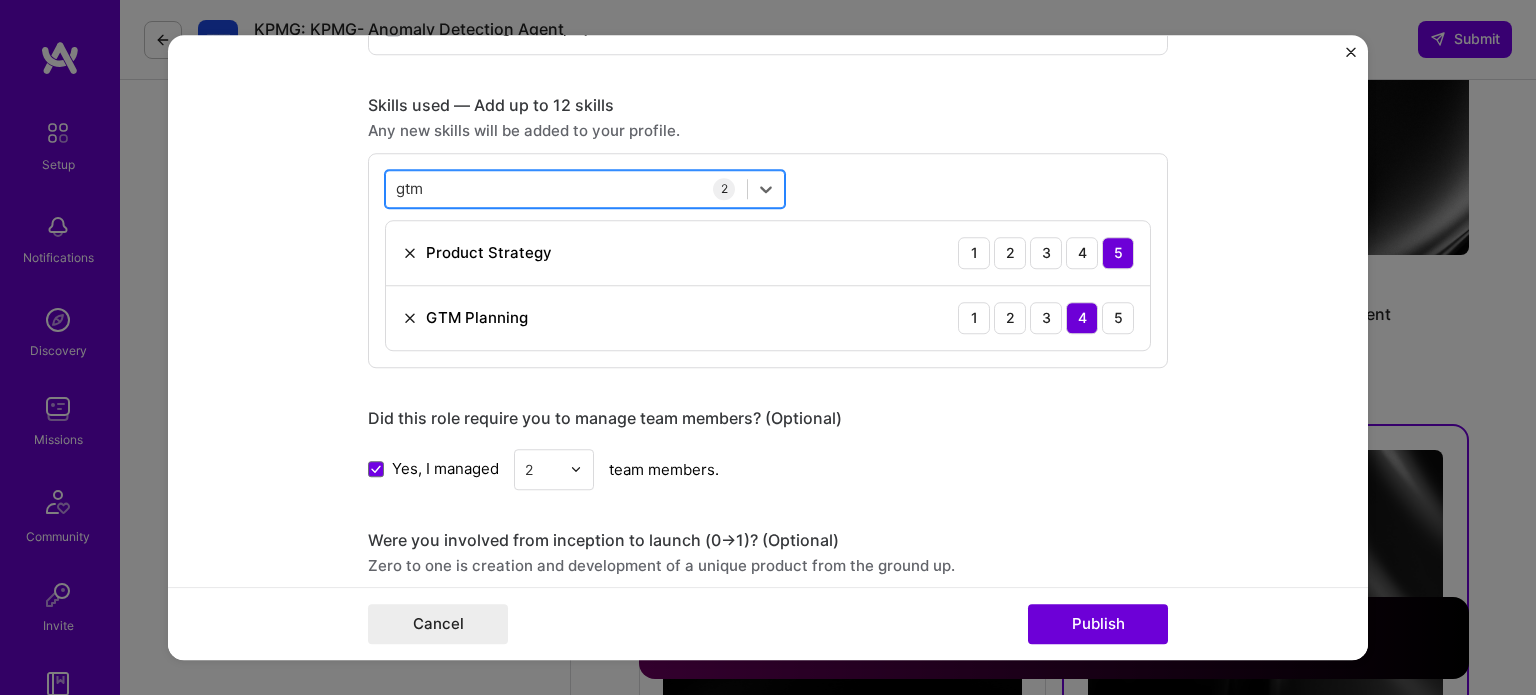 click on "gtm gtm" at bounding box center [566, 188] 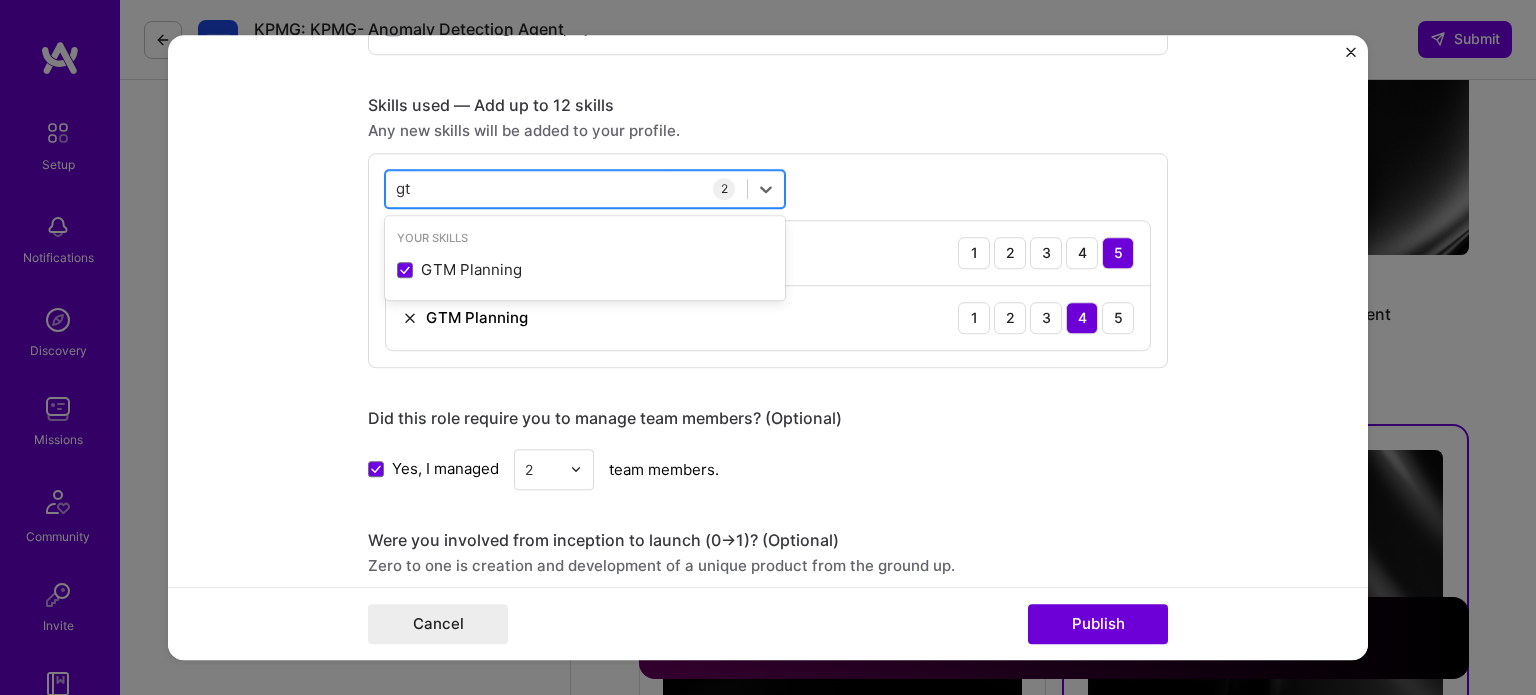 type on "g" 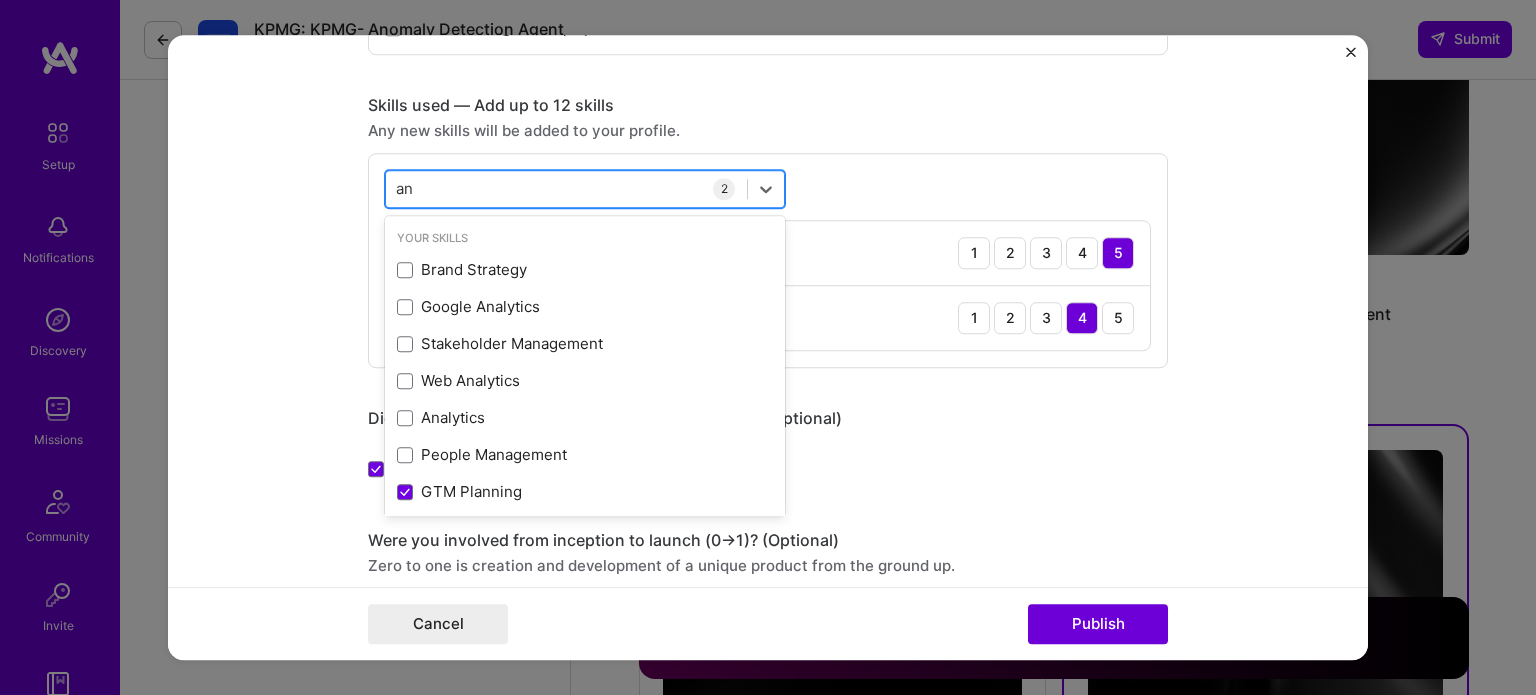 type on "a" 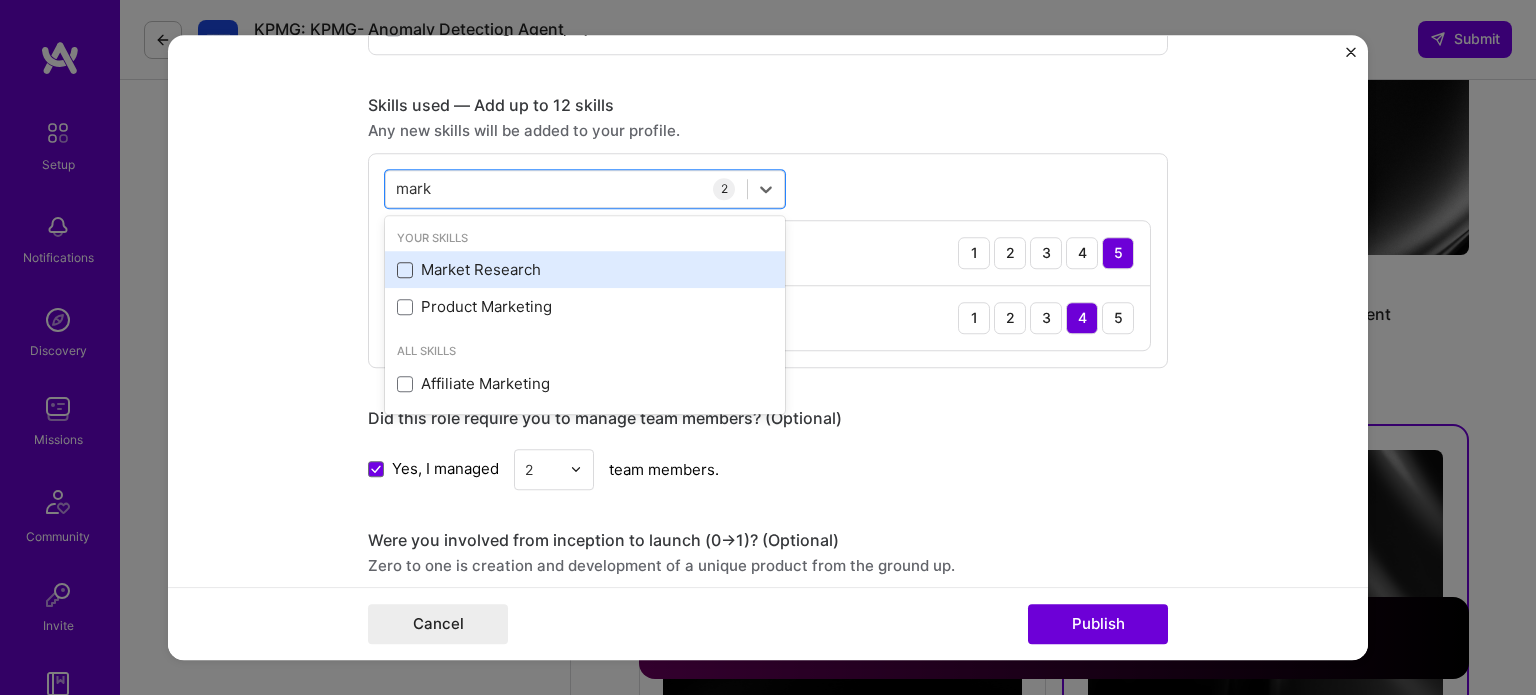click at bounding box center [405, 270] 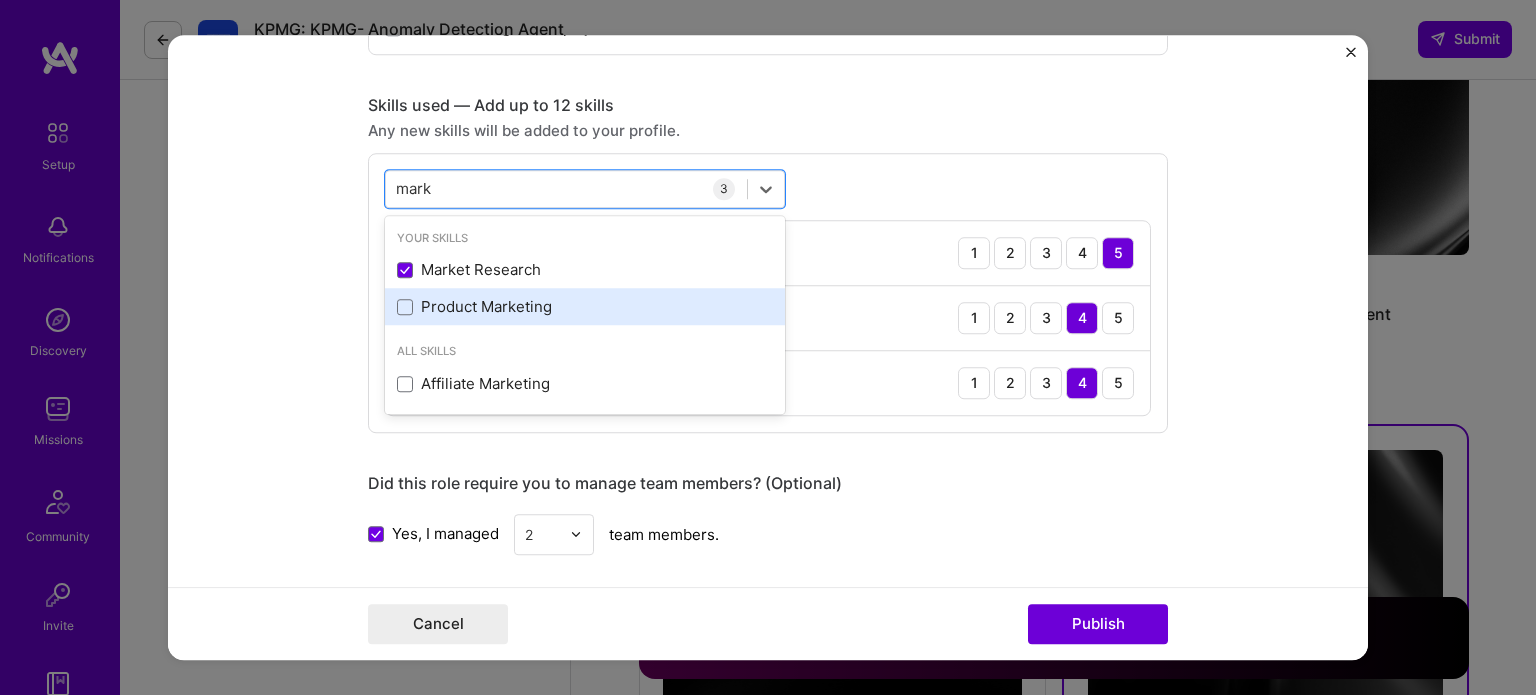 click on "Product Marketing" at bounding box center (585, 307) 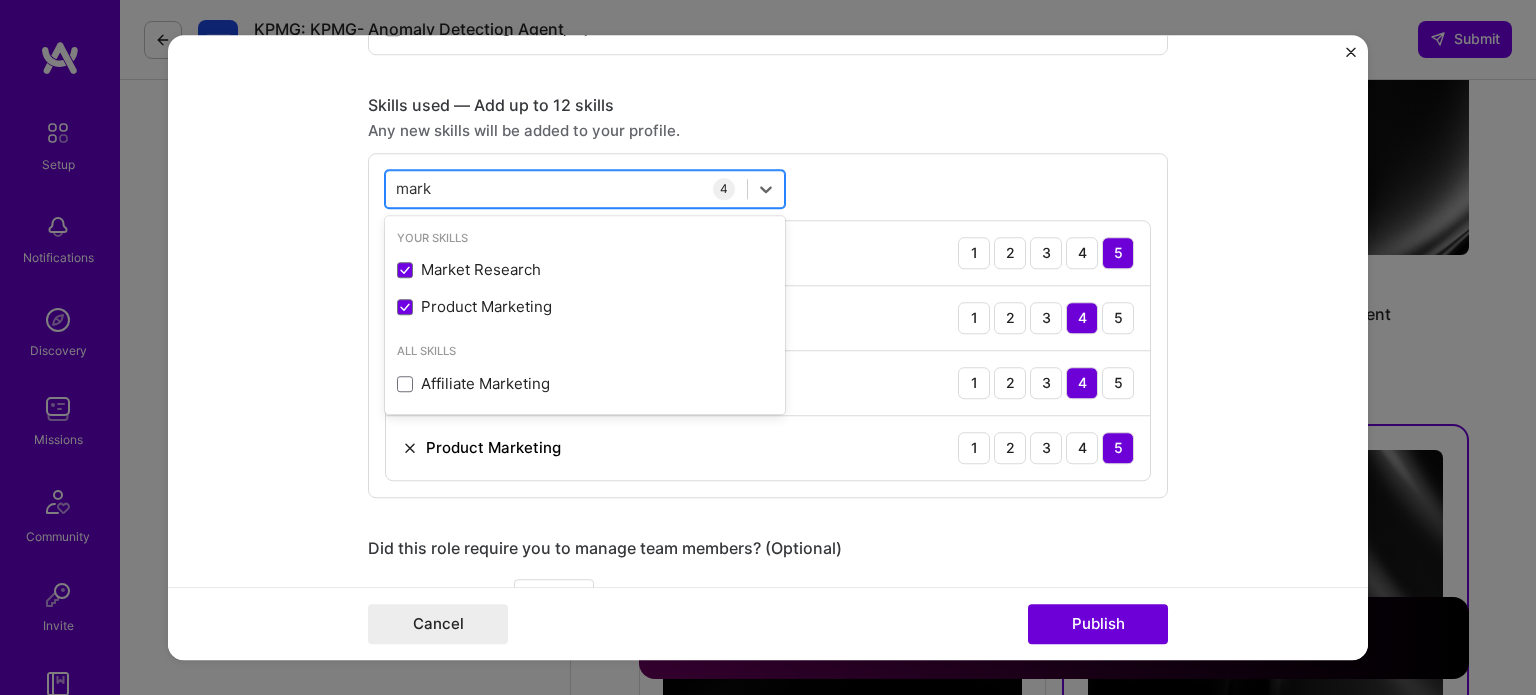 click on "[PERSON_NAME] [PERSON_NAME]" at bounding box center (566, 188) 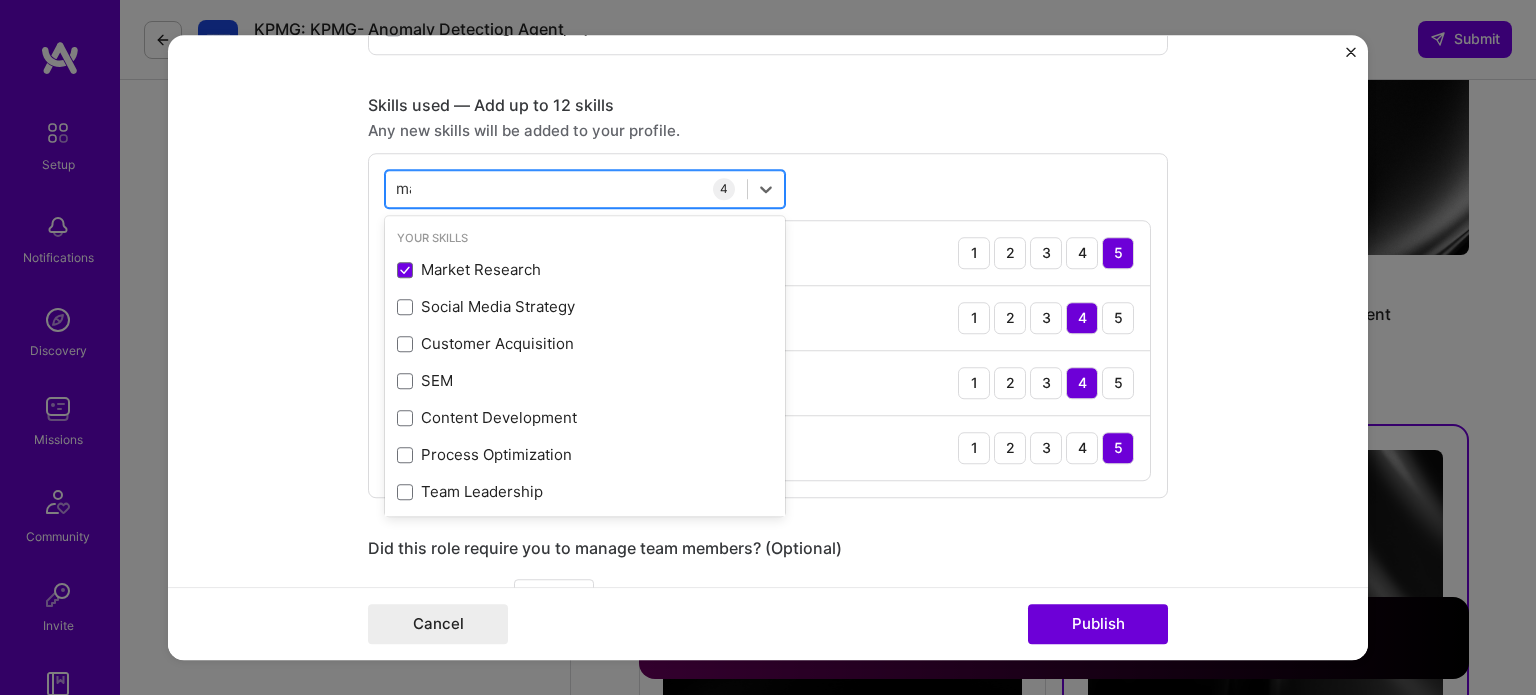 type on "m" 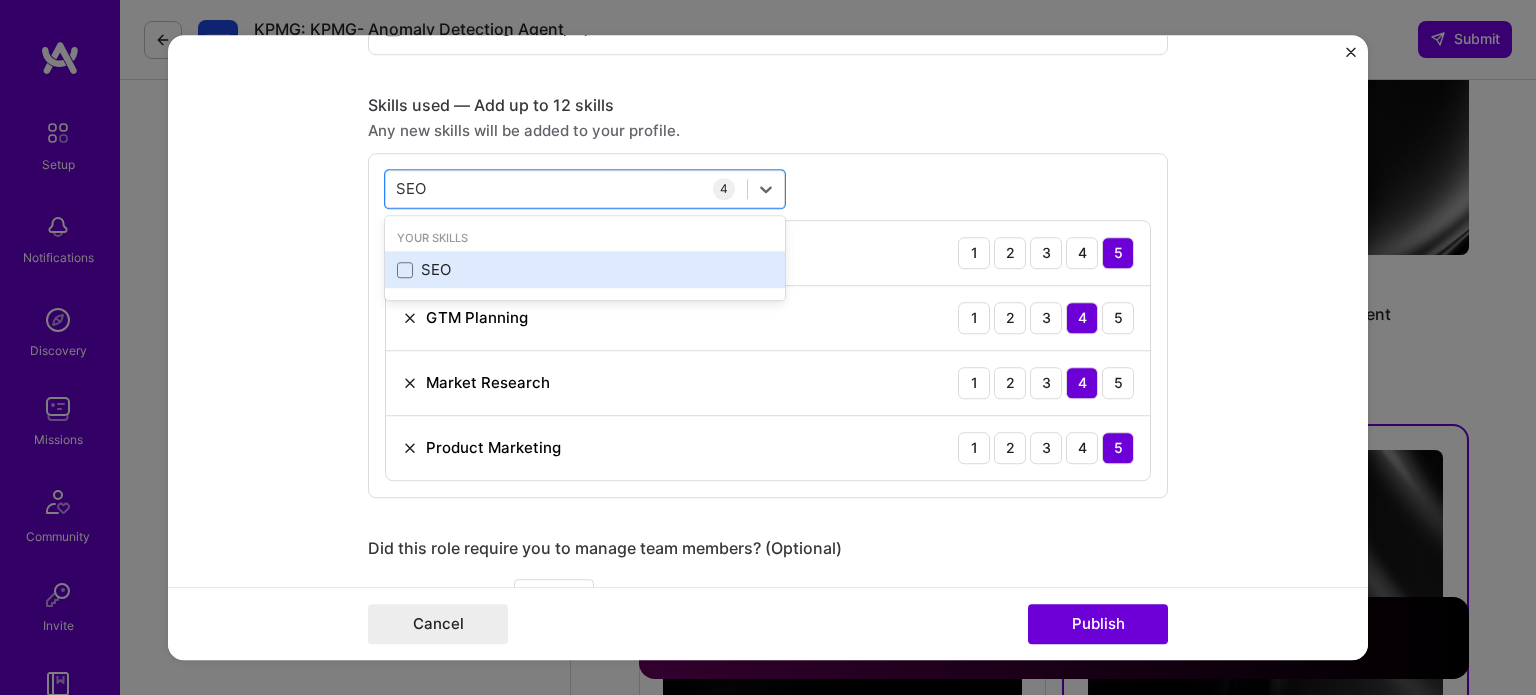click on "SEO" at bounding box center (585, 270) 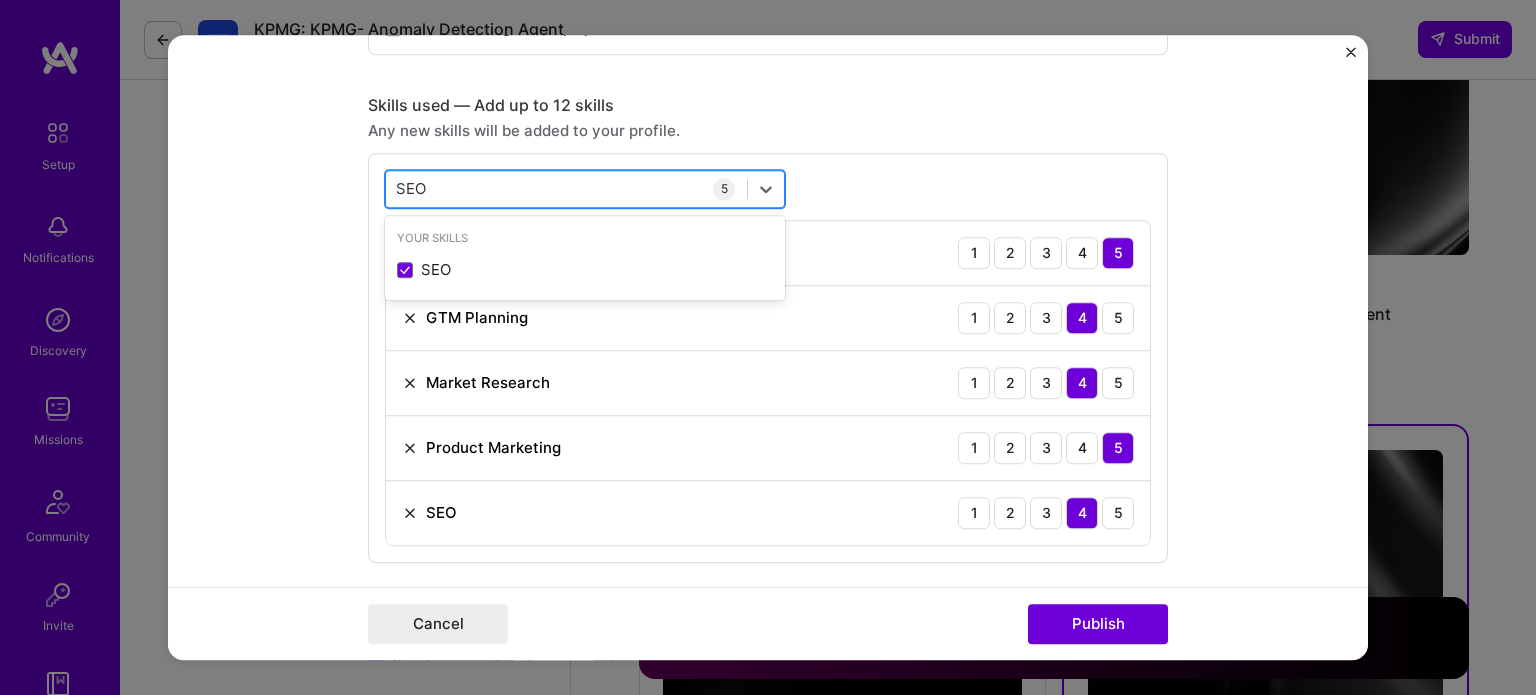 click on "[PERSON_NAME]" at bounding box center (566, 188) 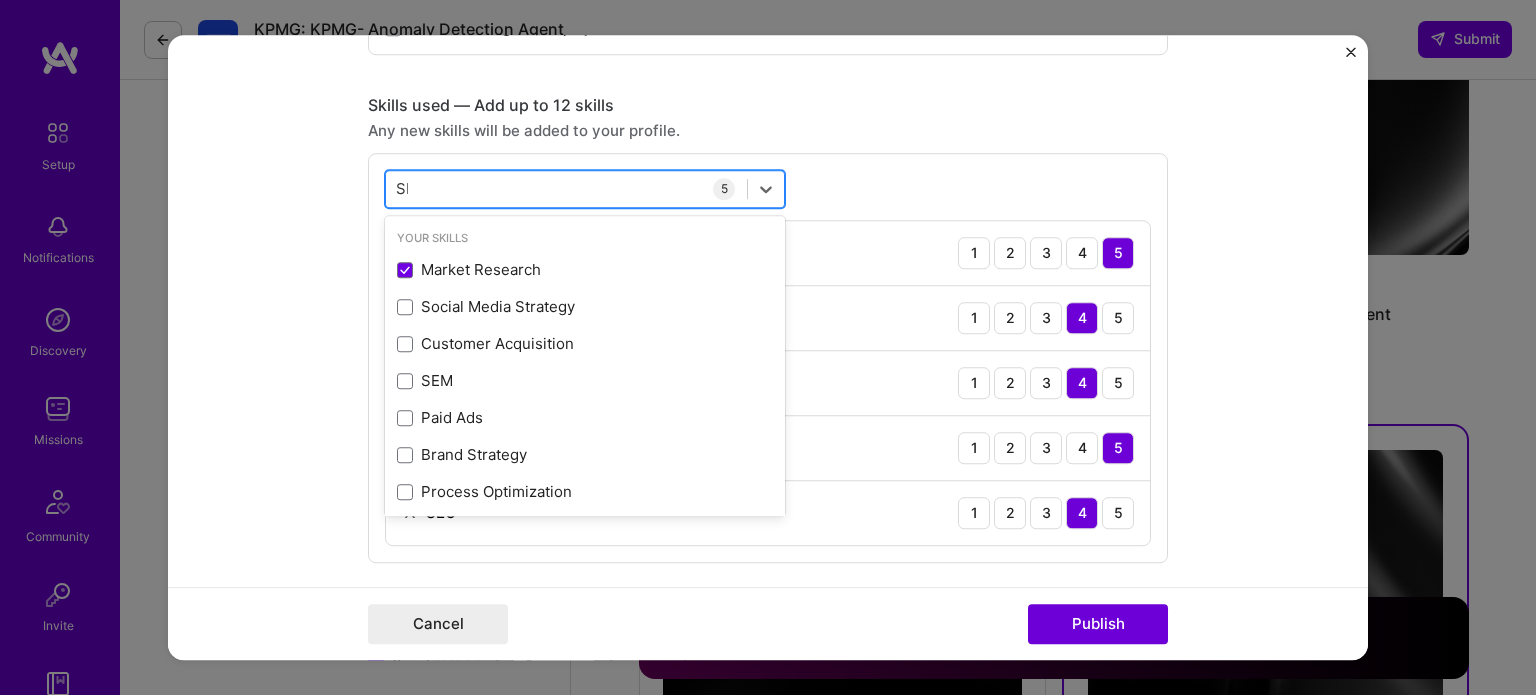 type on "S" 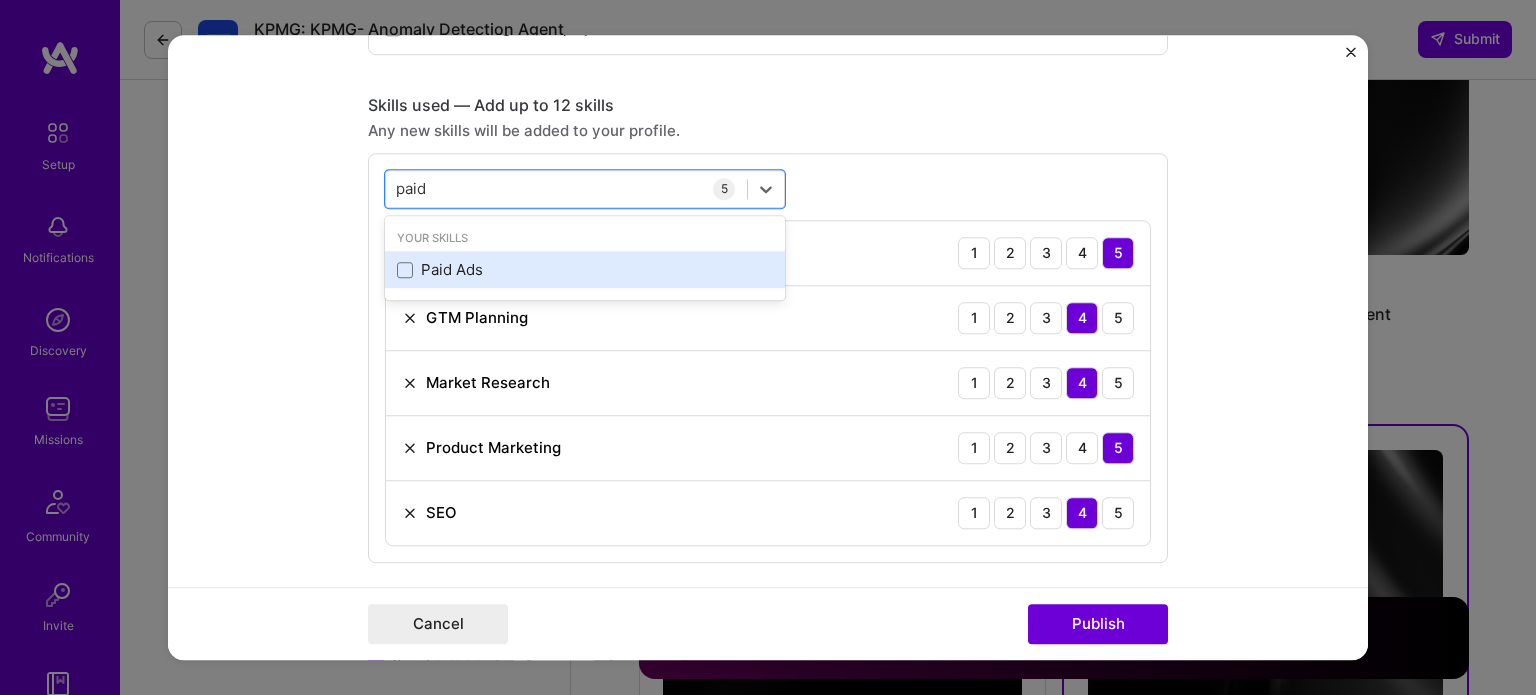 click on "Paid Ads" at bounding box center (585, 270) 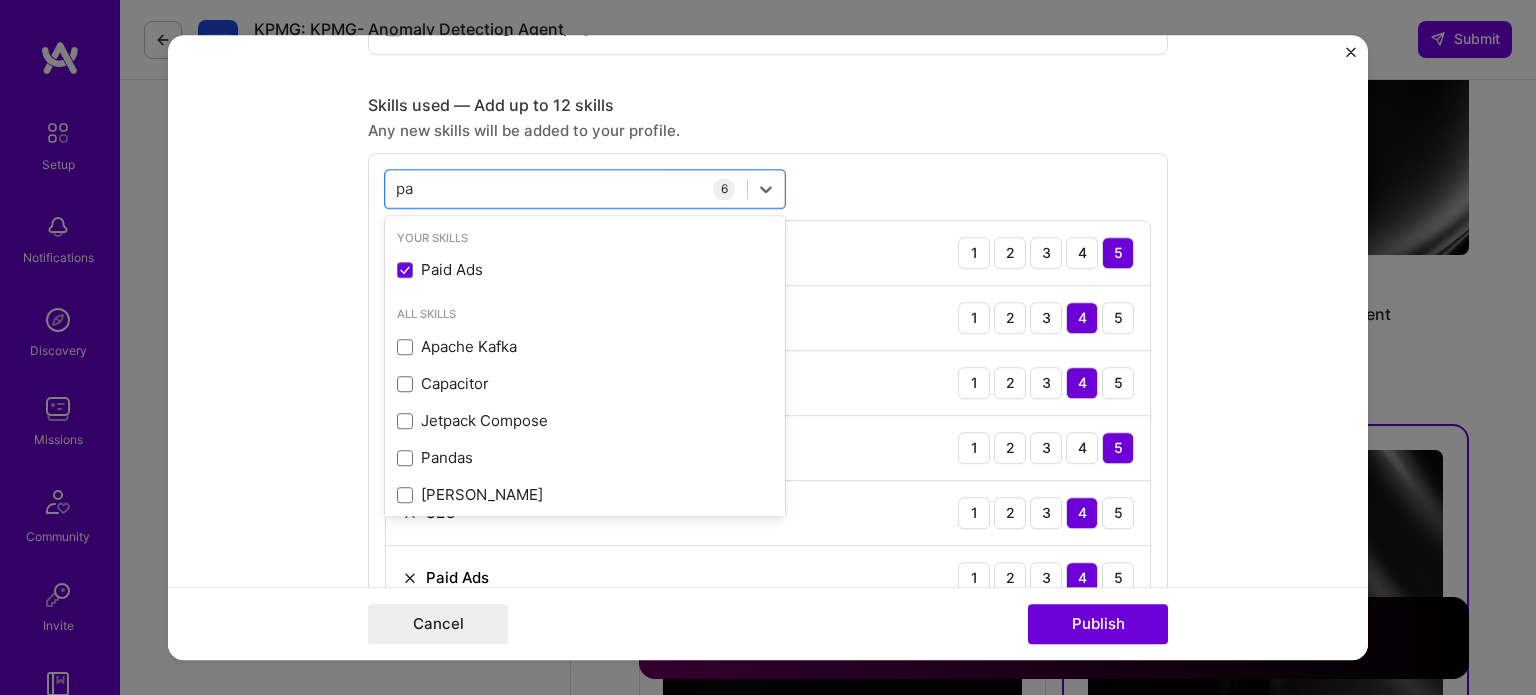 type on "p" 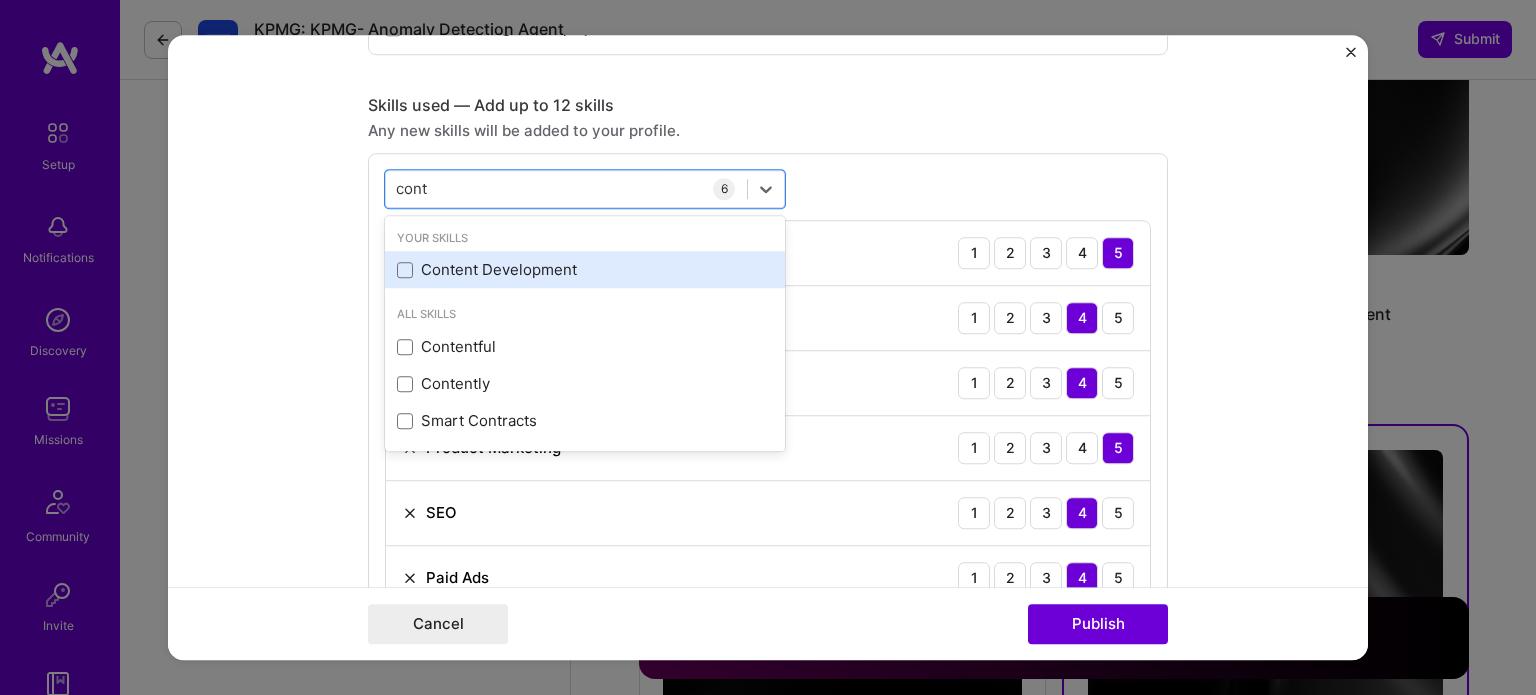 click on "Content Development" at bounding box center (585, 270) 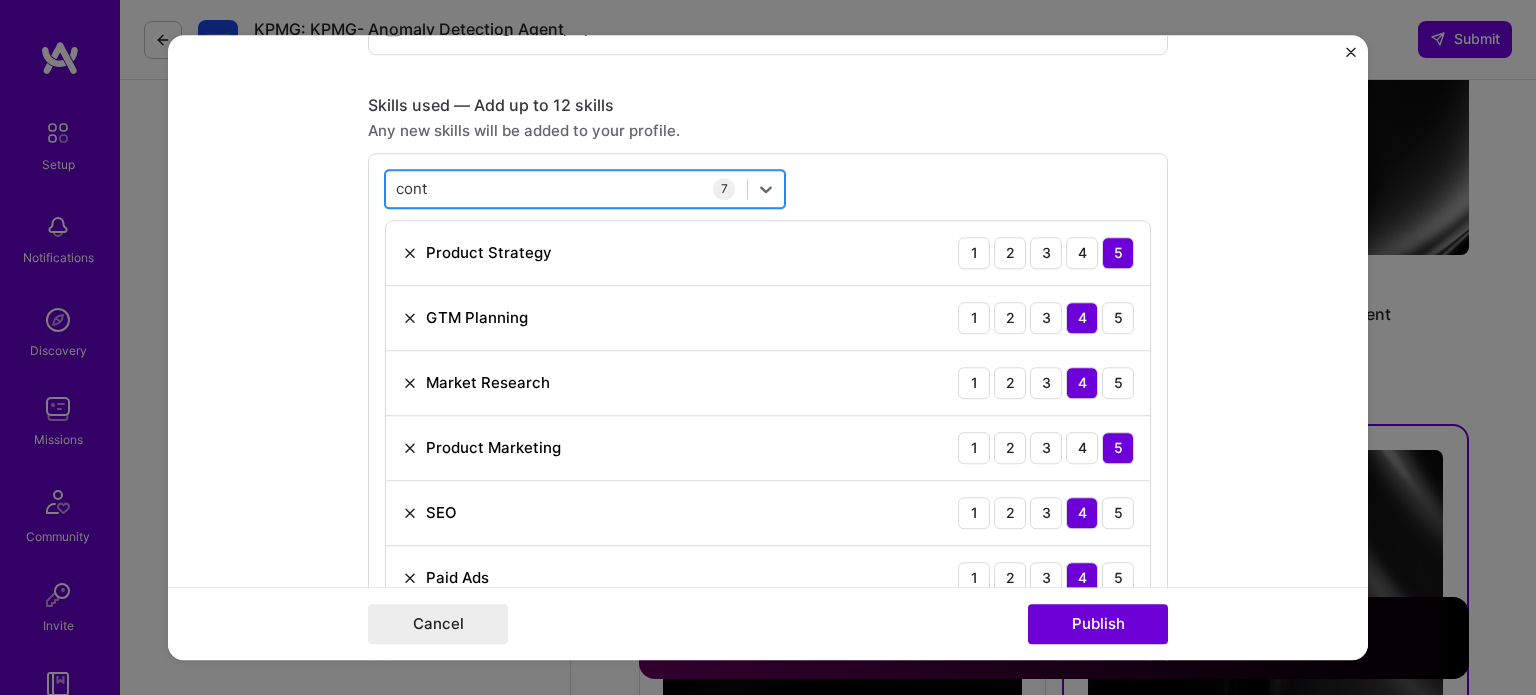 click on "cont cont" at bounding box center [566, 188] 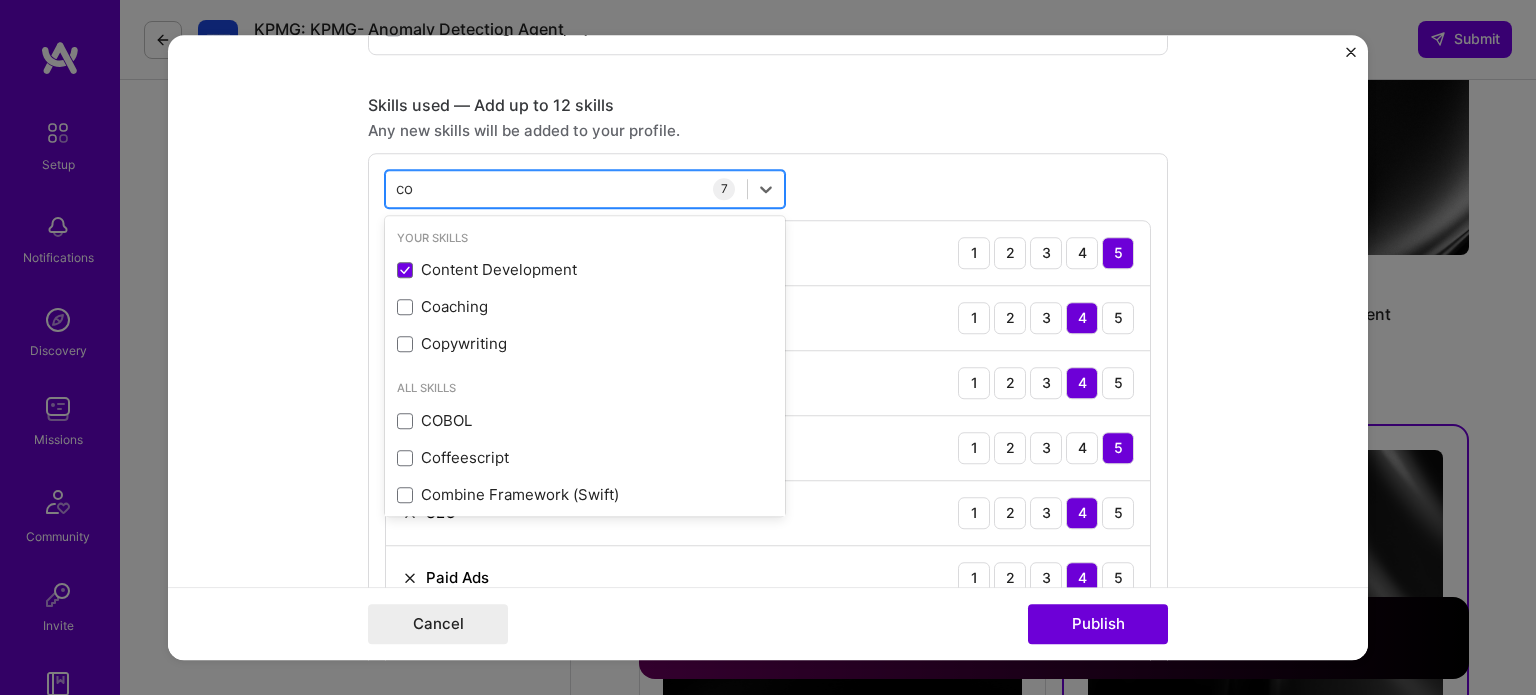 type on "c" 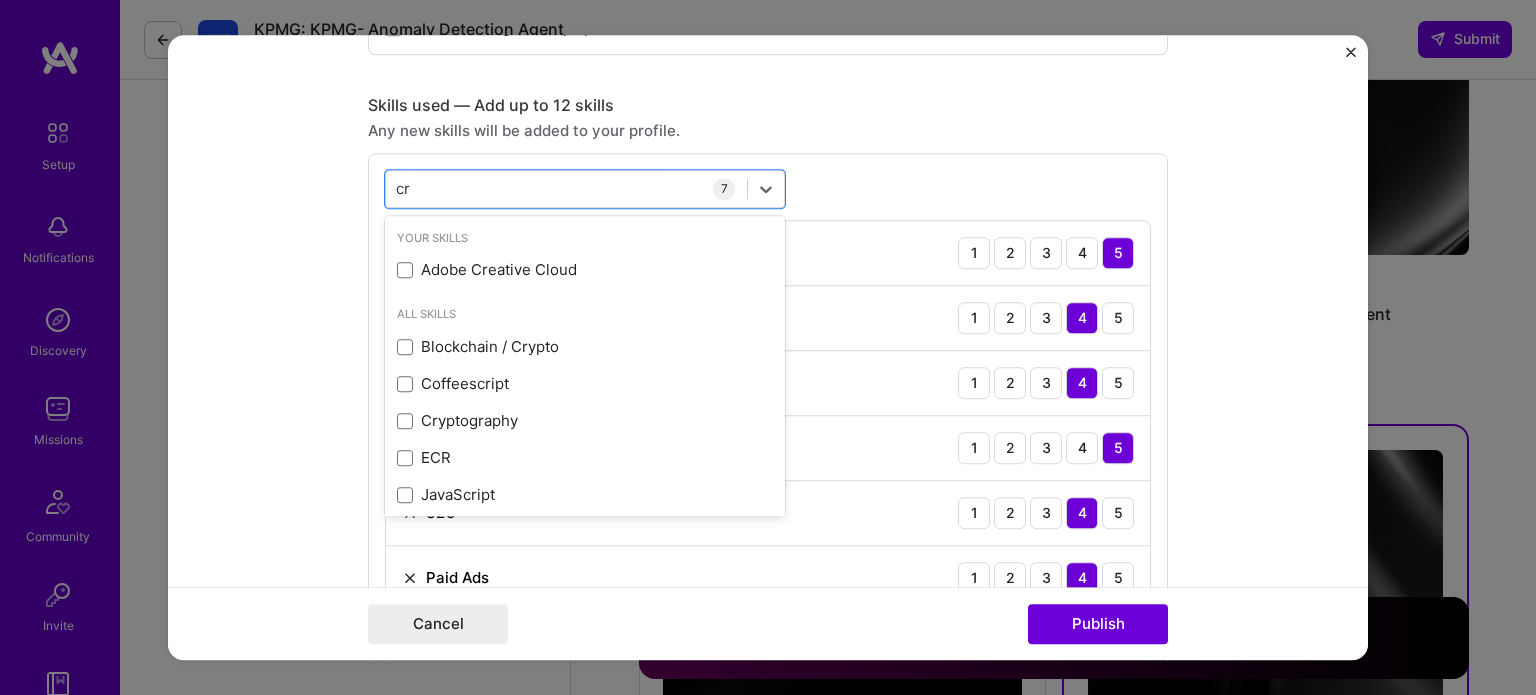 type on "c" 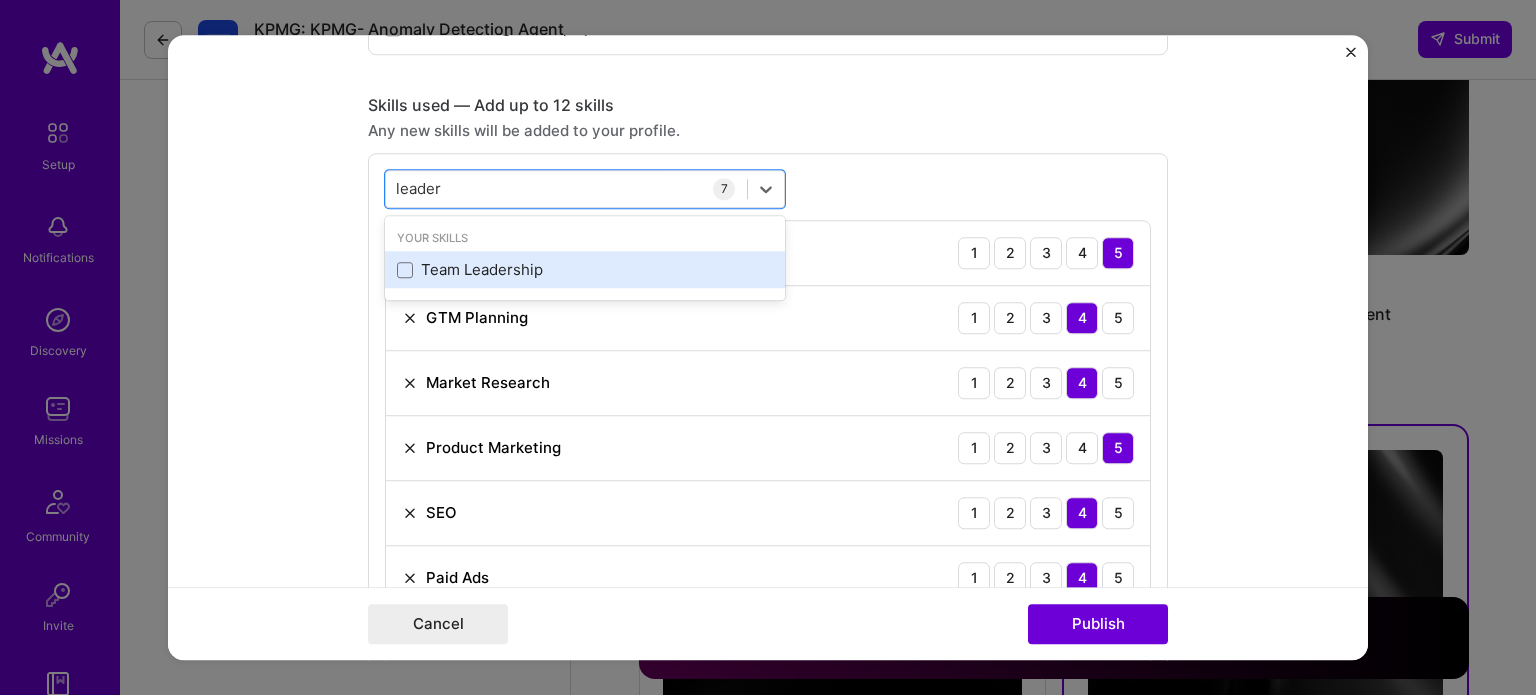 click on "Team Leadership" at bounding box center (585, 270) 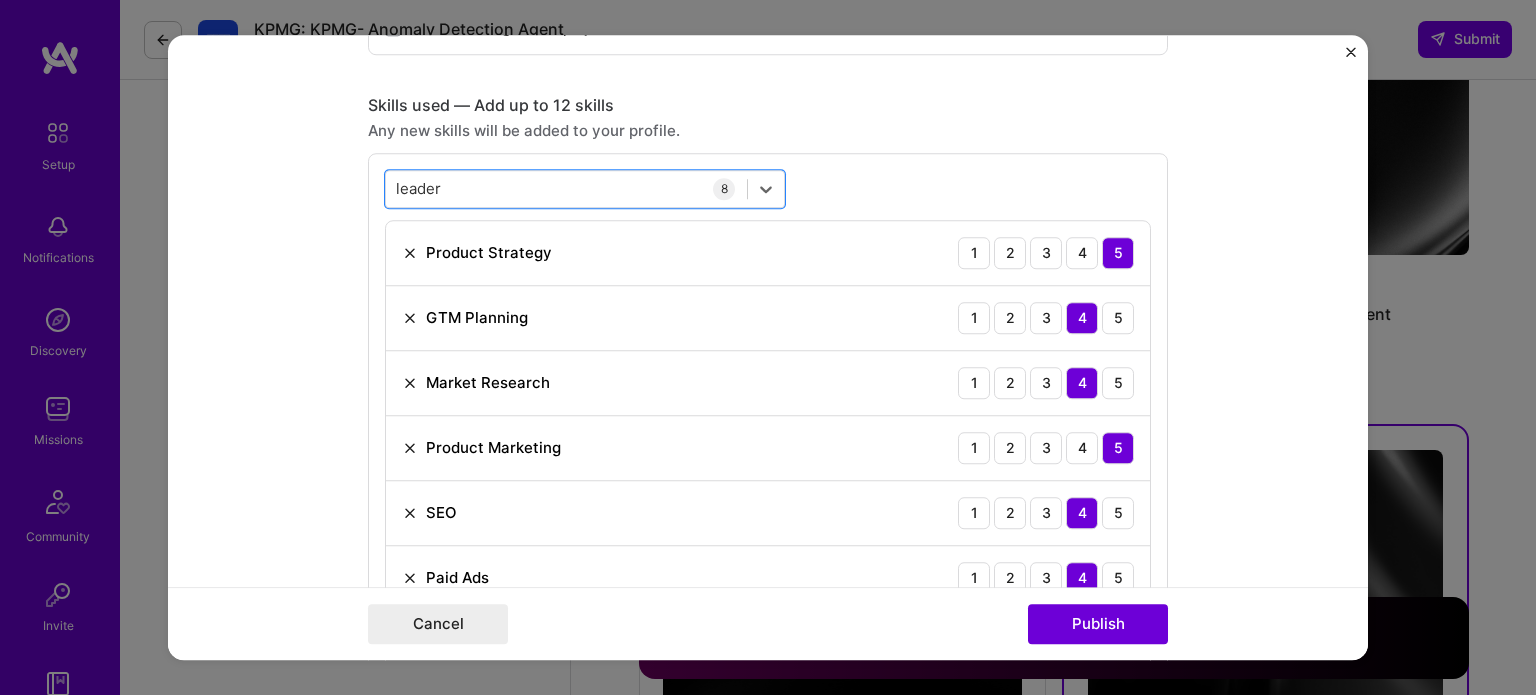 drag, startPoint x: 495, startPoint y: 190, endPoint x: 368, endPoint y: 184, distance: 127.141655 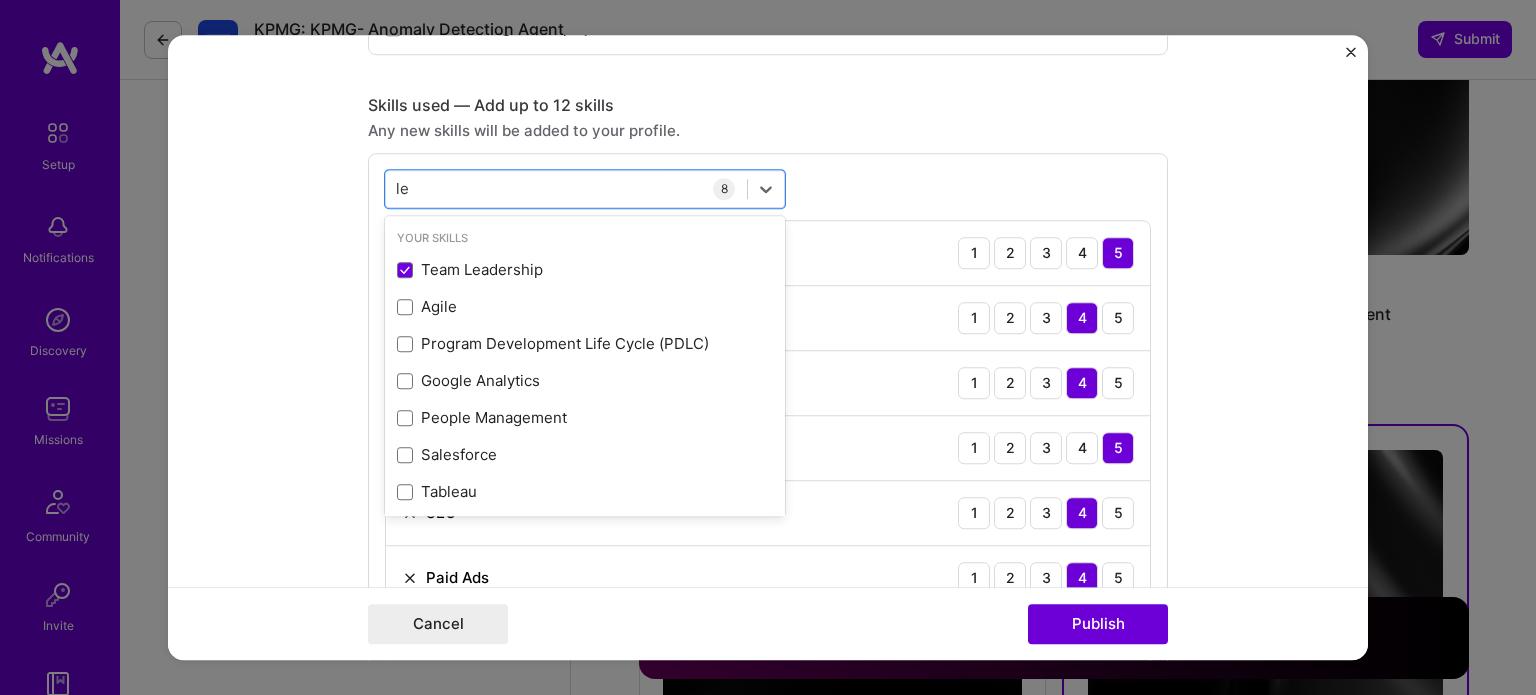 type on "l" 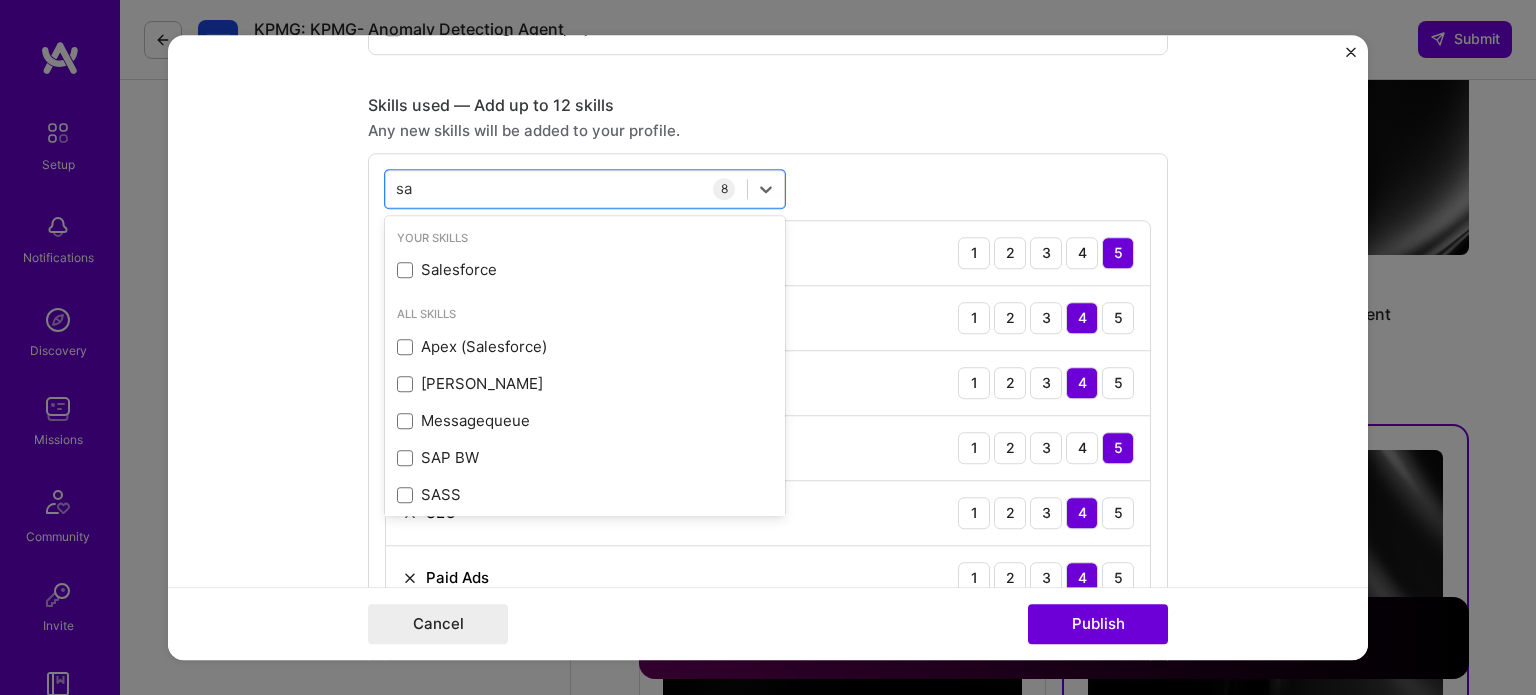 type on "s" 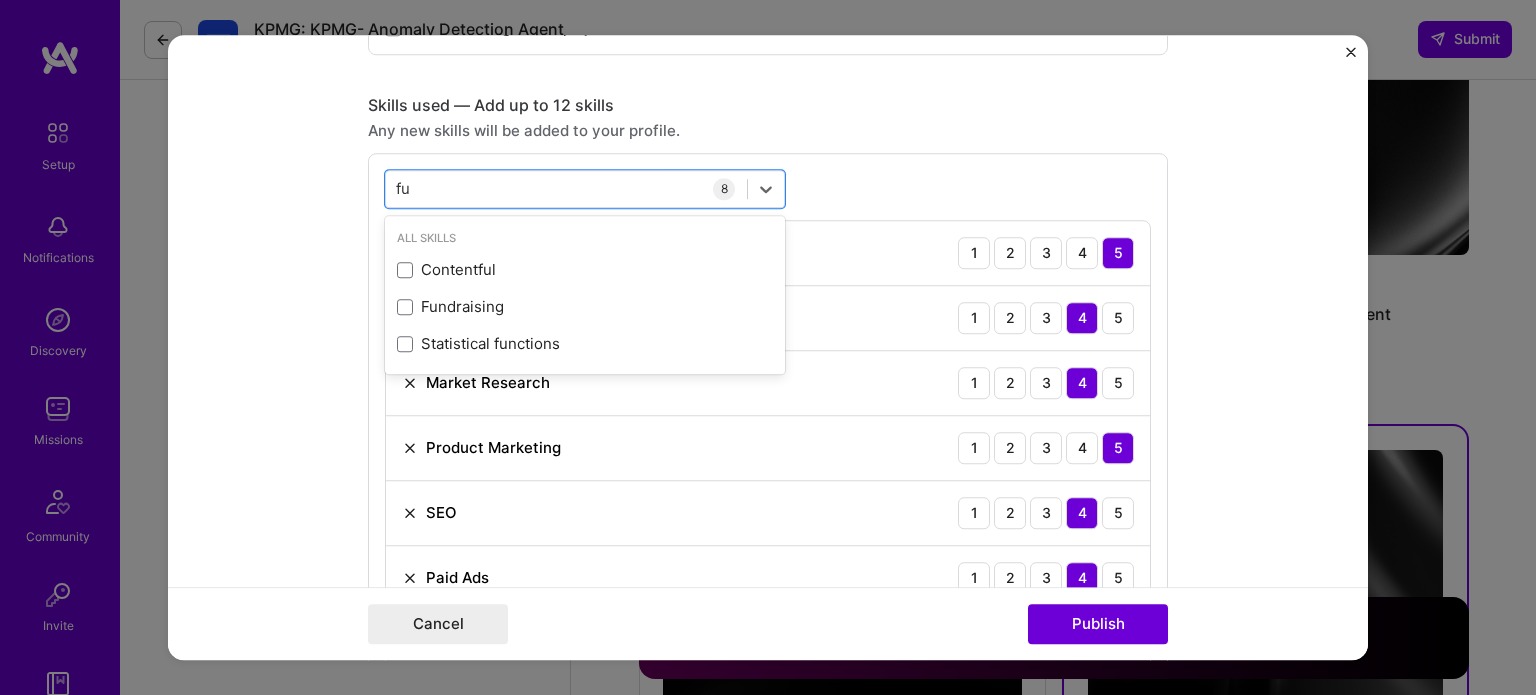 type on "f" 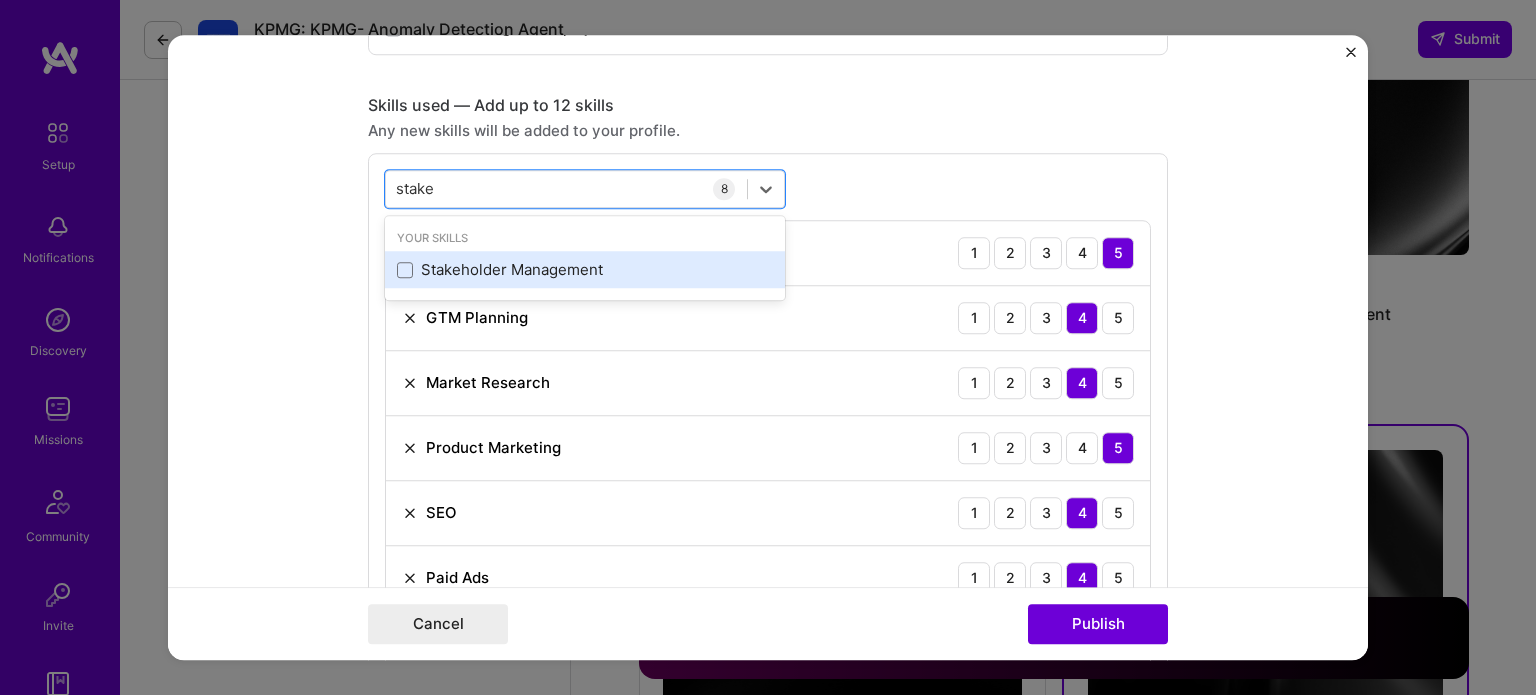 click on "Stakeholder Management" at bounding box center [585, 270] 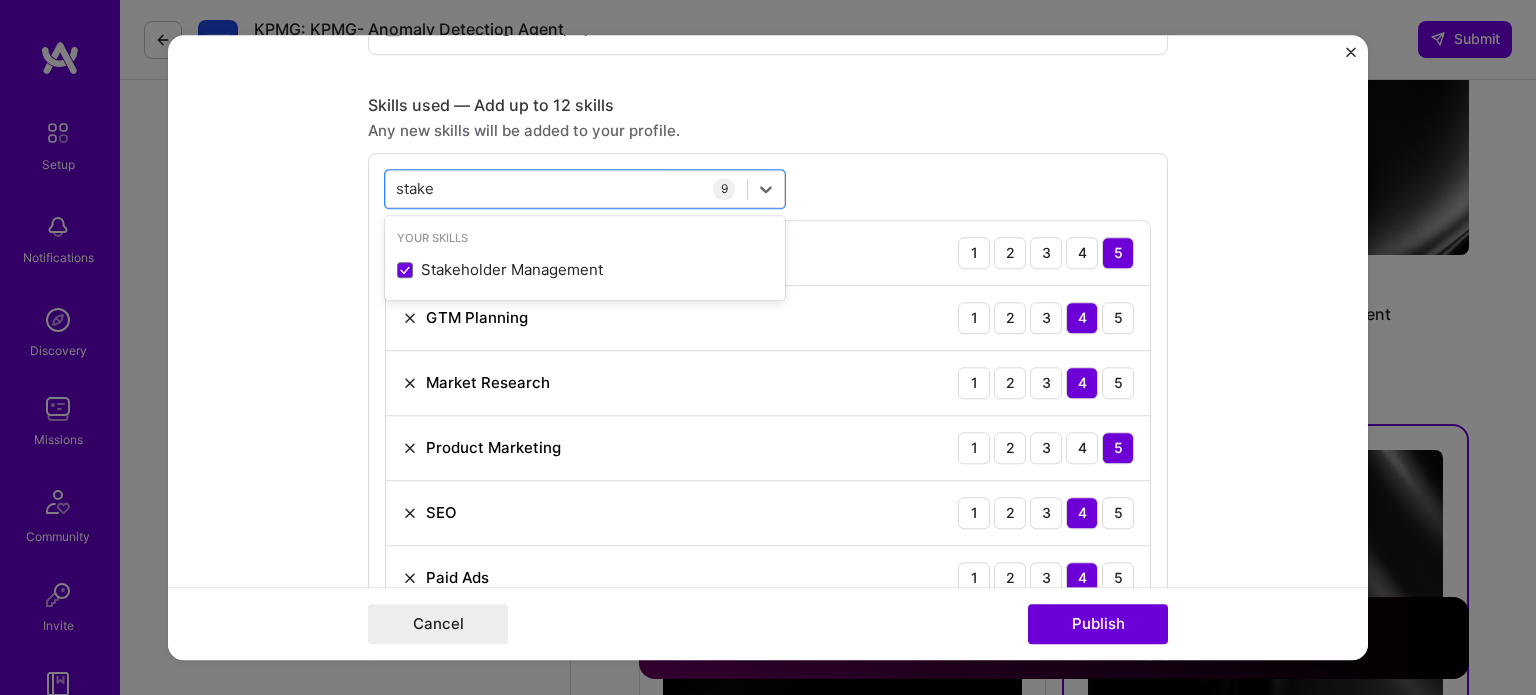 type on "stake" 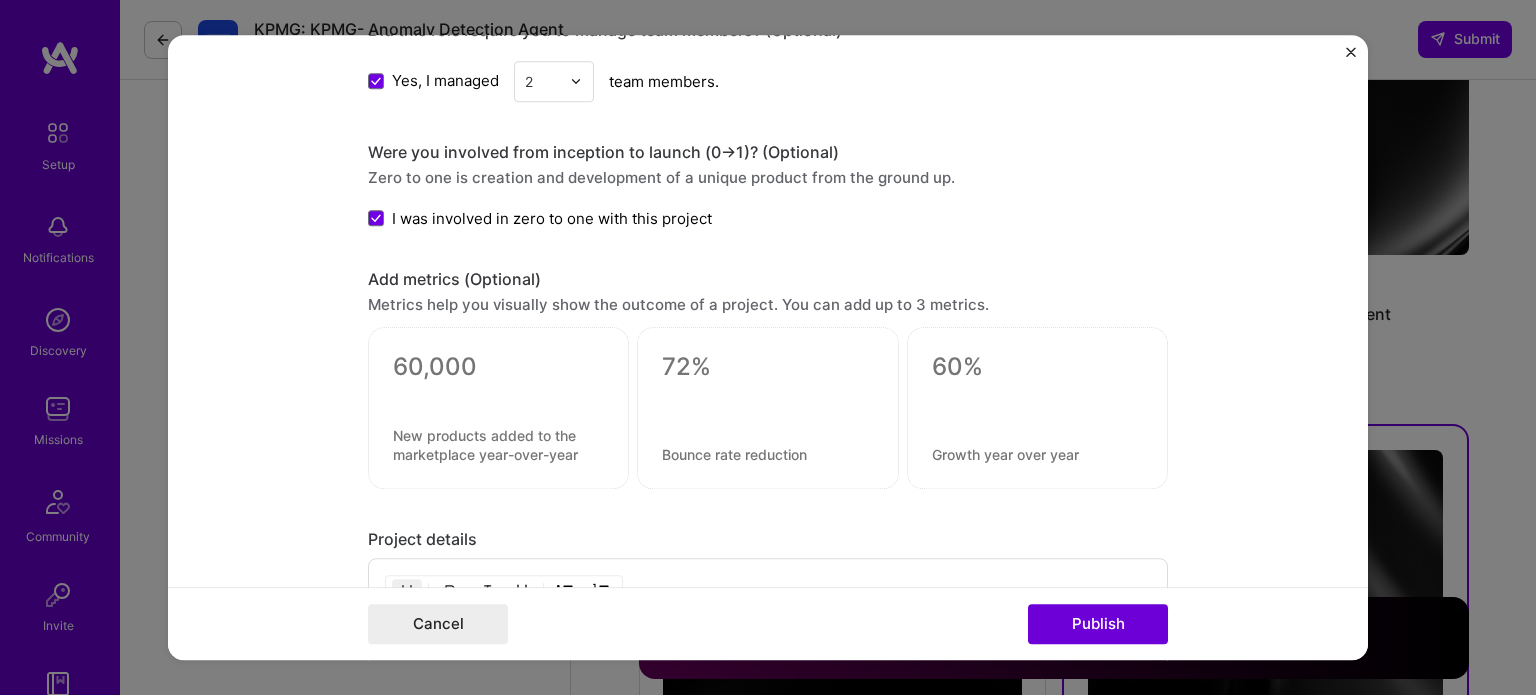 scroll, scrollTop: 1751, scrollLeft: 0, axis: vertical 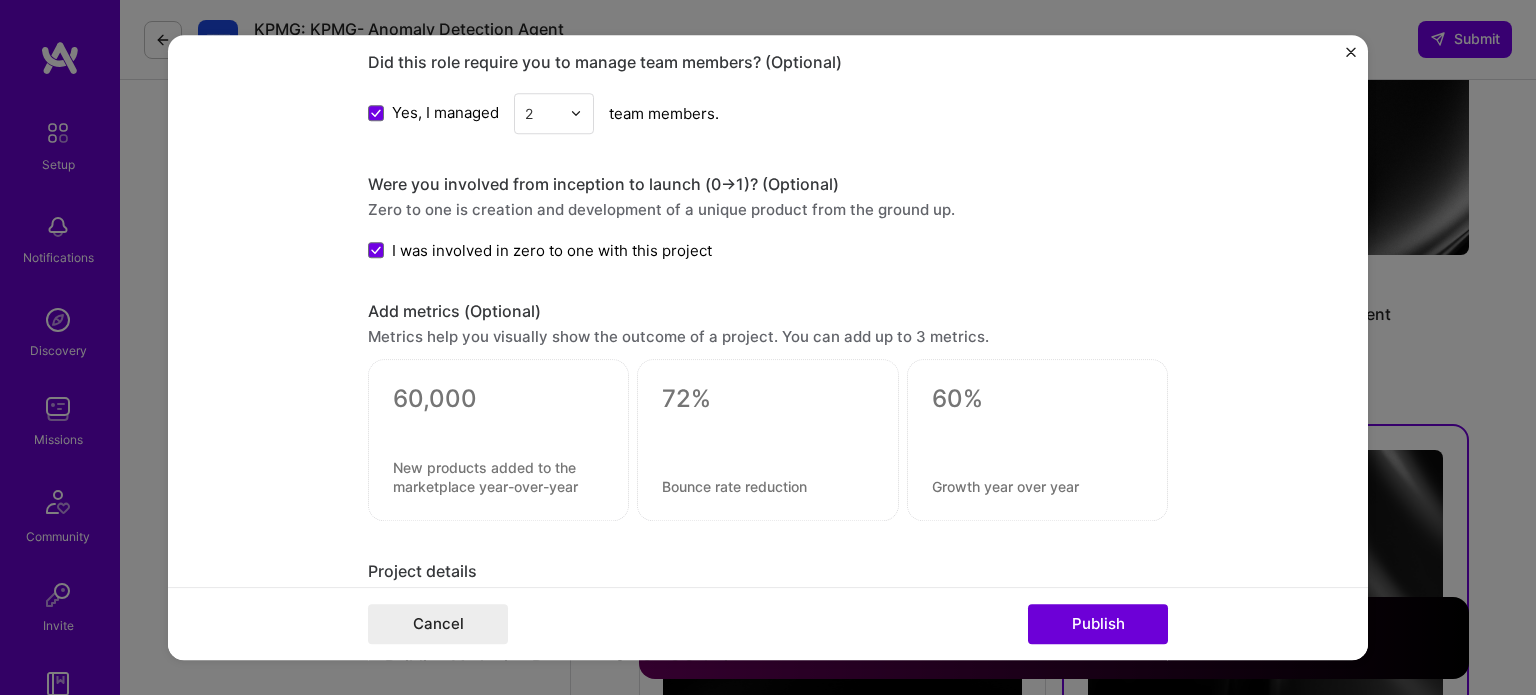 click at bounding box center [498, 424] 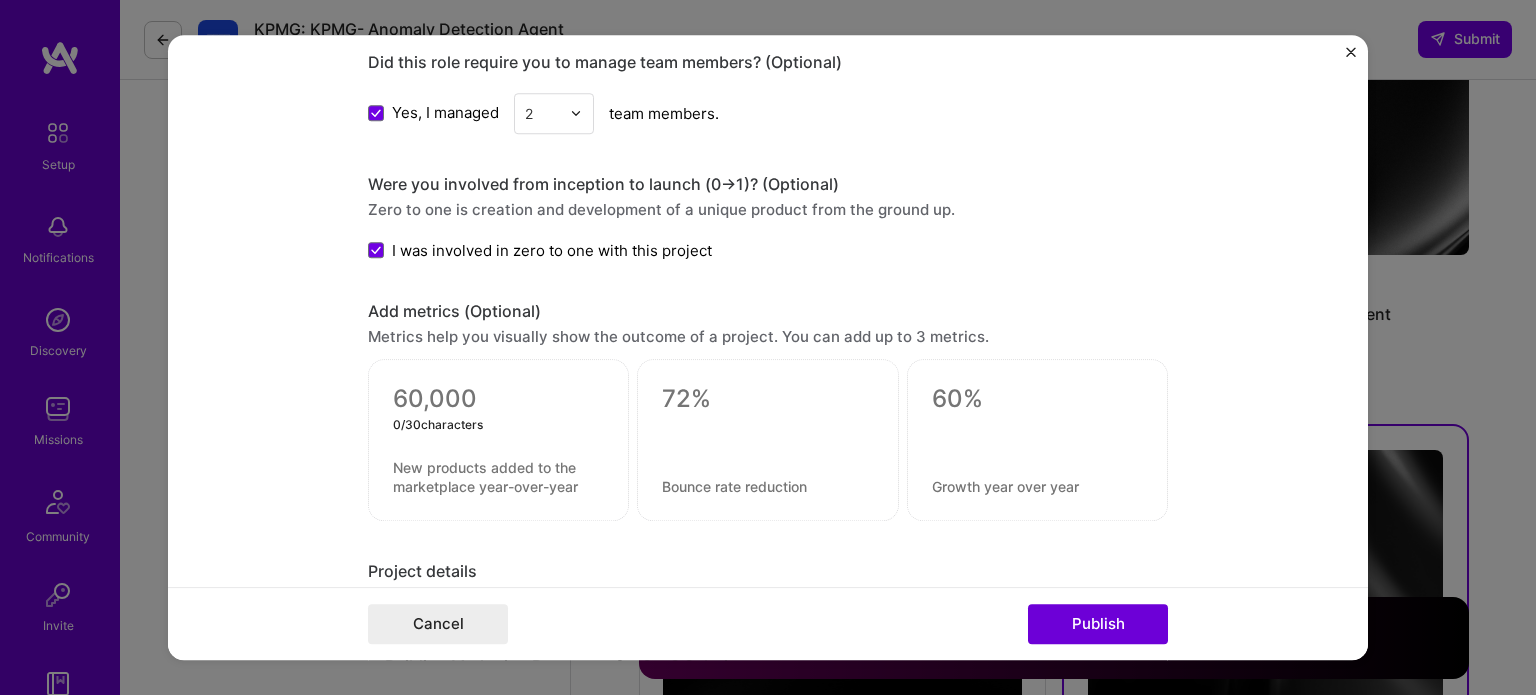 click at bounding box center (498, 399) 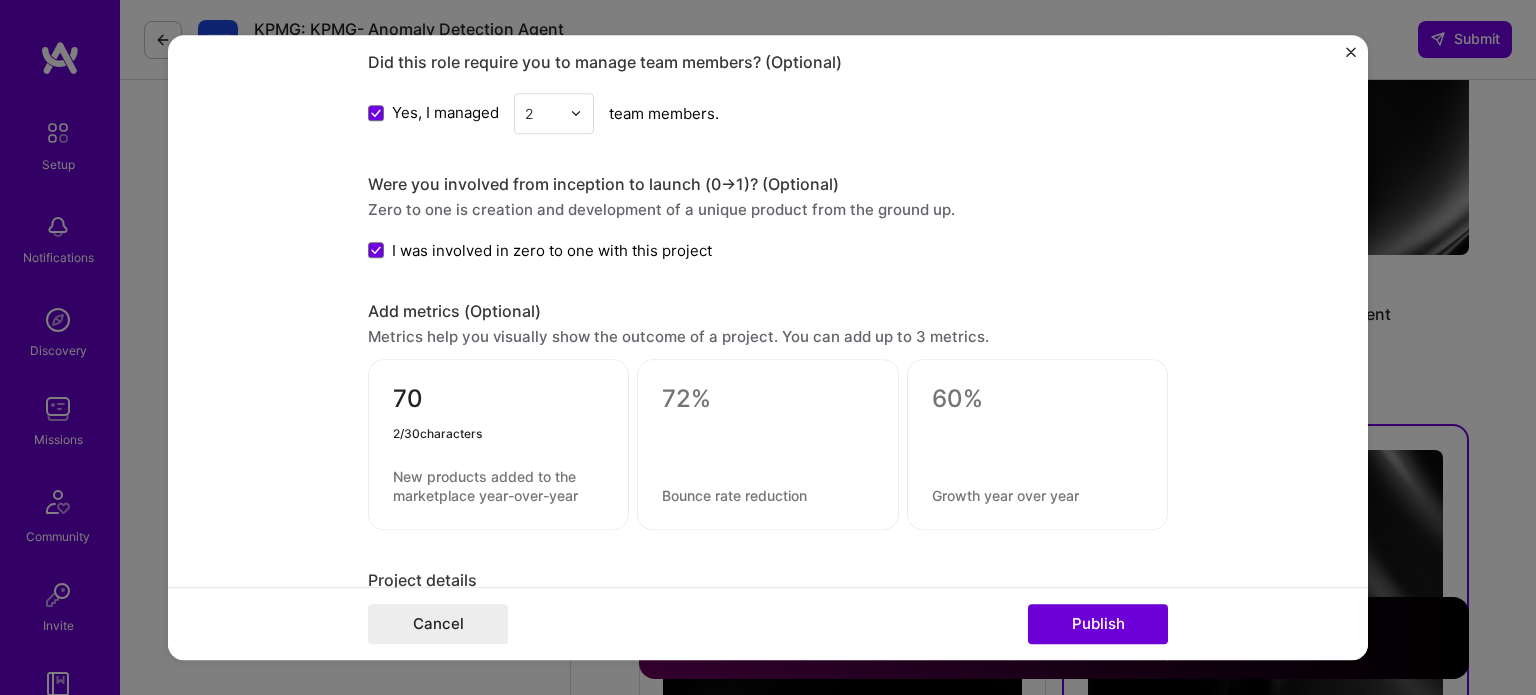 type on "7" 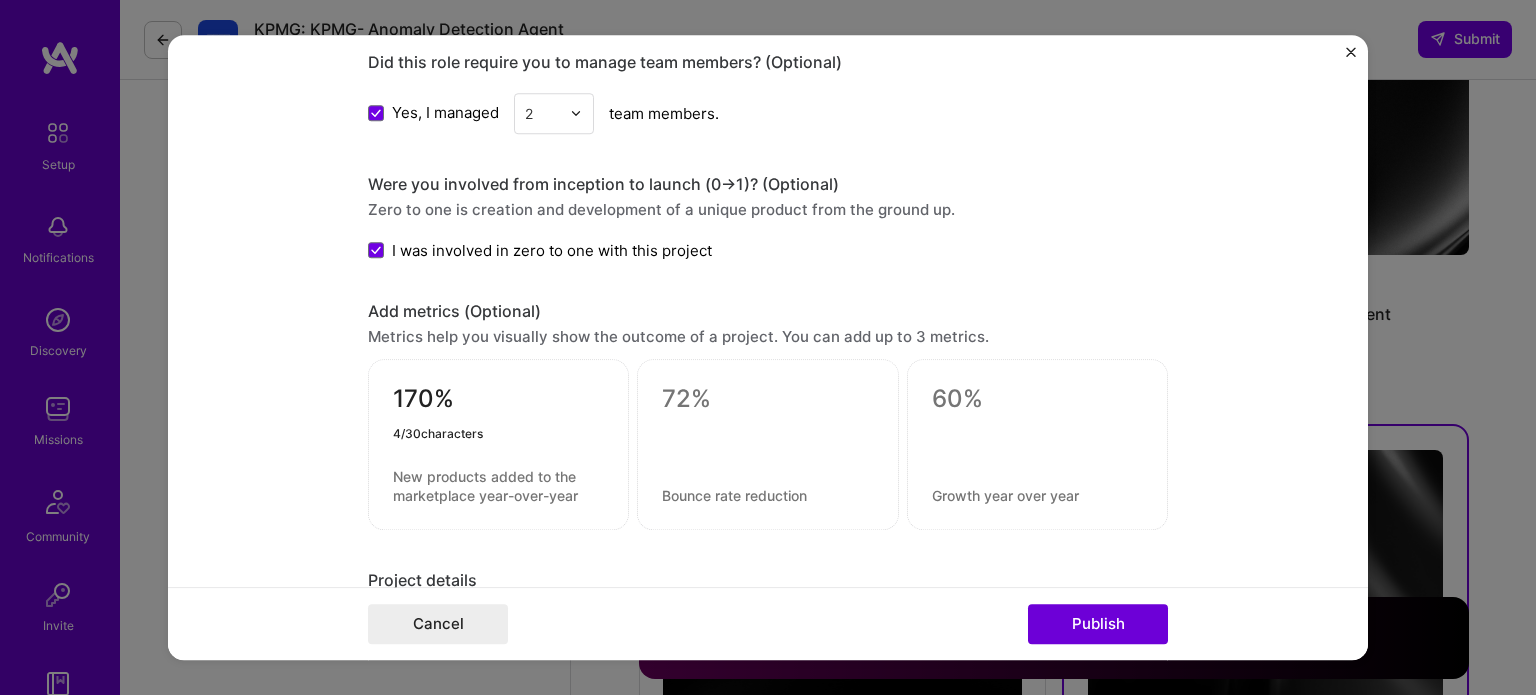 type on "170%" 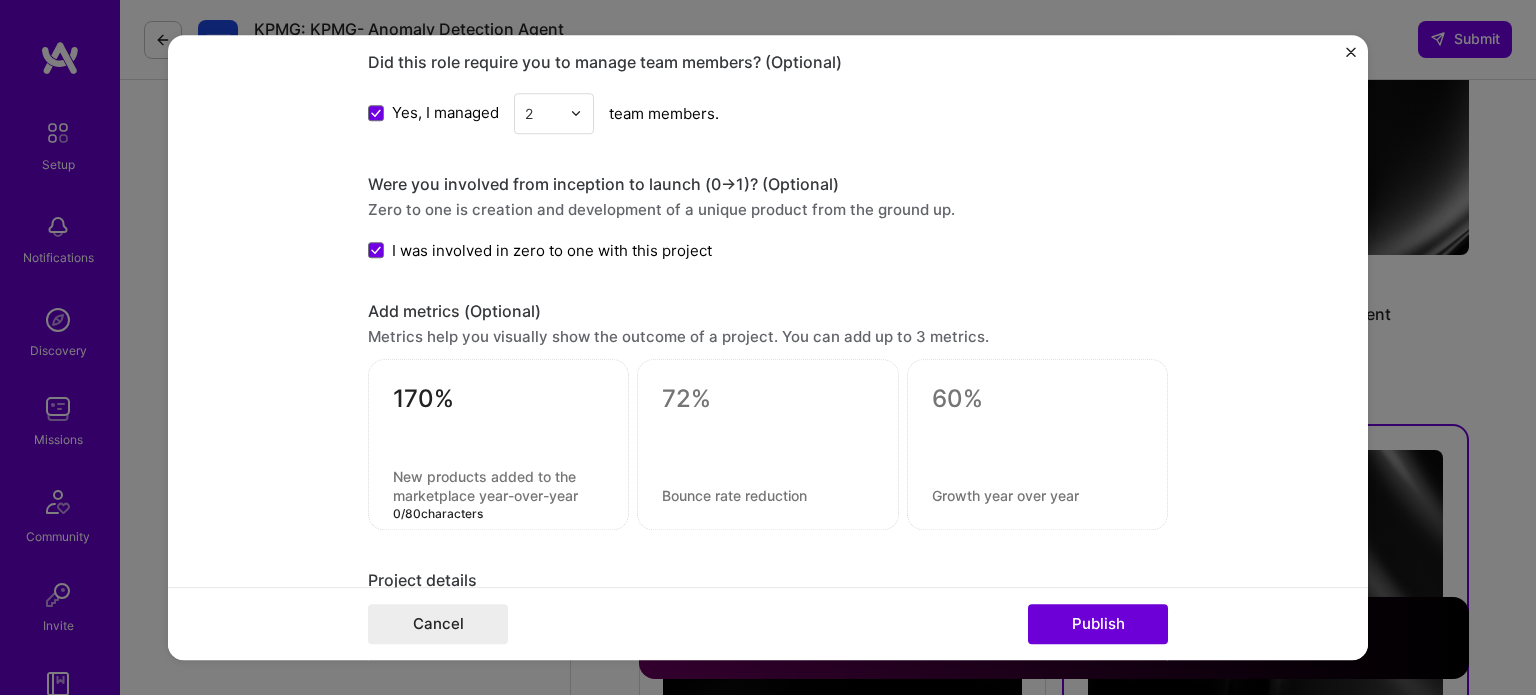 click at bounding box center (498, 486) 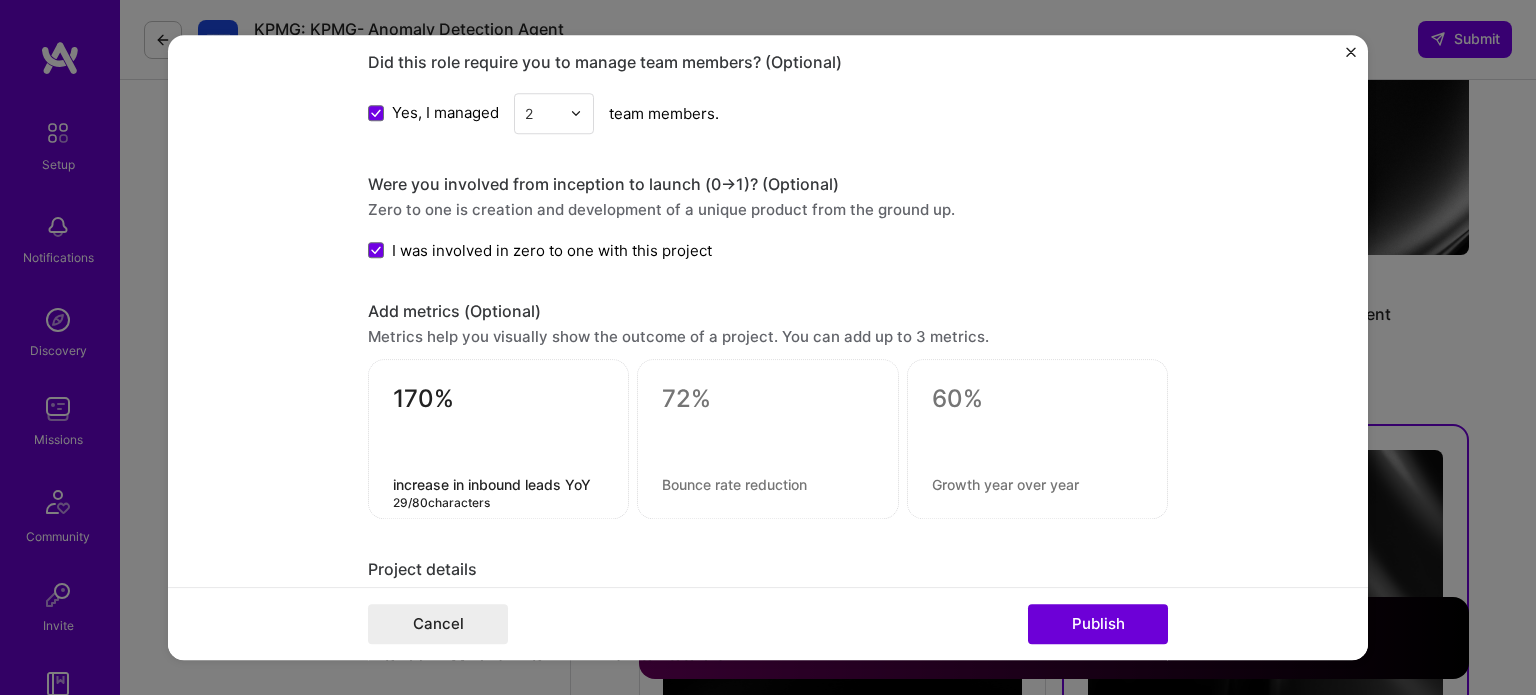 type on "increase in inbound leads YoY" 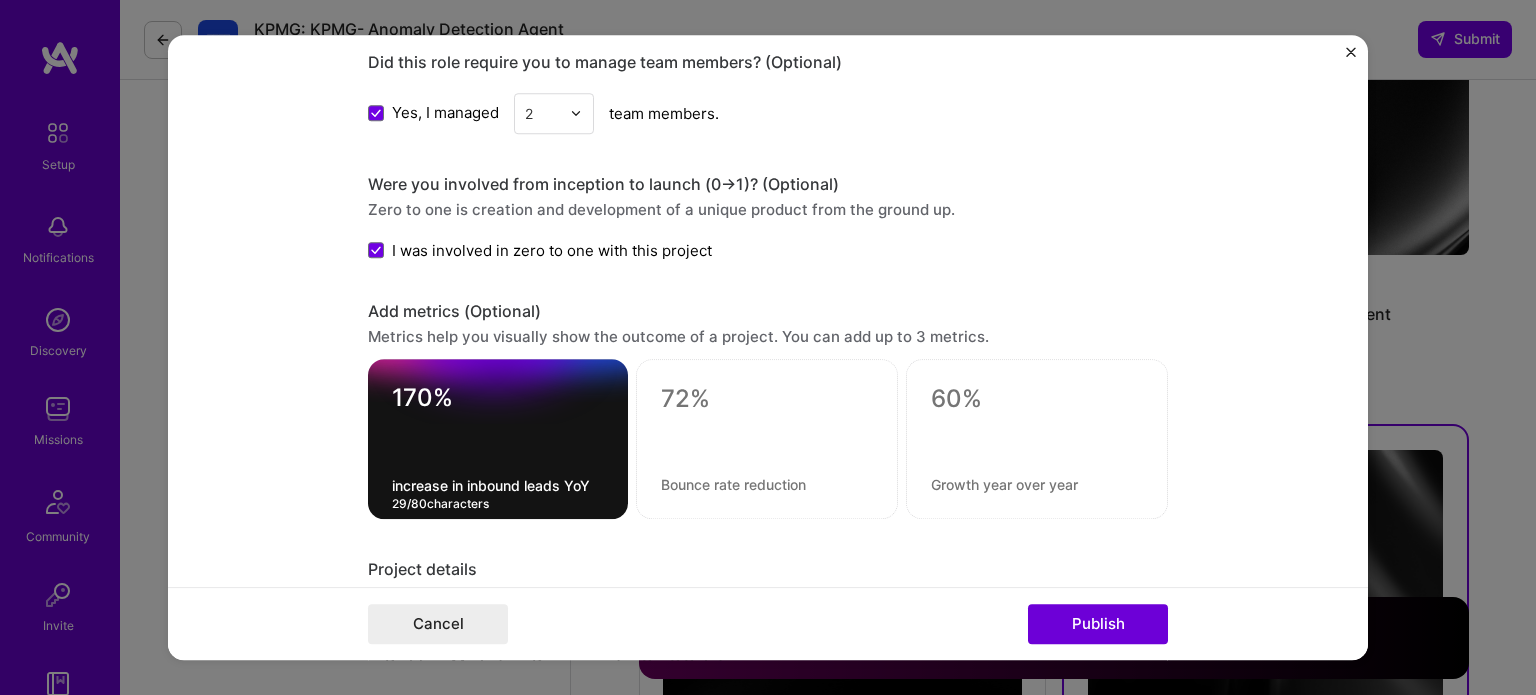 click at bounding box center [767, 399] 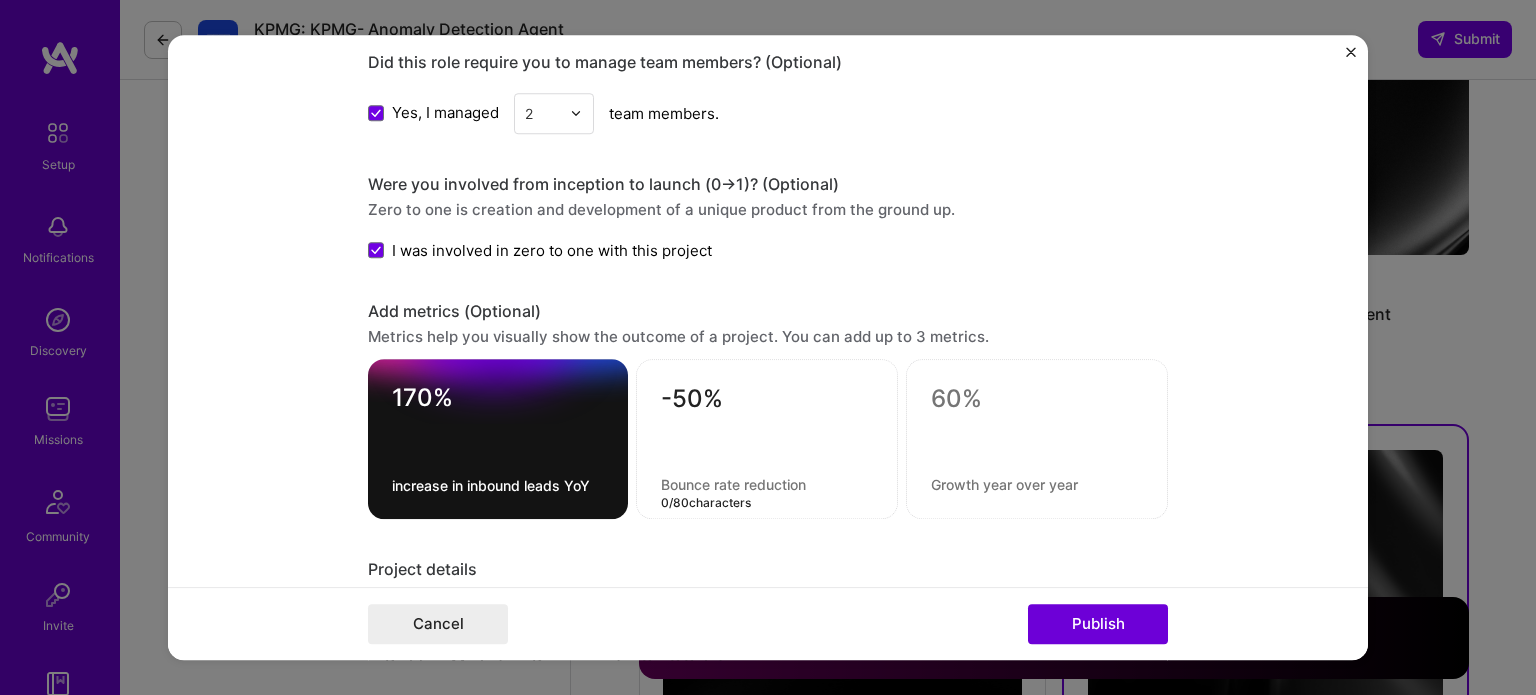 click at bounding box center (767, 484) 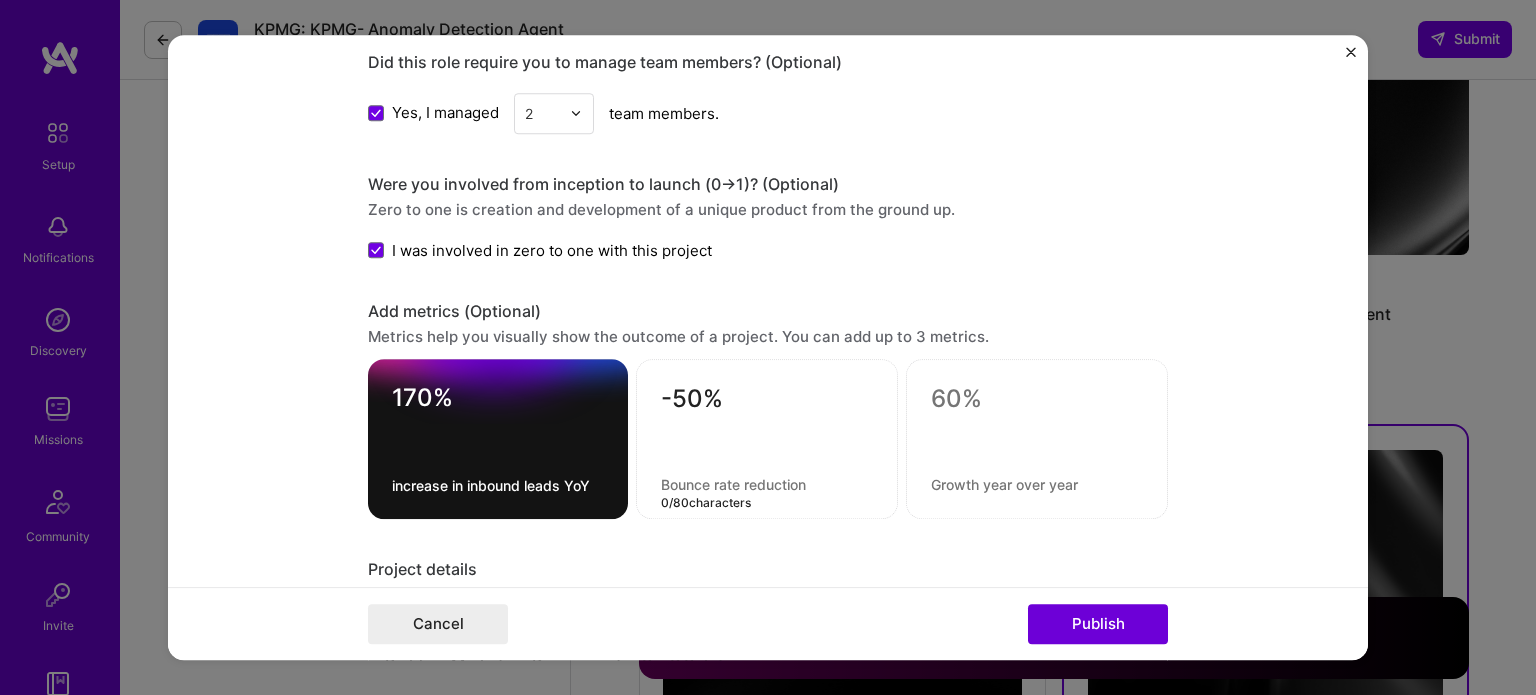 click on "-50%" at bounding box center (767, 403) 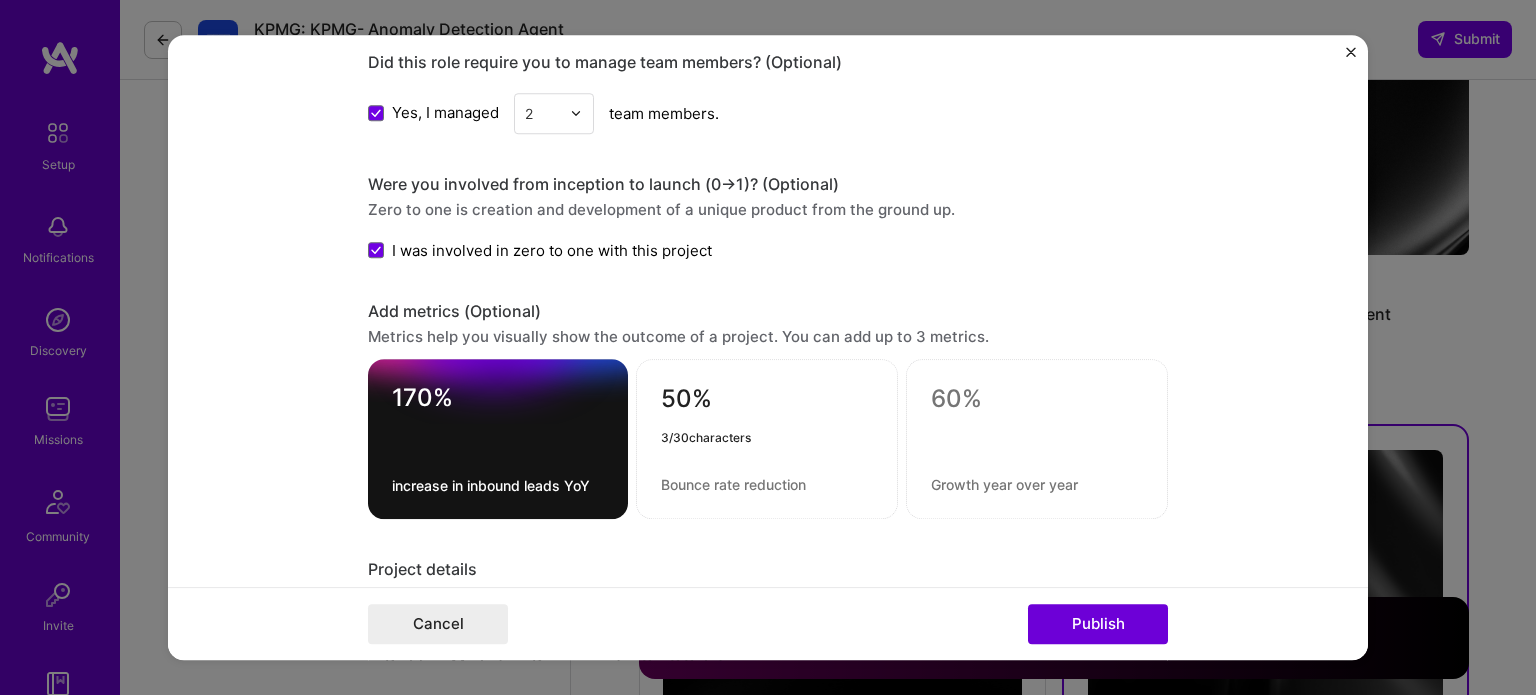 type on "50%" 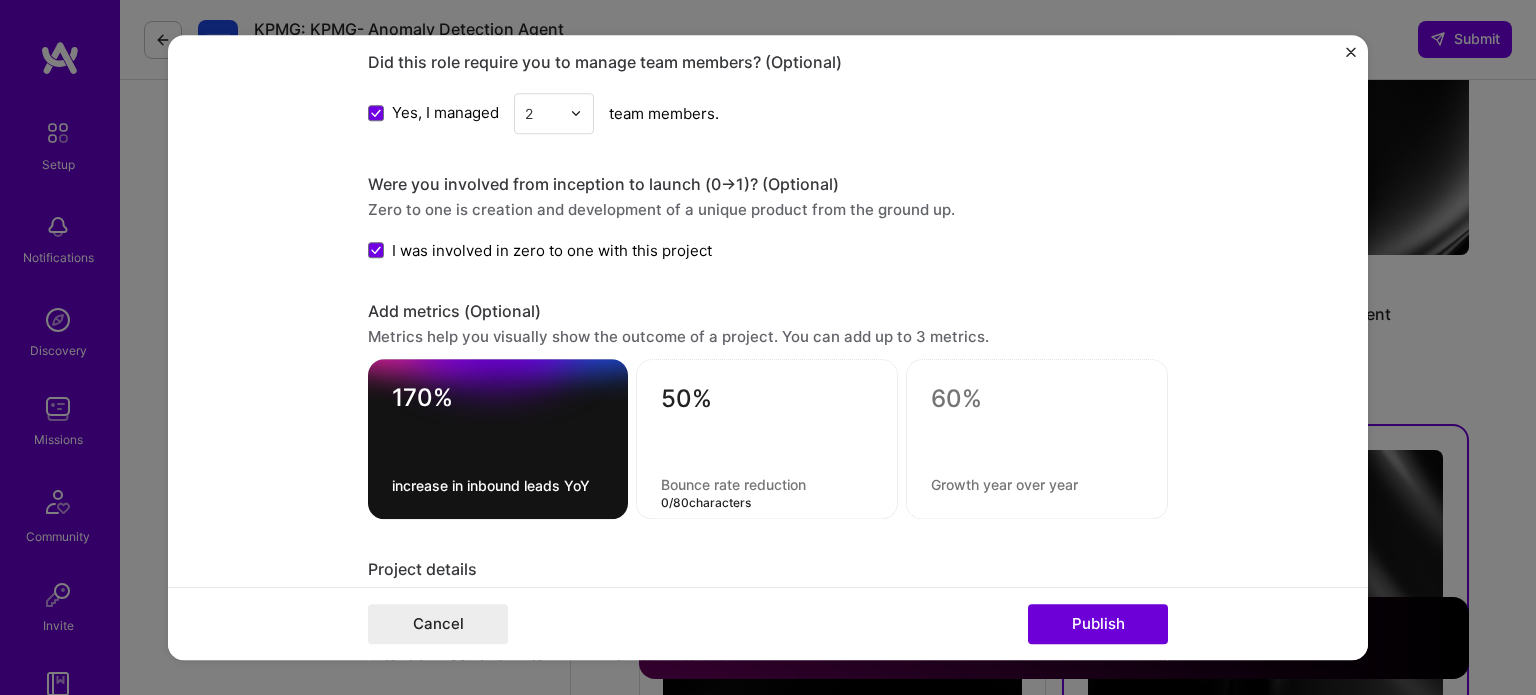 click at bounding box center [767, 484] 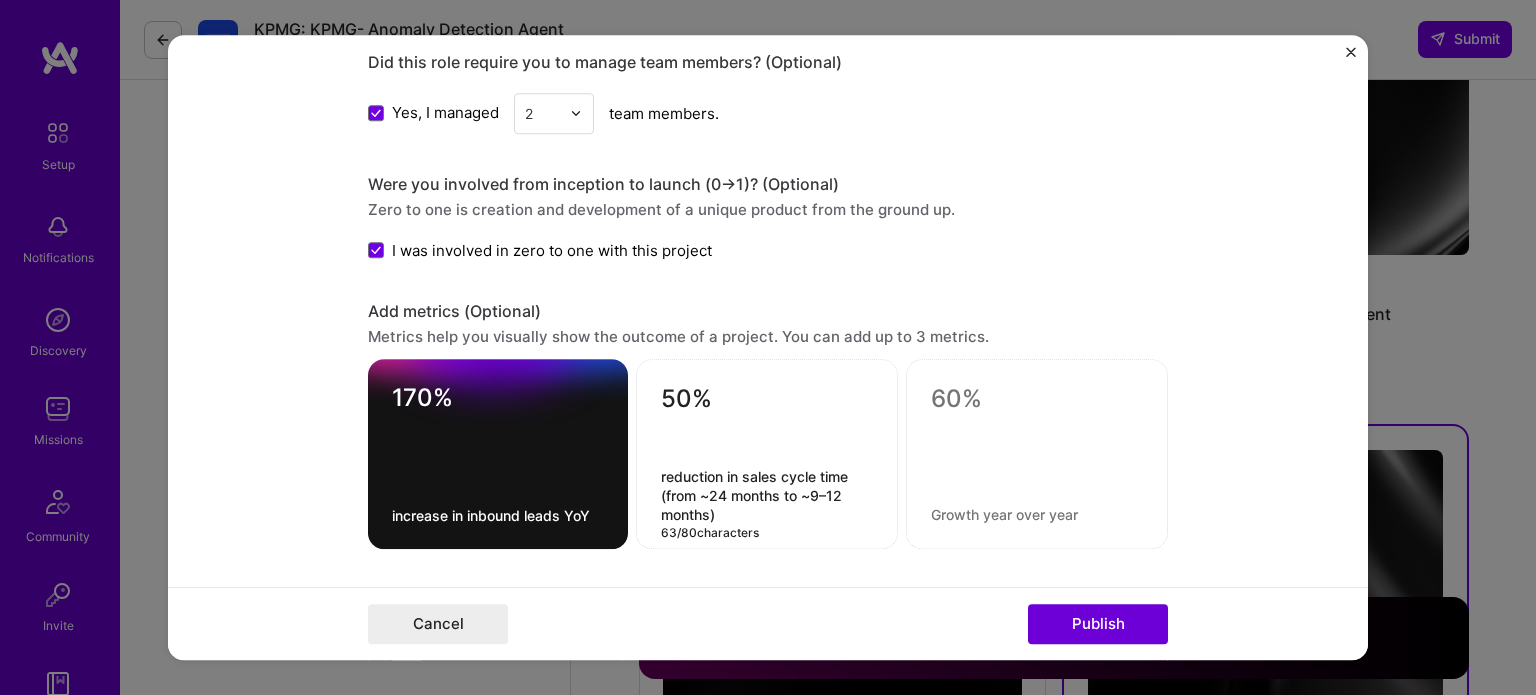 type on "reduction in sales cycle time (from ~24 months to ~9–12 months)" 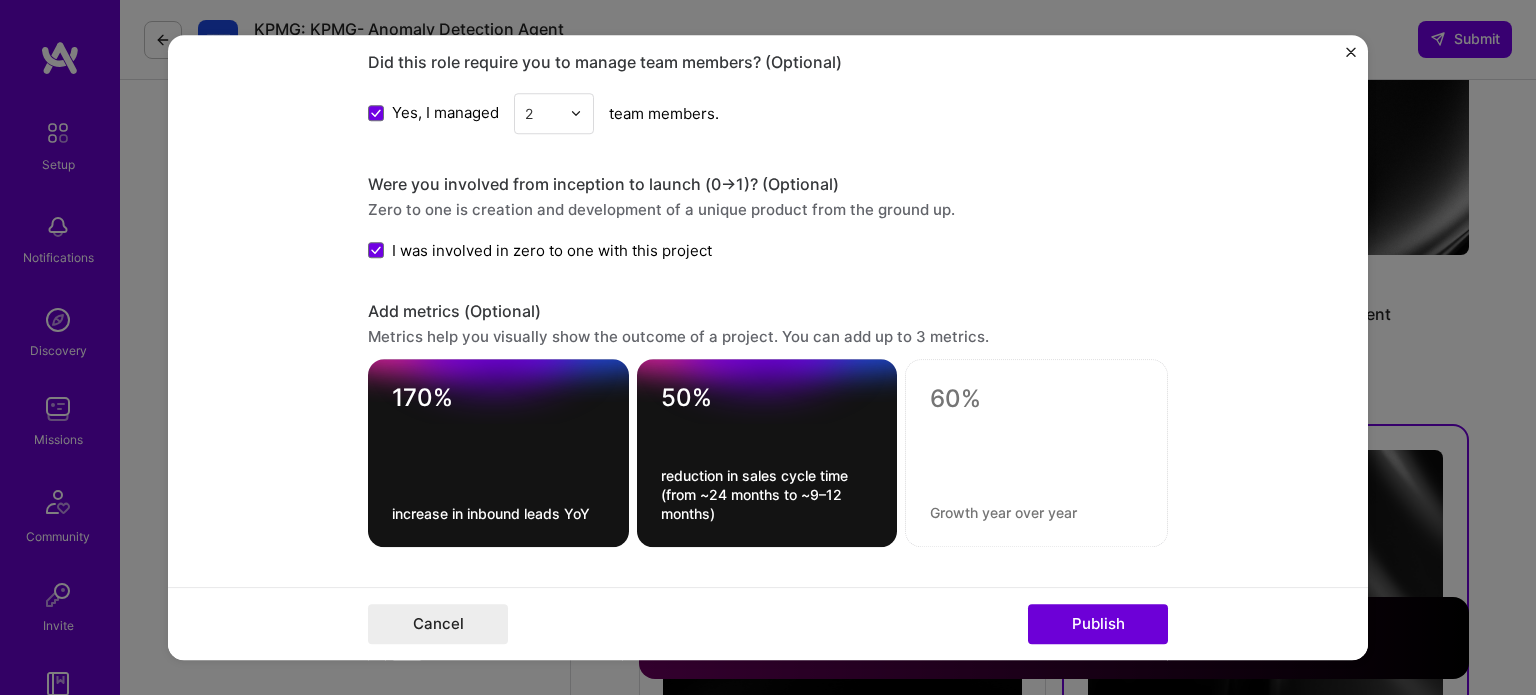 click at bounding box center [1036, 453] 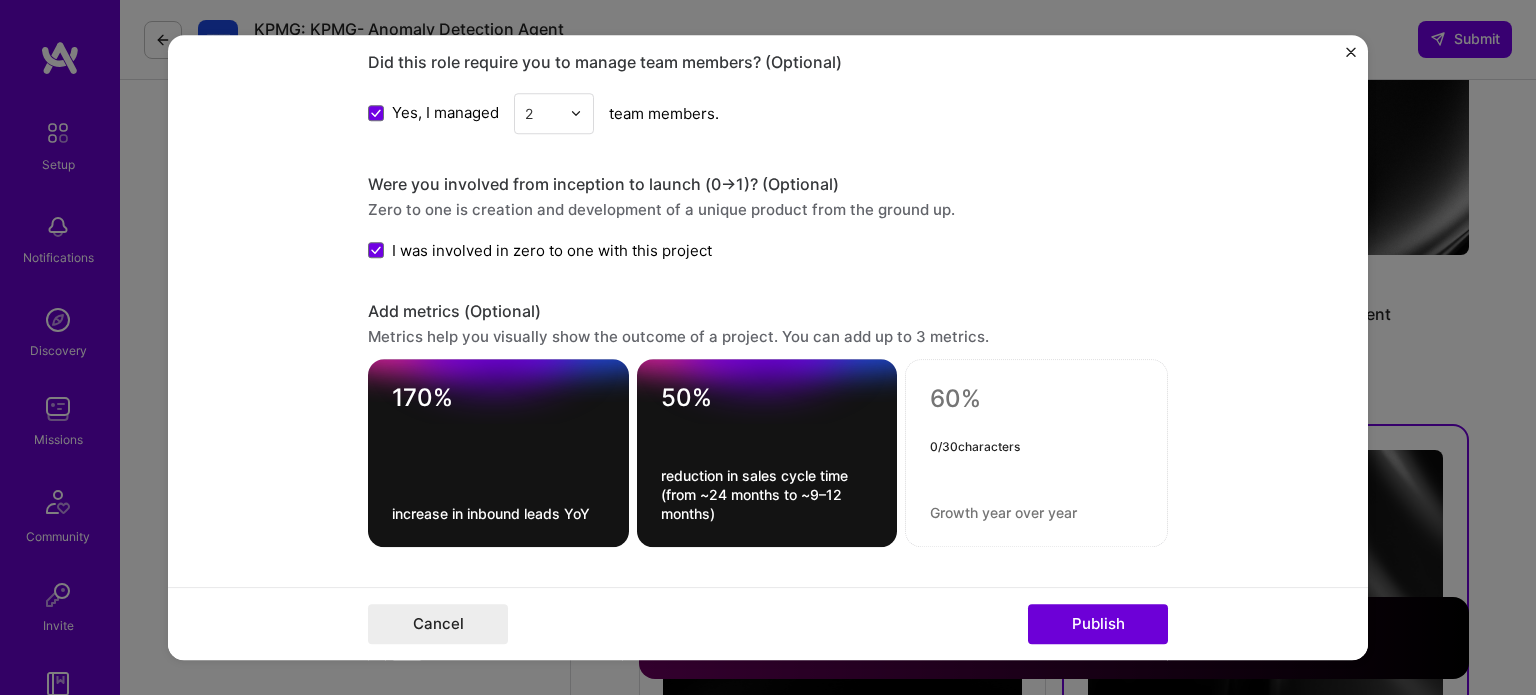 click at bounding box center [1036, 399] 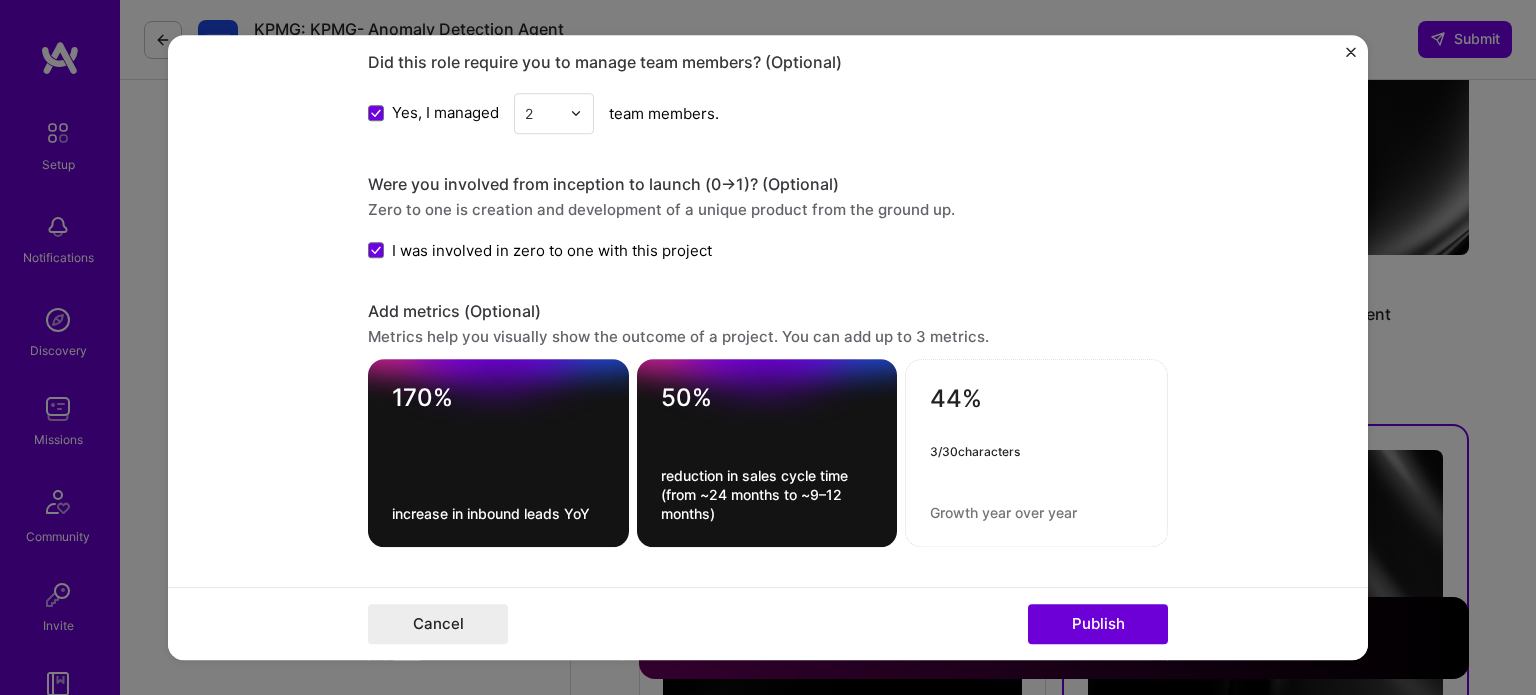 type on "44%" 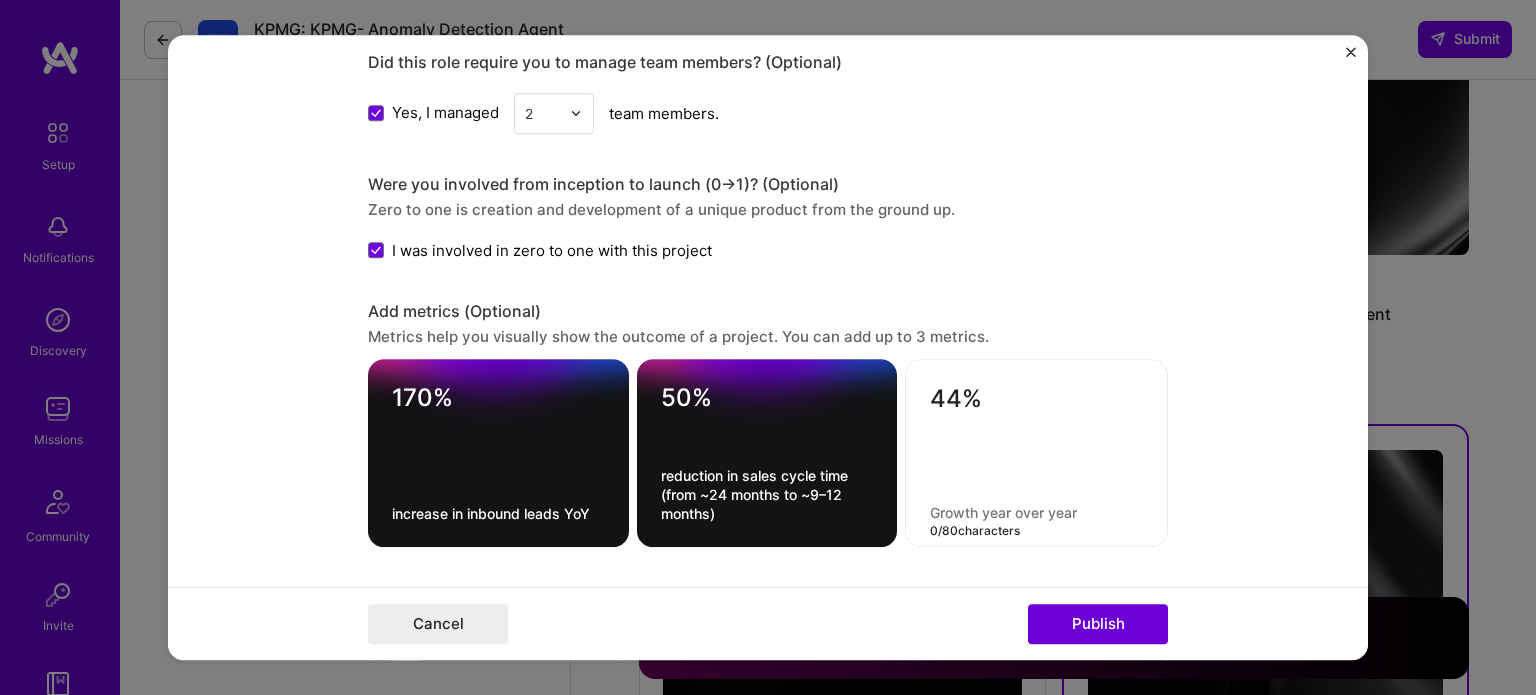 paste on "increase in site traffic & 27% reduction in bounce rate after rebrand launch" 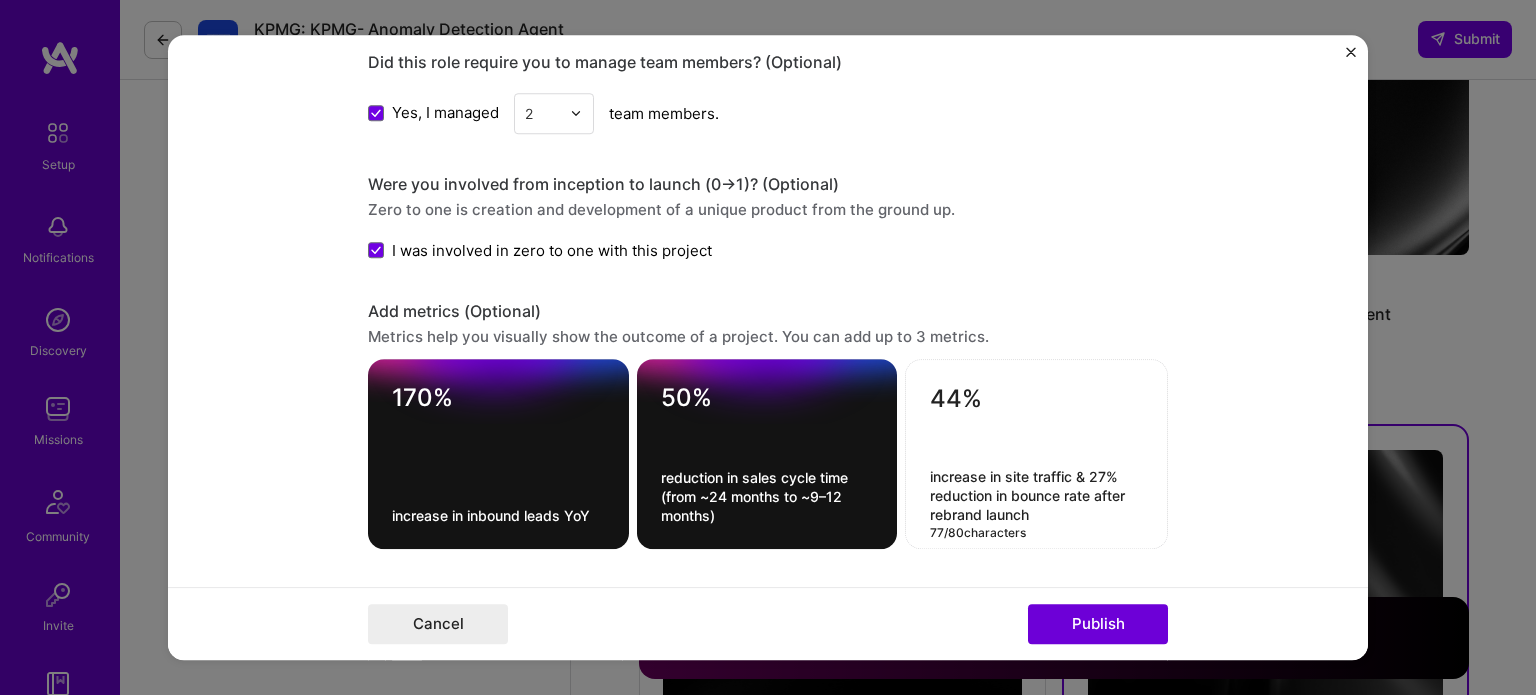 click on "increase in site traffic & 27% reduction in bounce rate after rebrand launch" at bounding box center (1036, 495) 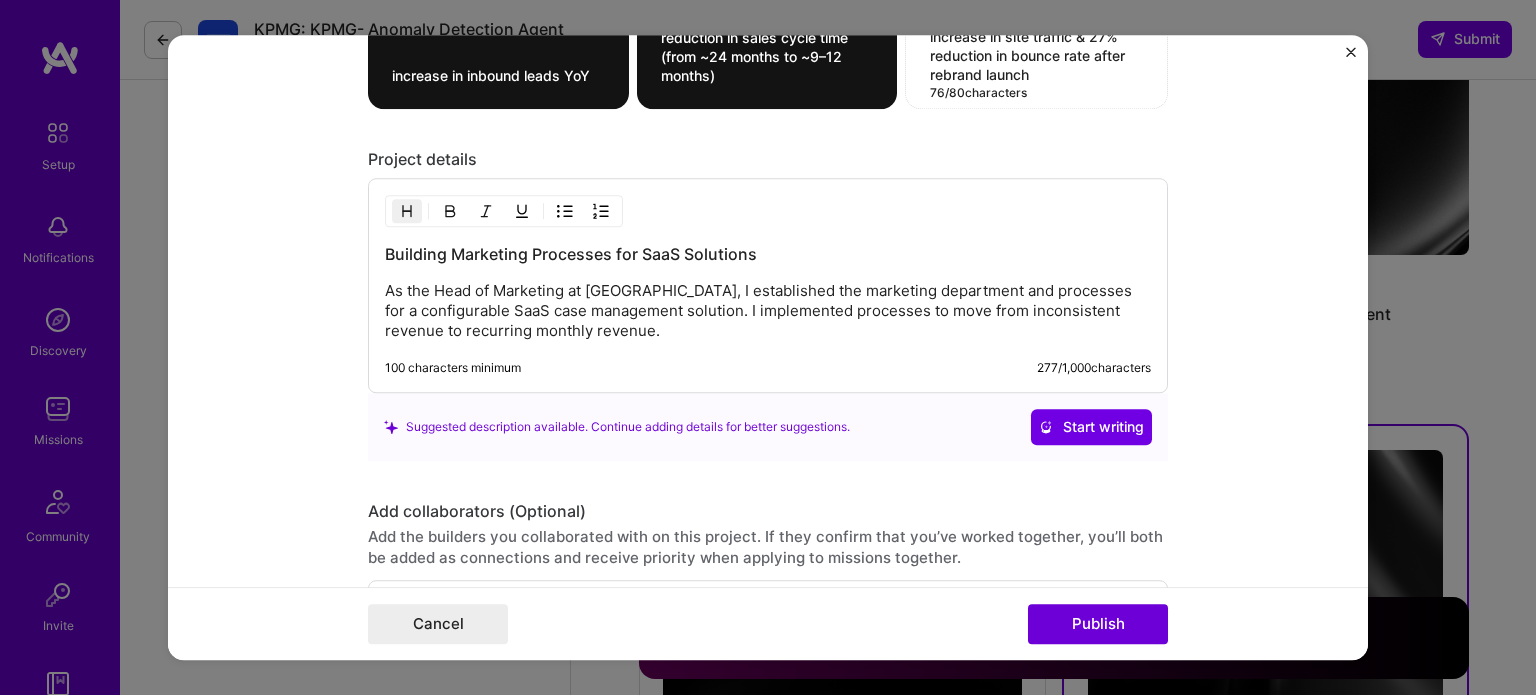 scroll, scrollTop: 2193, scrollLeft: 0, axis: vertical 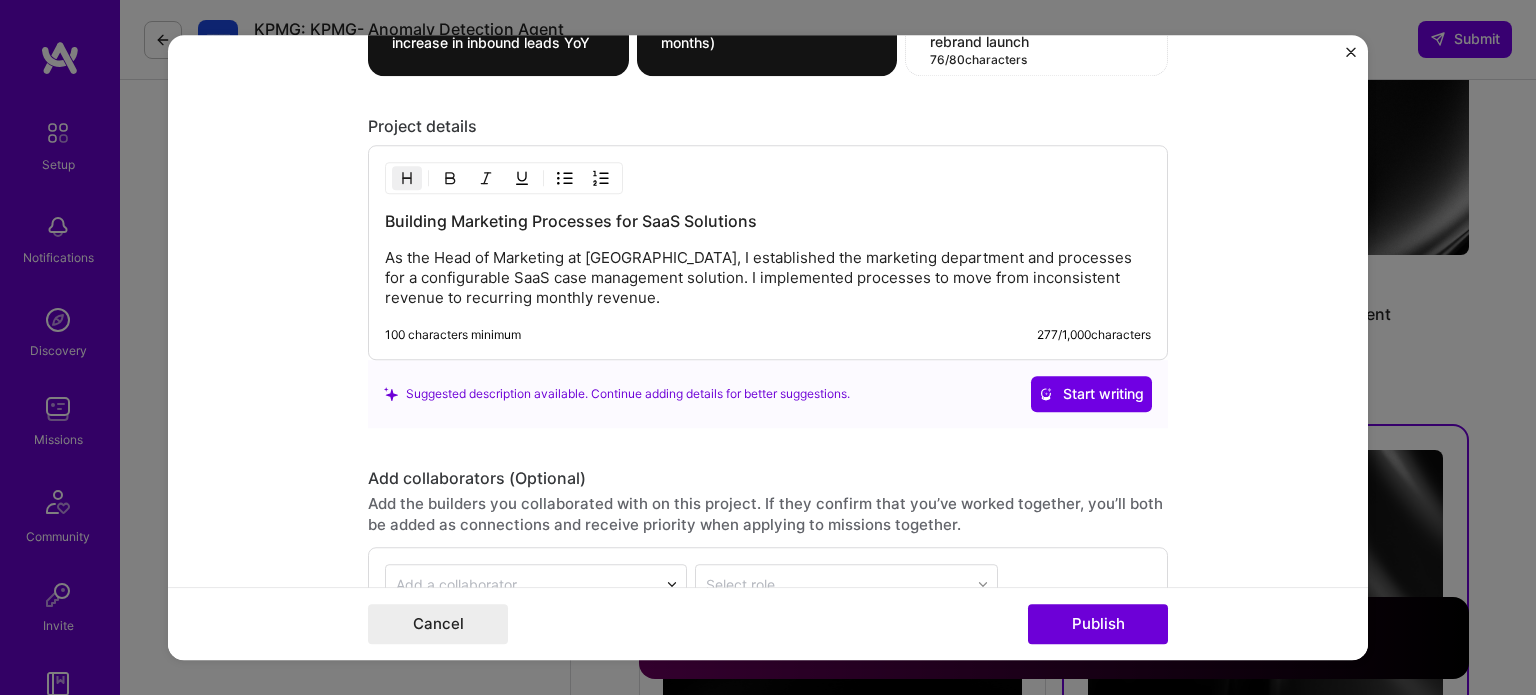 type on "increase in site traffic & 27% reduction in bounce rate after rebrand launch" 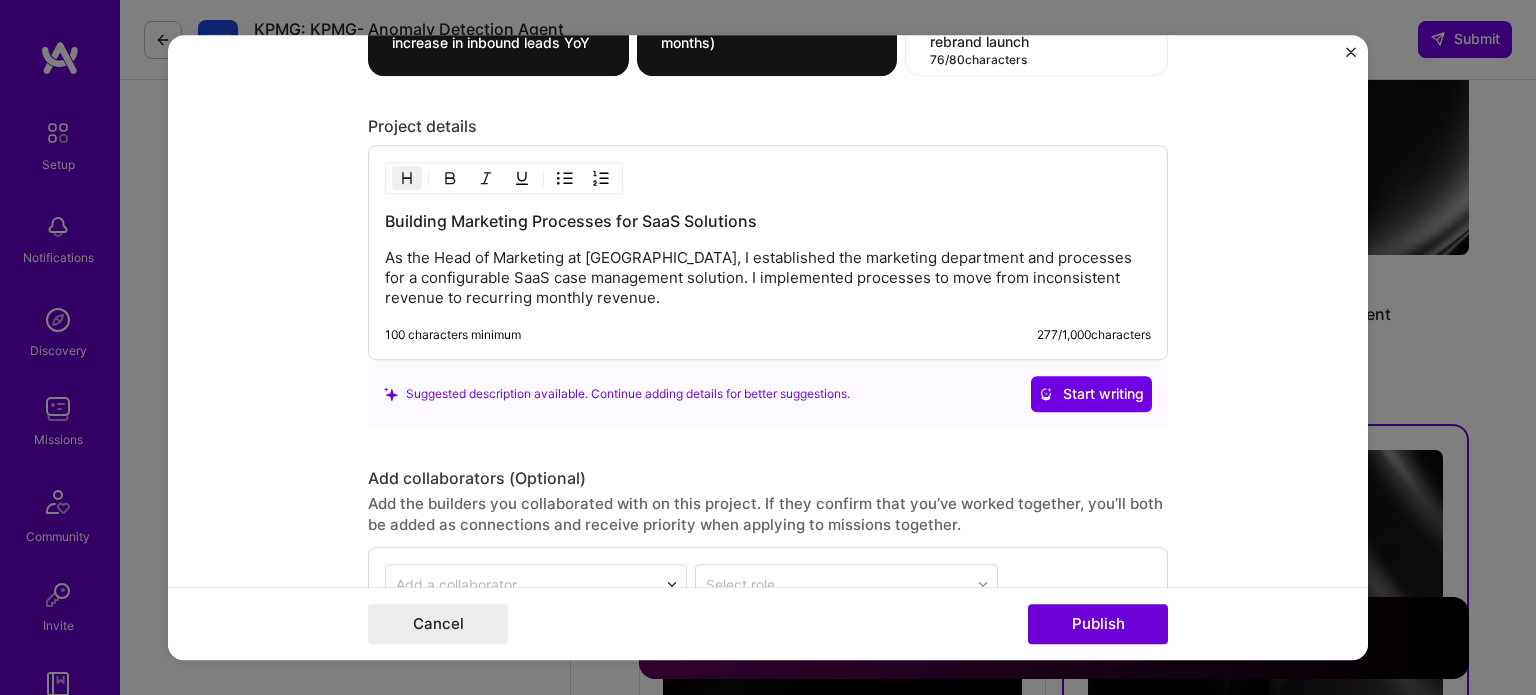 scroll, scrollTop: 2222, scrollLeft: 0, axis: vertical 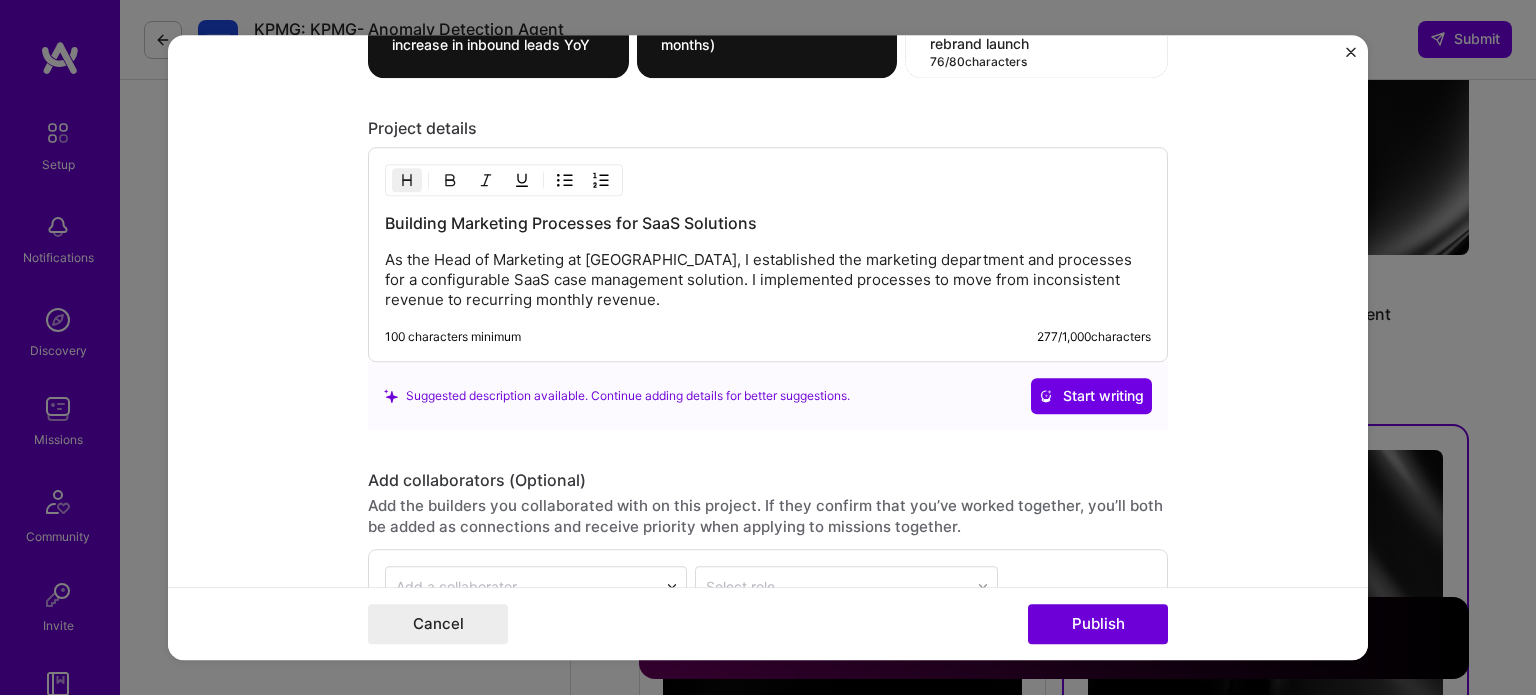 click on "As the Head of Marketing at [GEOGRAPHIC_DATA], I established the marketing department and processes for a configurable SaaS case management solution. I implemented processes to move from inconsistent revenue to recurring monthly revenue." at bounding box center [768, 280] 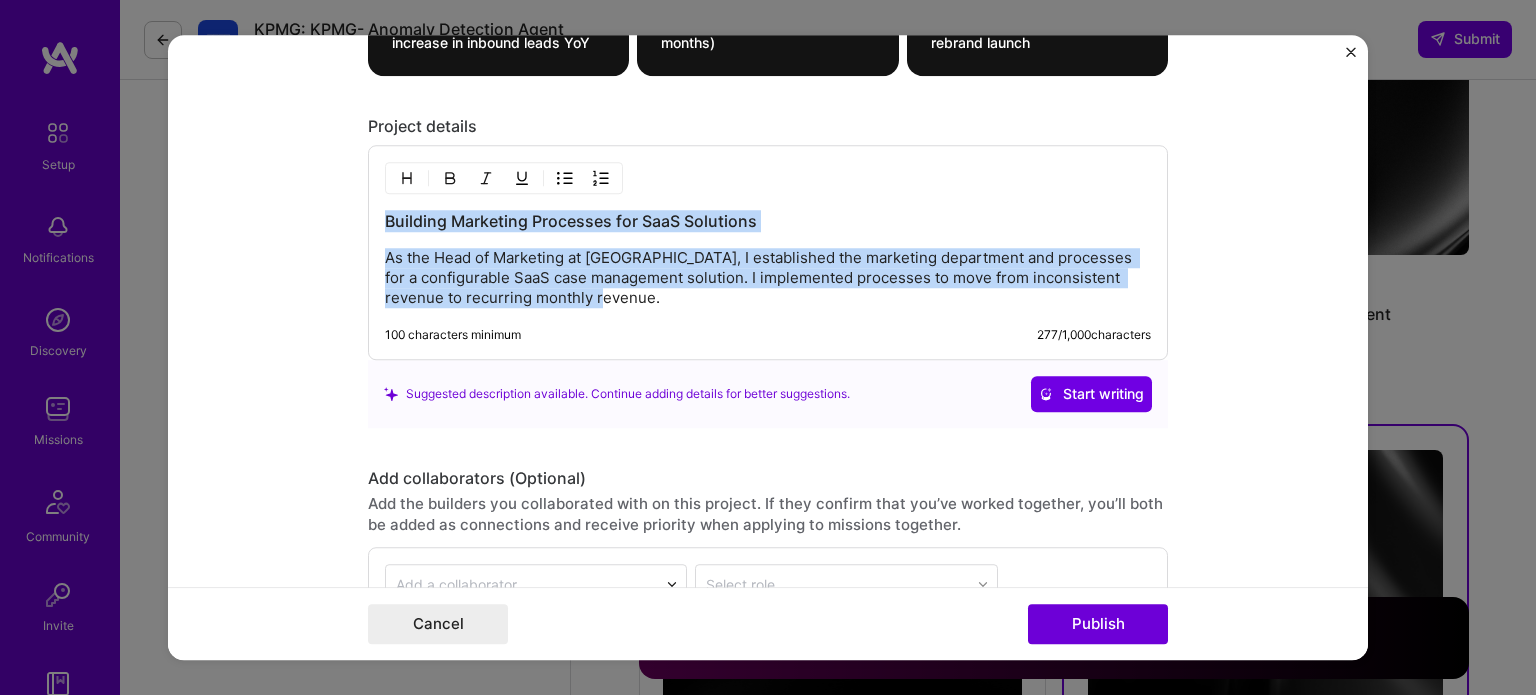 drag, startPoint x: 622, startPoint y: 289, endPoint x: 321, endPoint y: 187, distance: 317.81284 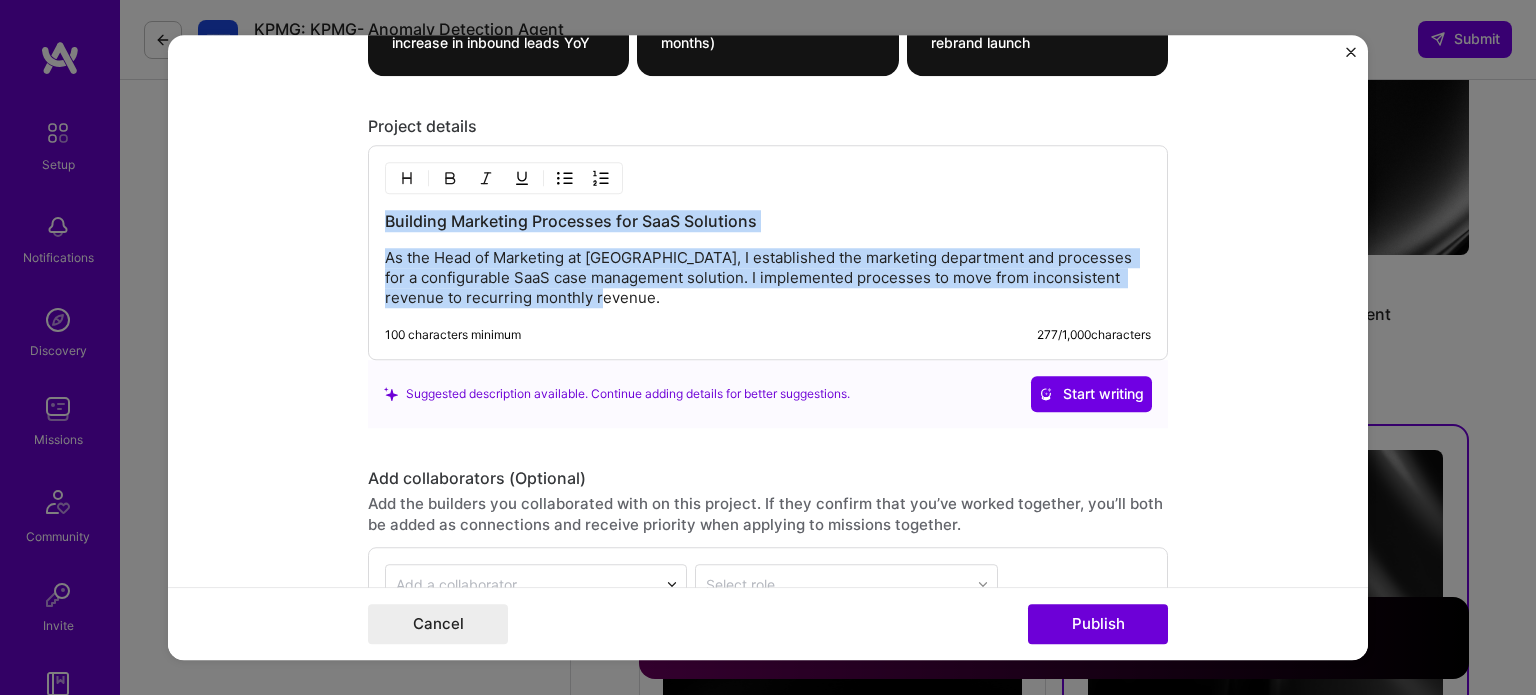 click on "Editing suggested project This project is suggested based on your LinkedIn, resume or [DOMAIN_NAME] activity. Project title SaaS Marketing Department Establishment Company CaseWorthy
Project industry Industry 2 Project Link (Optional)
Drag and drop an image or   Upload file Upload file We recommend uploading at least 4 images. 1600x1200px or higher recommended. Max 5MB each. Role Marketing Director – Head of Marketing Growth Marketer [DATE]
to [DATE]
I’m still working on this project Skills used — Add up to 12 skills Any new skills will be added to your profile. stake stake 9 Product Strategy 1 2 3 4 5 GTM Planning 1 2 3 4 5 Market Research 1 2 3 4 5 Product Marketing 1 2 3 4 5 SEO 1 2 3 4 5 Paid Ads 1 2 3 4 5 Content Development 1 2 3 4 5 Team Leadership 1 2 3 4 5 Stakeholder Management 1 2 3 4 5 Did this role require you to manage team members? (Optional) Yes, I managed 2 ->" at bounding box center [768, 348] 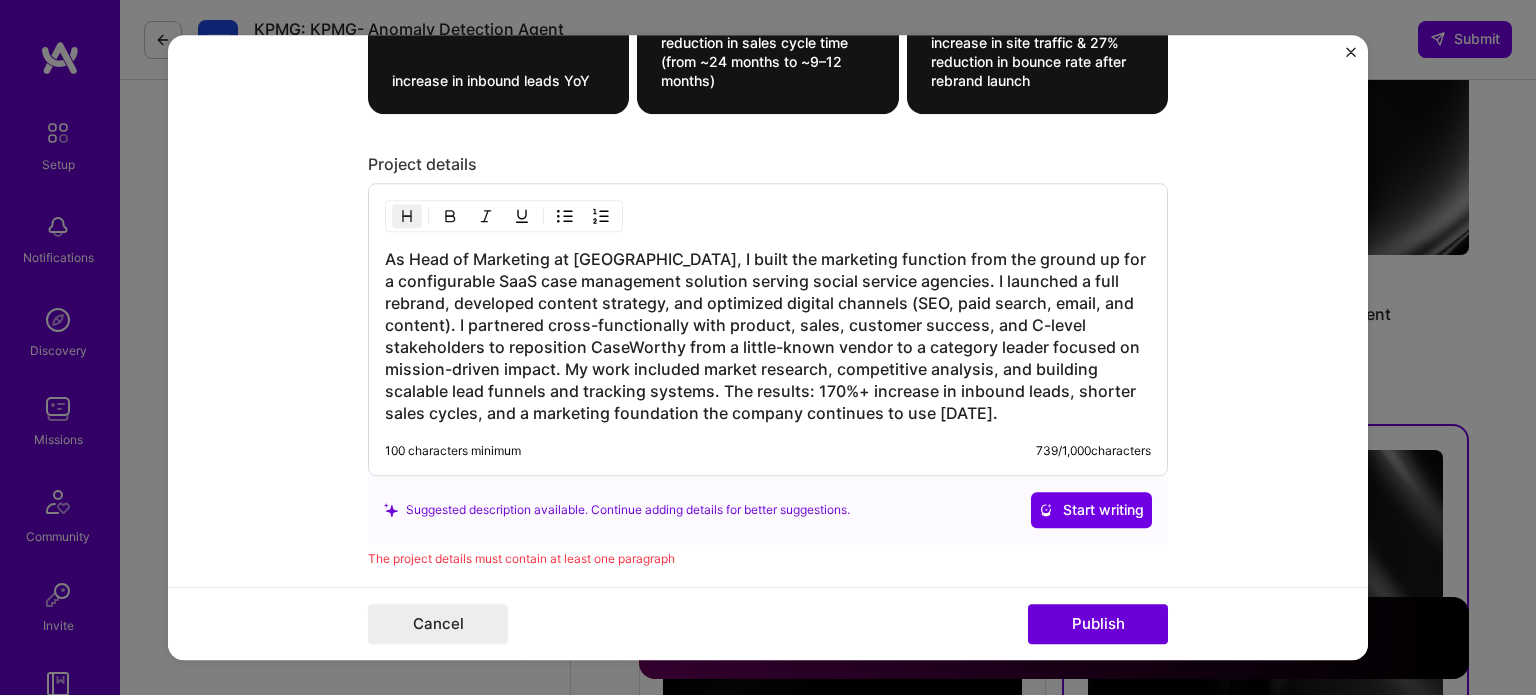scroll, scrollTop: 2208, scrollLeft: 0, axis: vertical 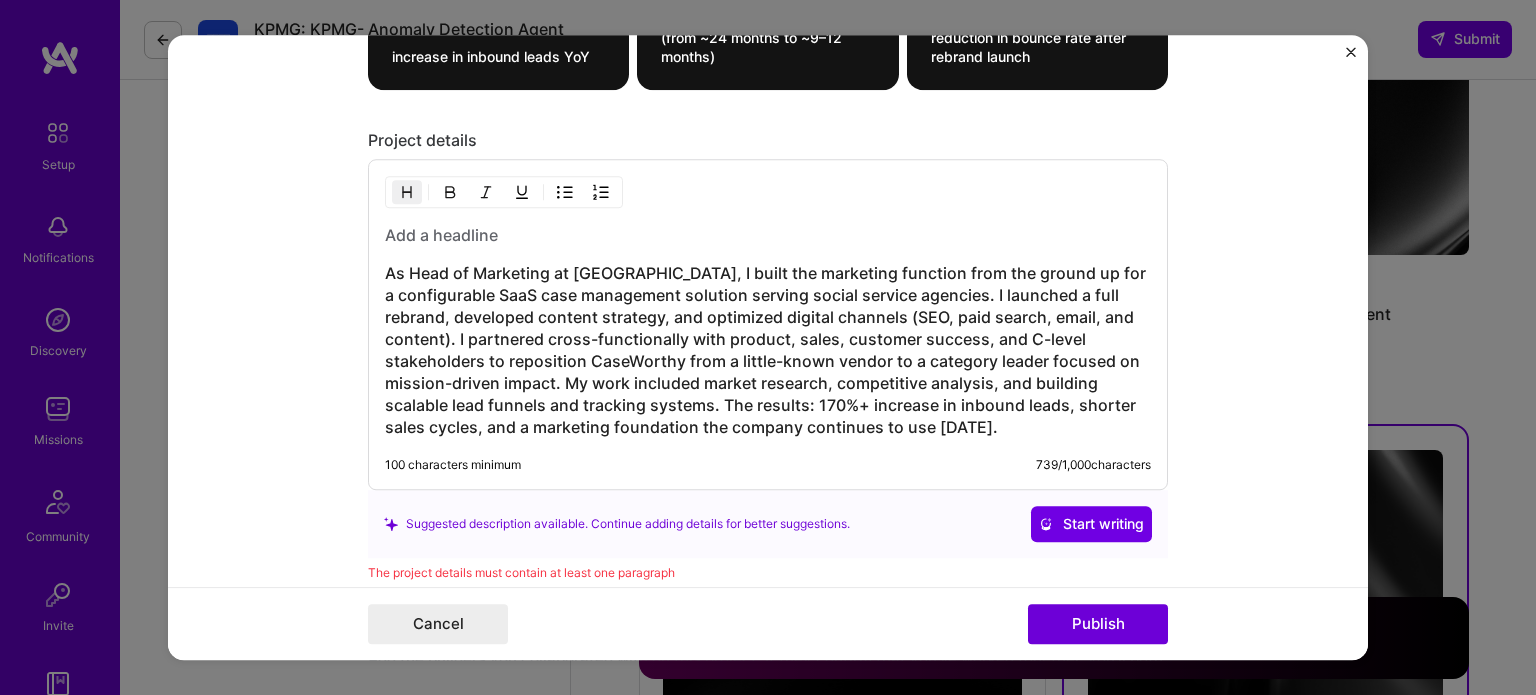 type 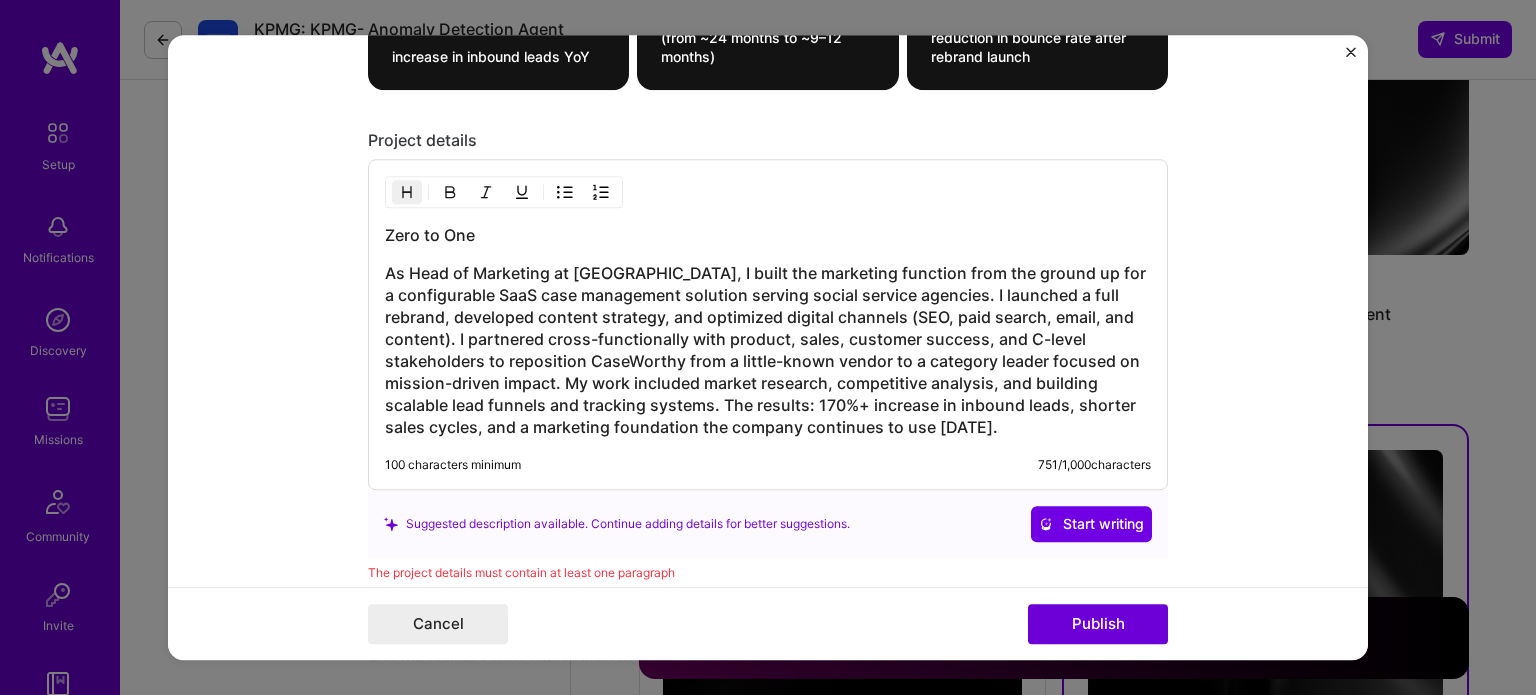 drag, startPoint x: 480, startPoint y: 220, endPoint x: 254, endPoint y: 228, distance: 226.14156 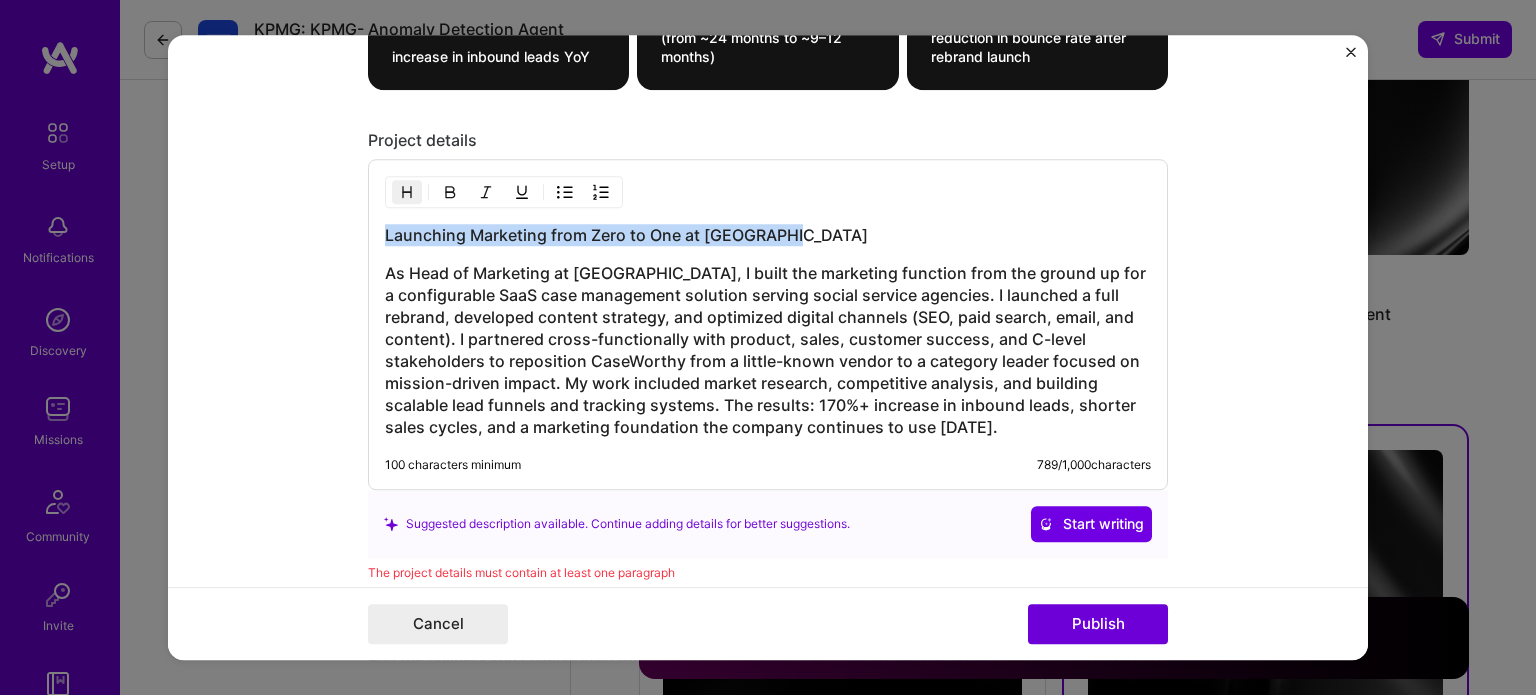 drag, startPoint x: 820, startPoint y: 228, endPoint x: 365, endPoint y: 233, distance: 455.02747 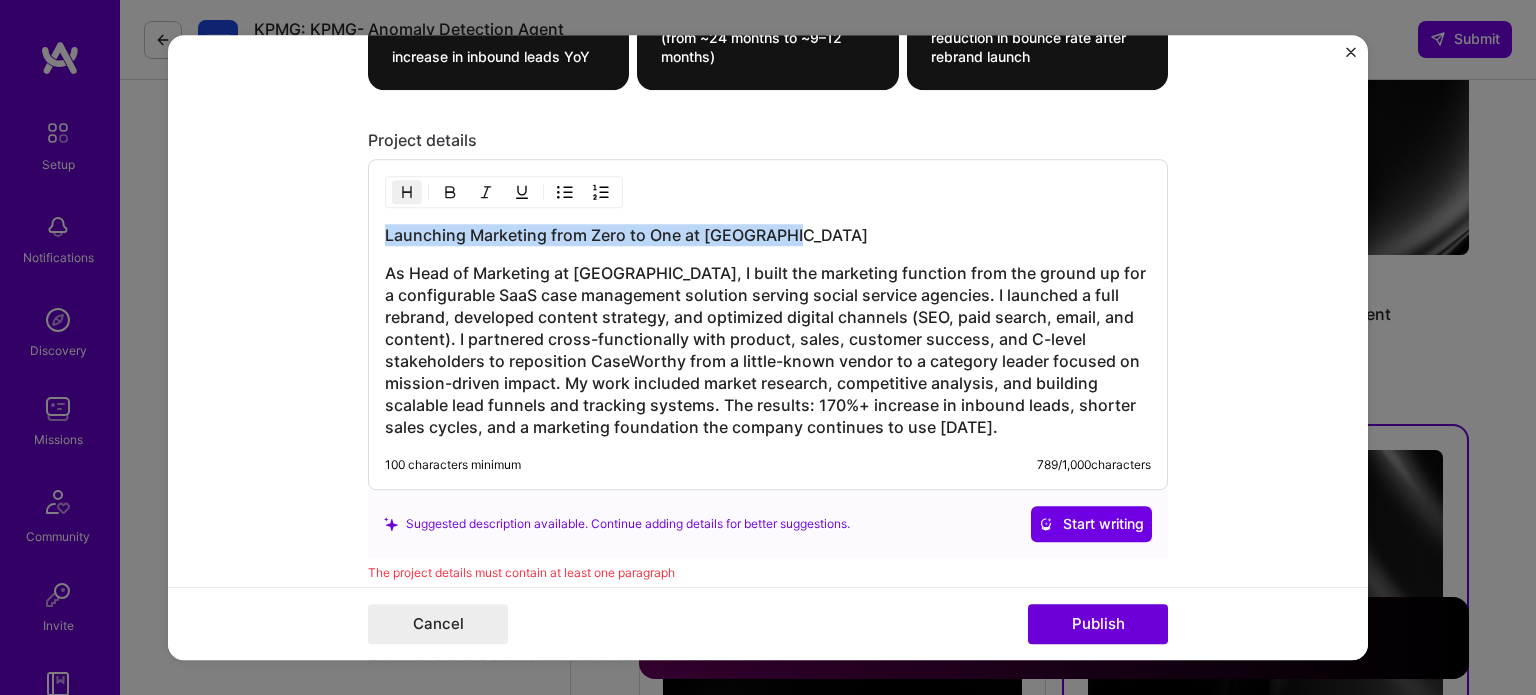 click at bounding box center (450, 192) 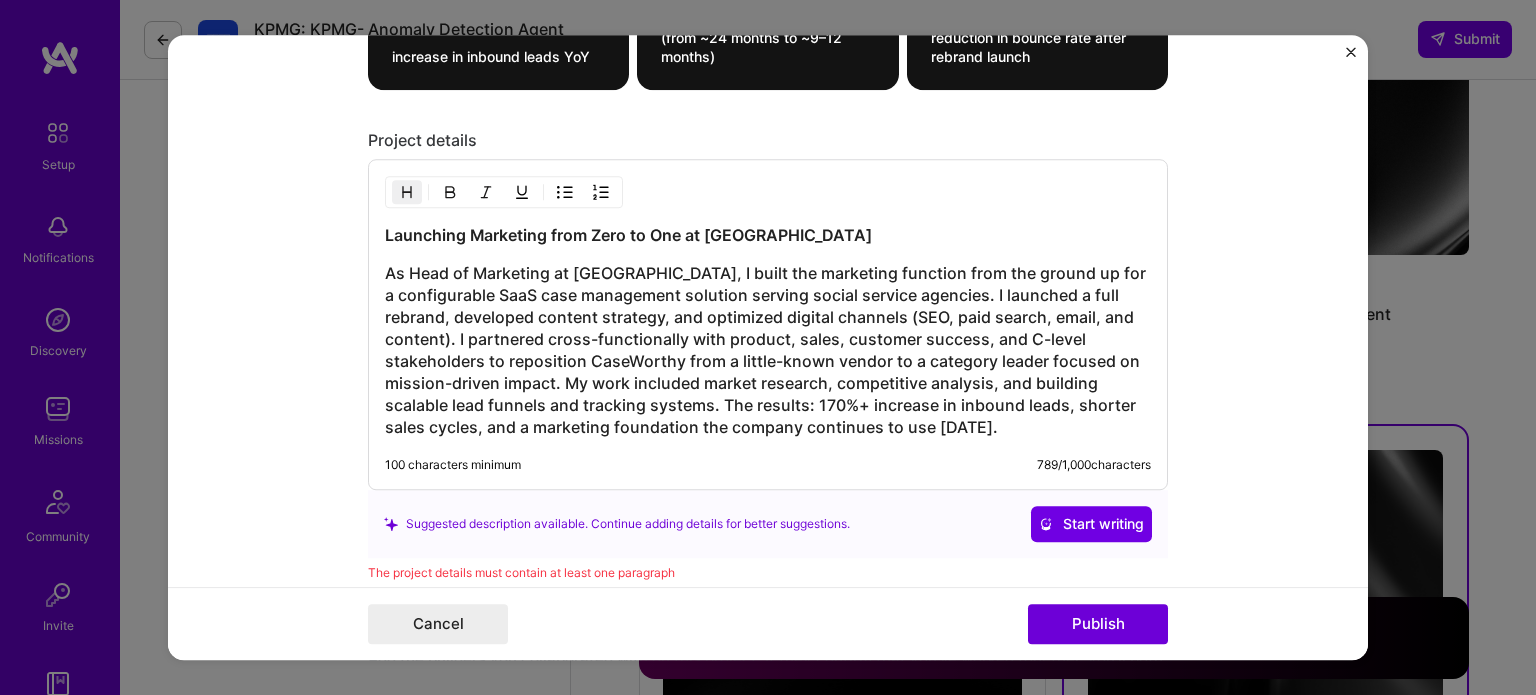 click on "As Head of Marketing at [GEOGRAPHIC_DATA], I built the marketing function from the ground up for a configurable SaaS case management solution serving social service agencies. I launched a full rebrand, developed content strategy, and optimized digital channels (SEO, paid search, email, and content). I partnered cross-functionally with product, sales, customer success, and C-level stakeholders to reposition CaseWorthy from a little-known vendor to a category leader focused on mission-driven impact. My work included market research, competitive analysis, and building scalable lead funnels and tracking systems. The results: 170%+ increase in inbound leads, shorter sales cycles, and a marketing foundation the company continues to use [DATE]." at bounding box center (768, 350) 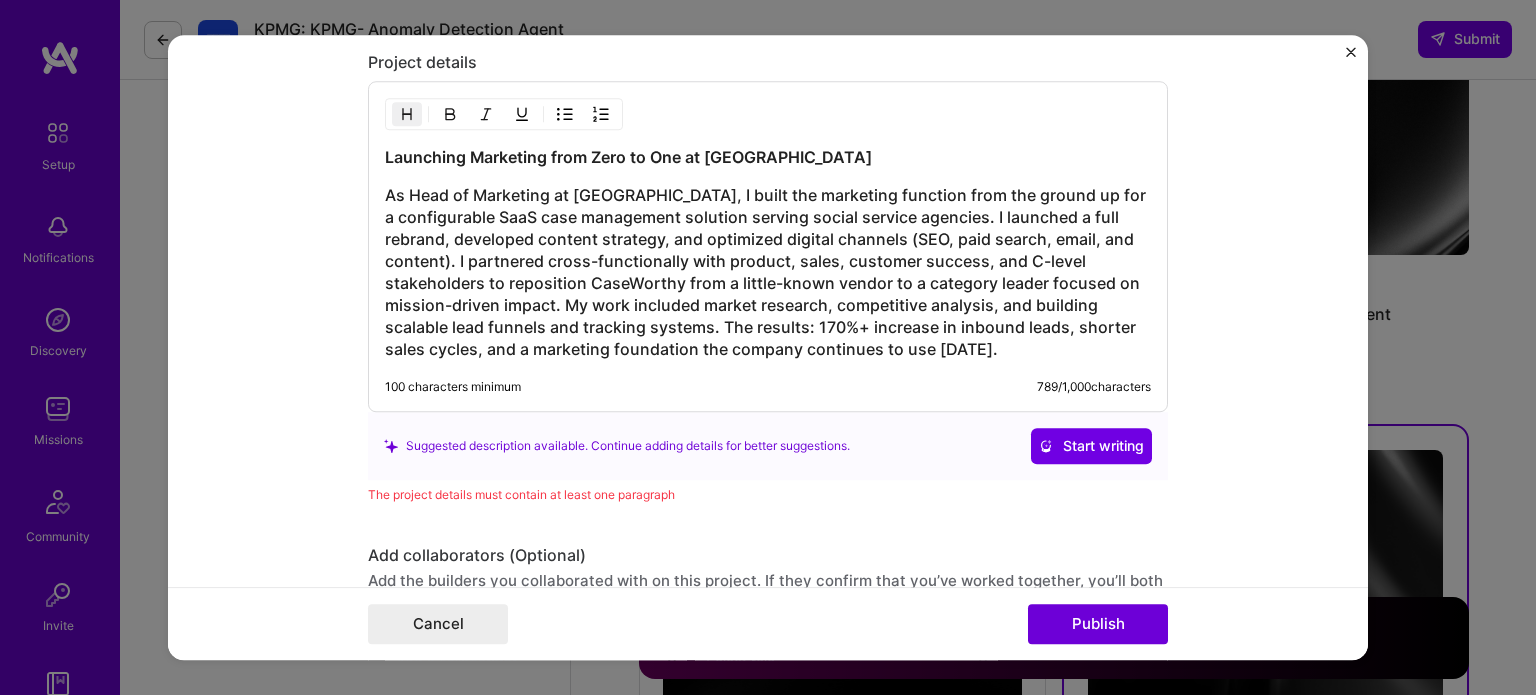 scroll, scrollTop: 2289, scrollLeft: 0, axis: vertical 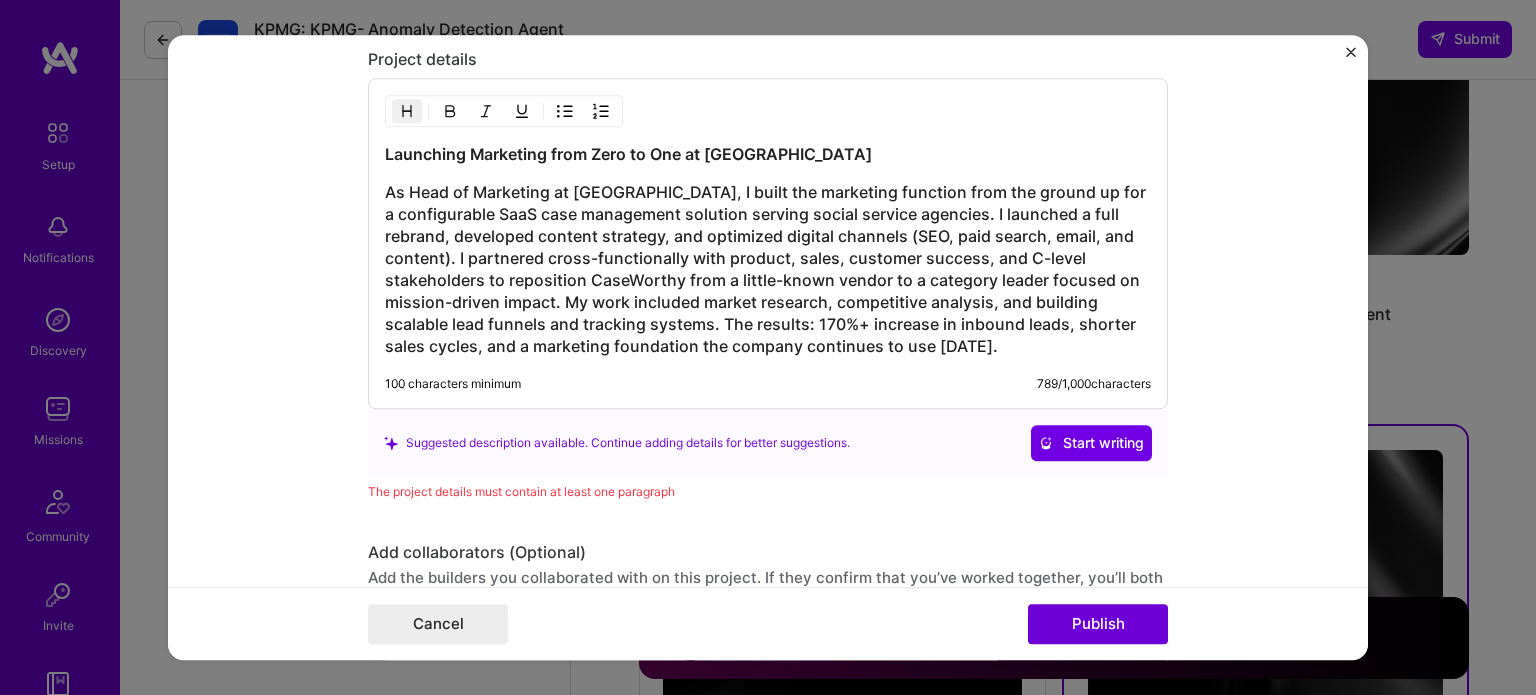 click on "Editing suggested project This project is suggested based on your LinkedIn, resume or [DOMAIN_NAME] activity. Project title SaaS Marketing Department Establishment Company CaseWorthy
Project industry Industry 2 Project Link (Optional)
Drag and drop an image or   Upload file Upload file We recommend uploading at least 4 images. 1600x1200px or higher recommended. Max 5MB each. Role Marketing Director – Head of Marketing Growth Marketer [DATE]
to [DATE]
I’m still working on this project Skills used — Add up to 12 skills Any new skills will be added to your profile. stake stake 9 Product Strategy 1 2 3 4 5 GTM Planning 1 2 3 4 5 Market Research 1 2 3 4 5 Product Marketing 1 2 3 4 5 SEO 1 2 3 4 5 Paid Ads 1 2 3 4 5 Content Development 1 2 3 4 5 Team Leadership 1 2 3 4 5 Stakeholder Management 1 2 3 4 5 Did this role require you to manage team members? (Optional) Yes, I managed 2 ->" at bounding box center (768, -688) 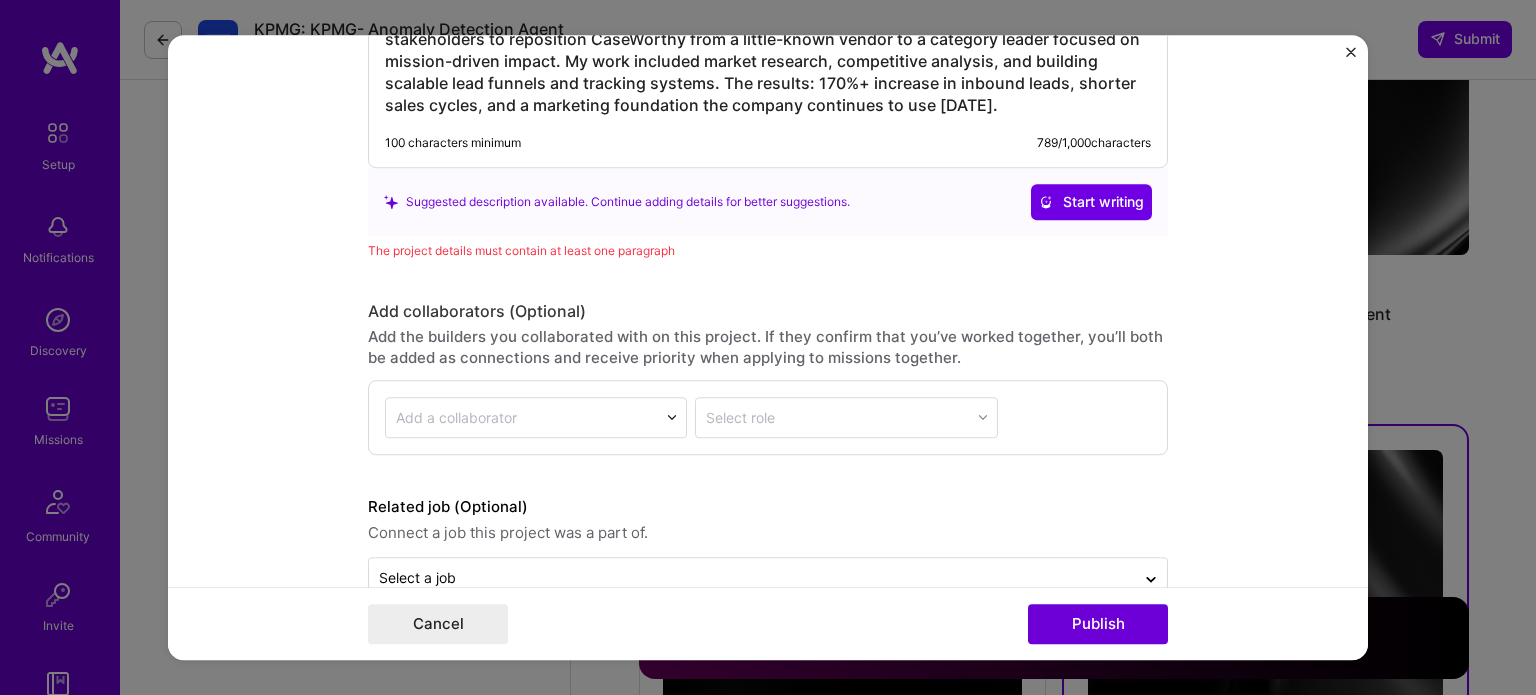 scroll, scrollTop: 2571, scrollLeft: 0, axis: vertical 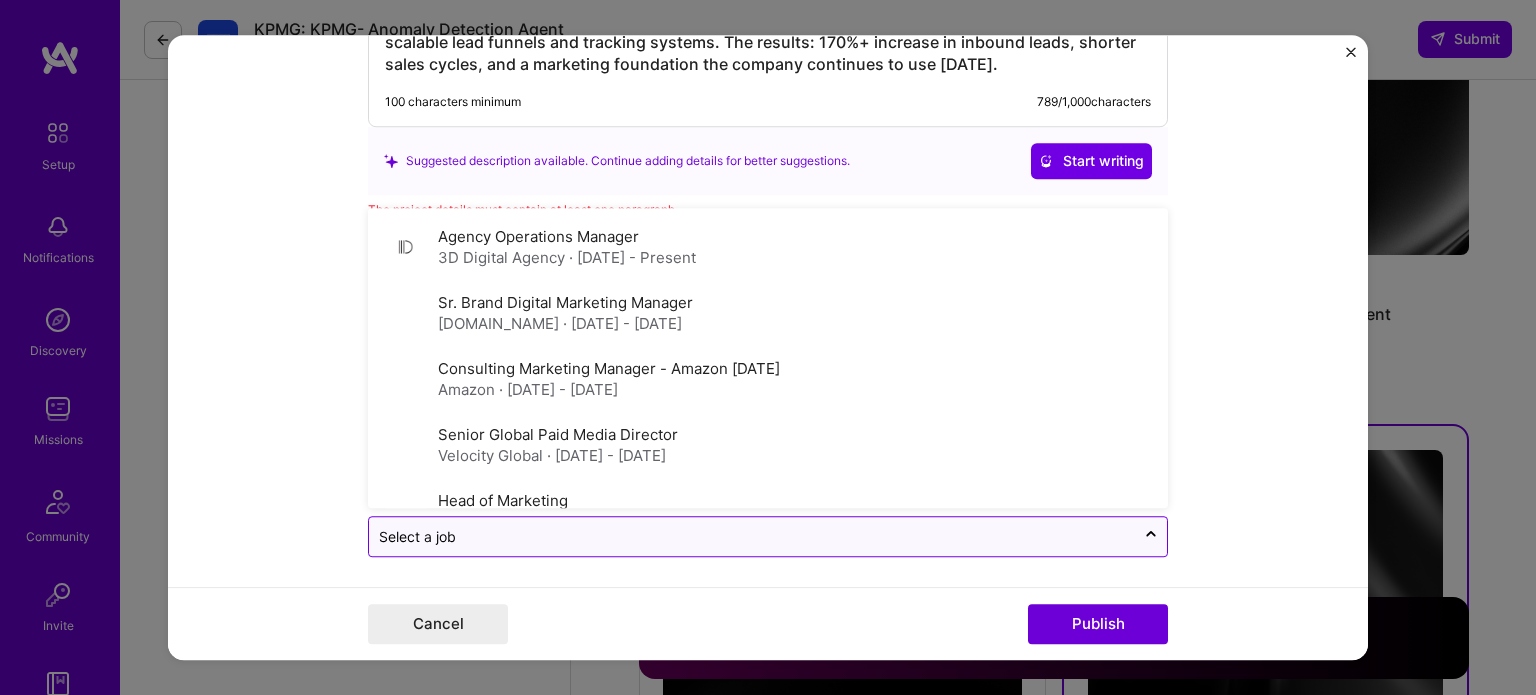 click at bounding box center [752, 536] 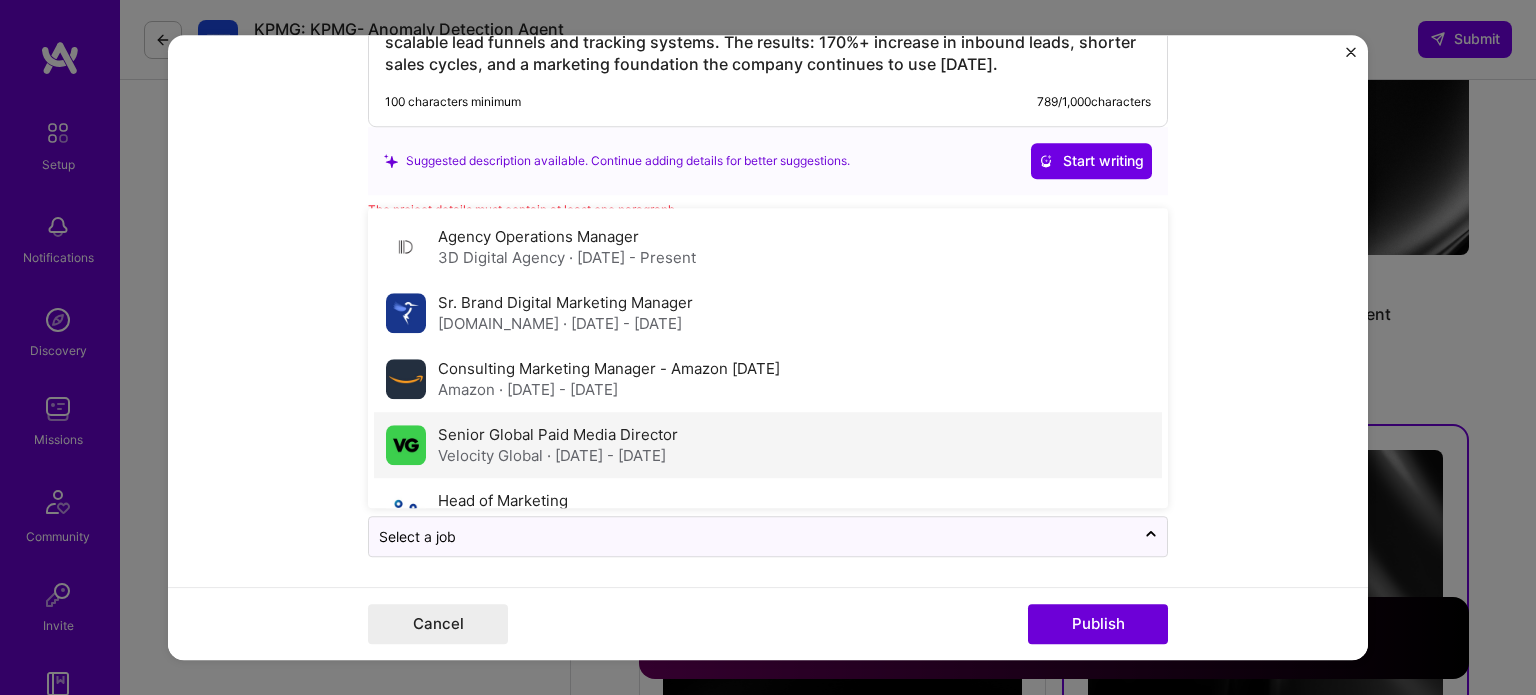 scroll, scrollTop: 42, scrollLeft: 0, axis: vertical 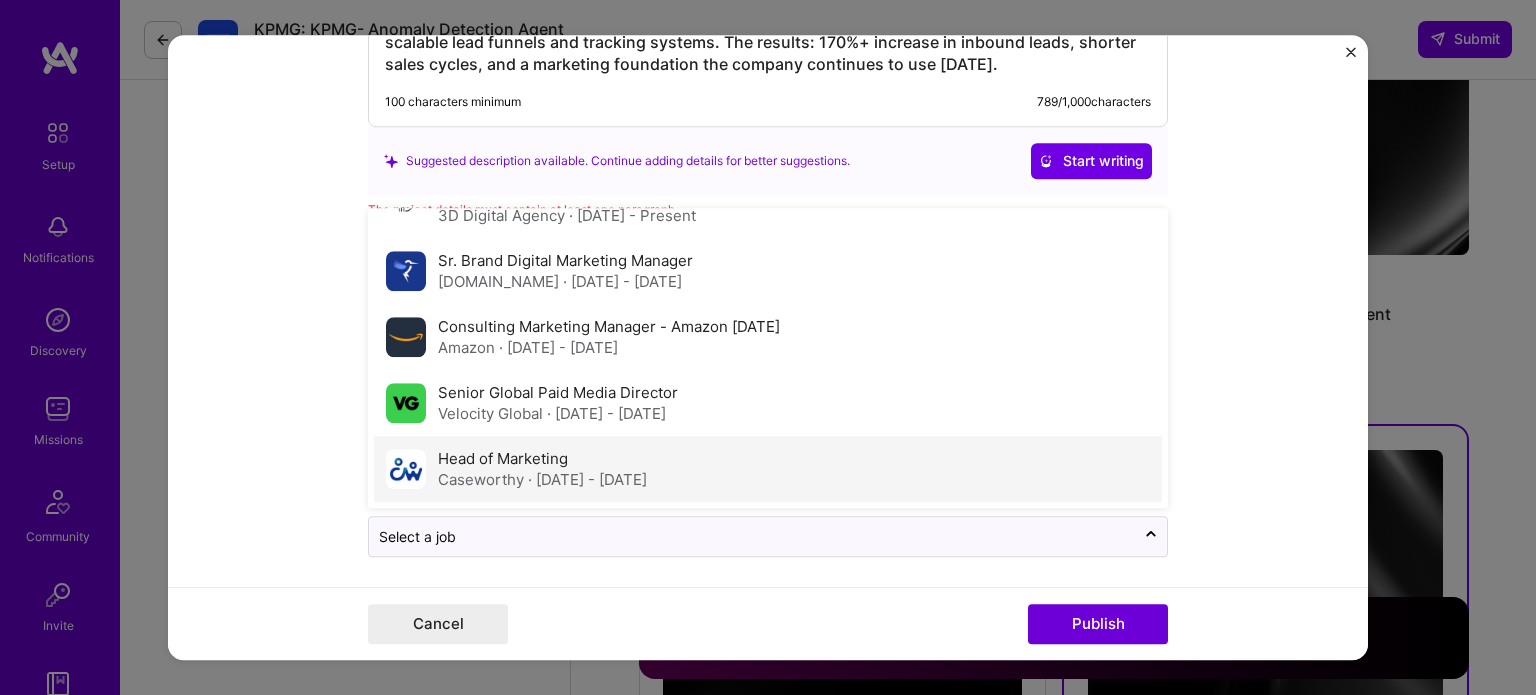 click on "Head of Marketing Caseworthy   ·   [DATE]   -   [DATE]" at bounding box center (768, 469) 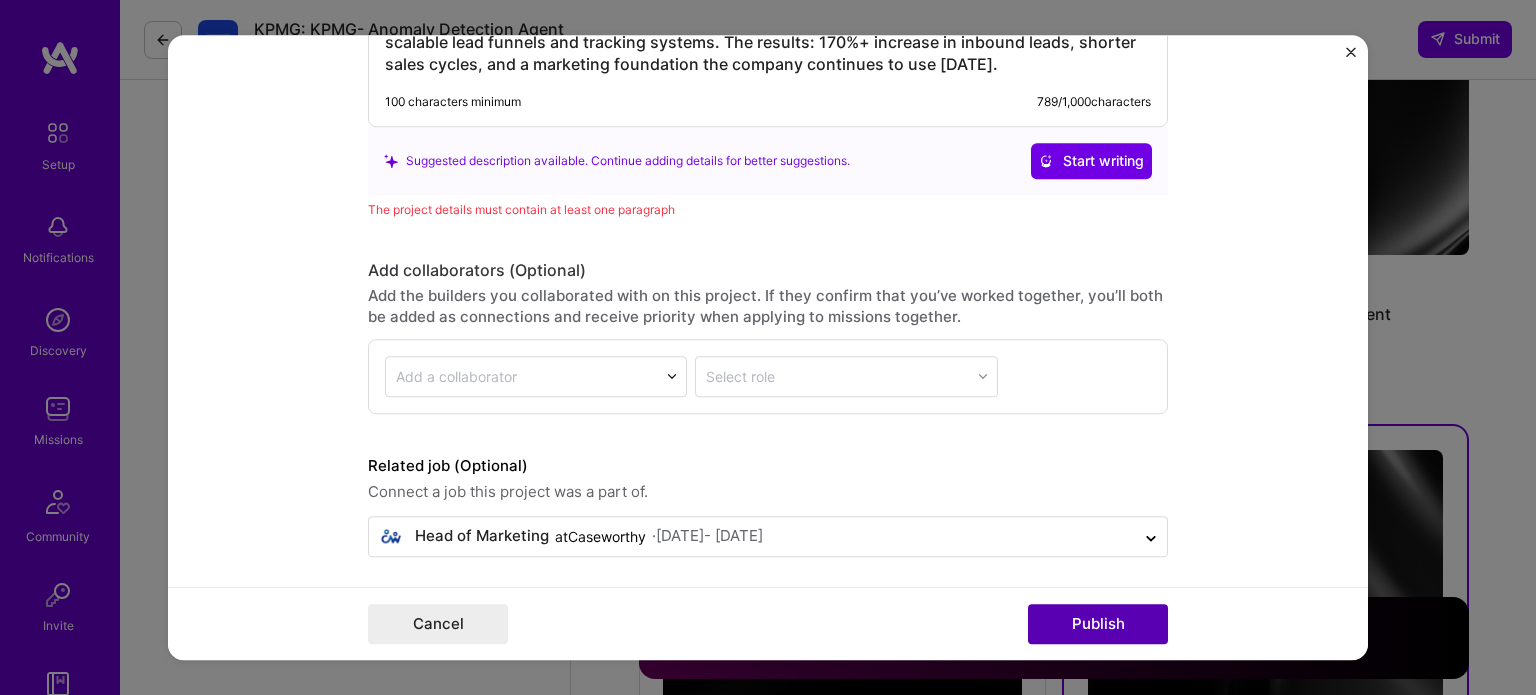 click on "Publish" at bounding box center [1098, 624] 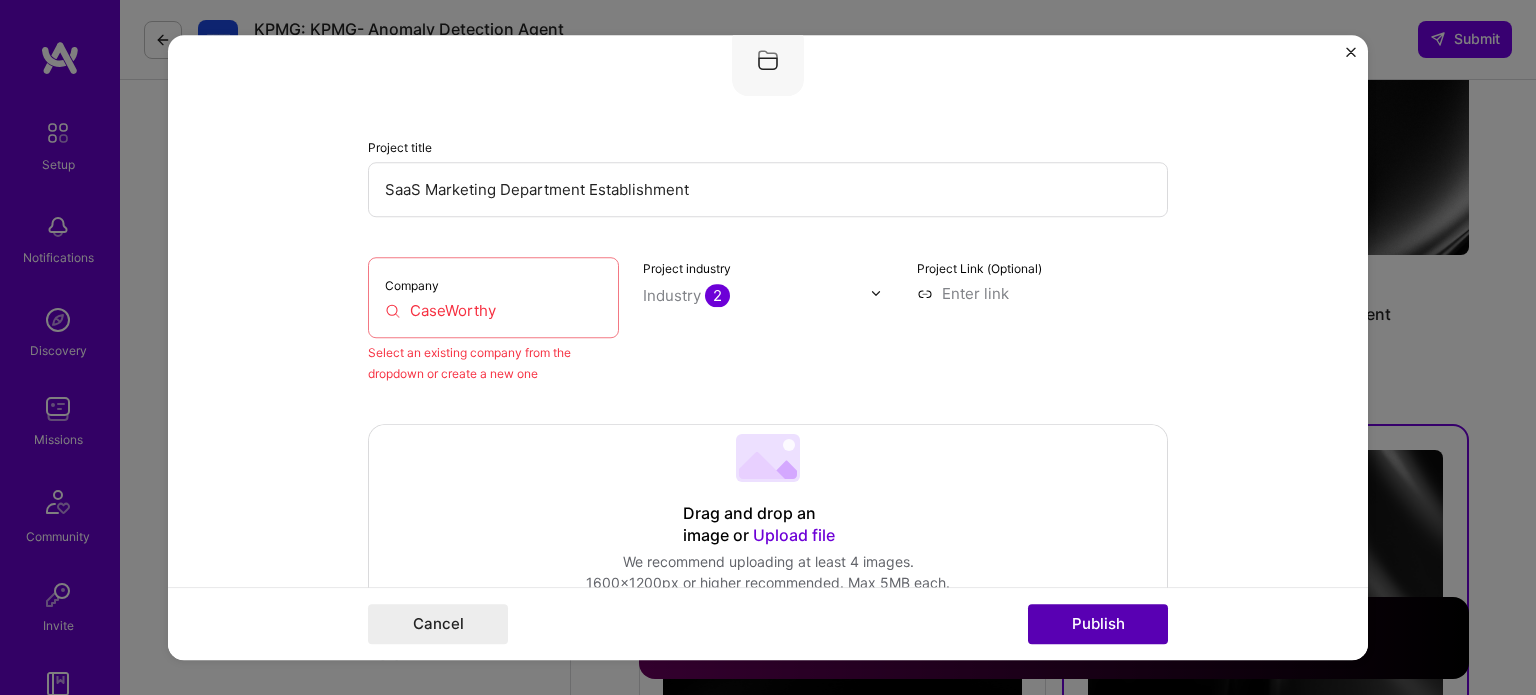 scroll, scrollTop: 131, scrollLeft: 0, axis: vertical 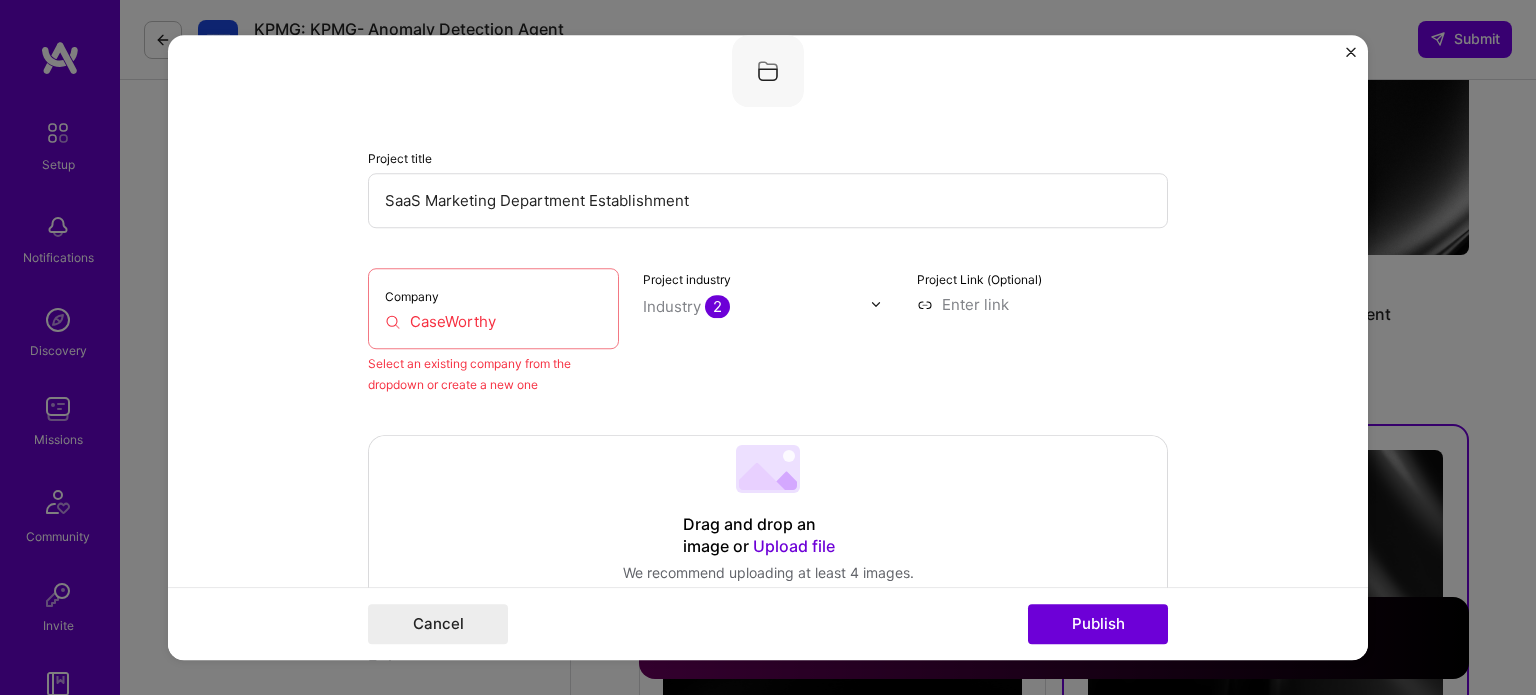 click on "CaseWorthy" at bounding box center (493, 321) 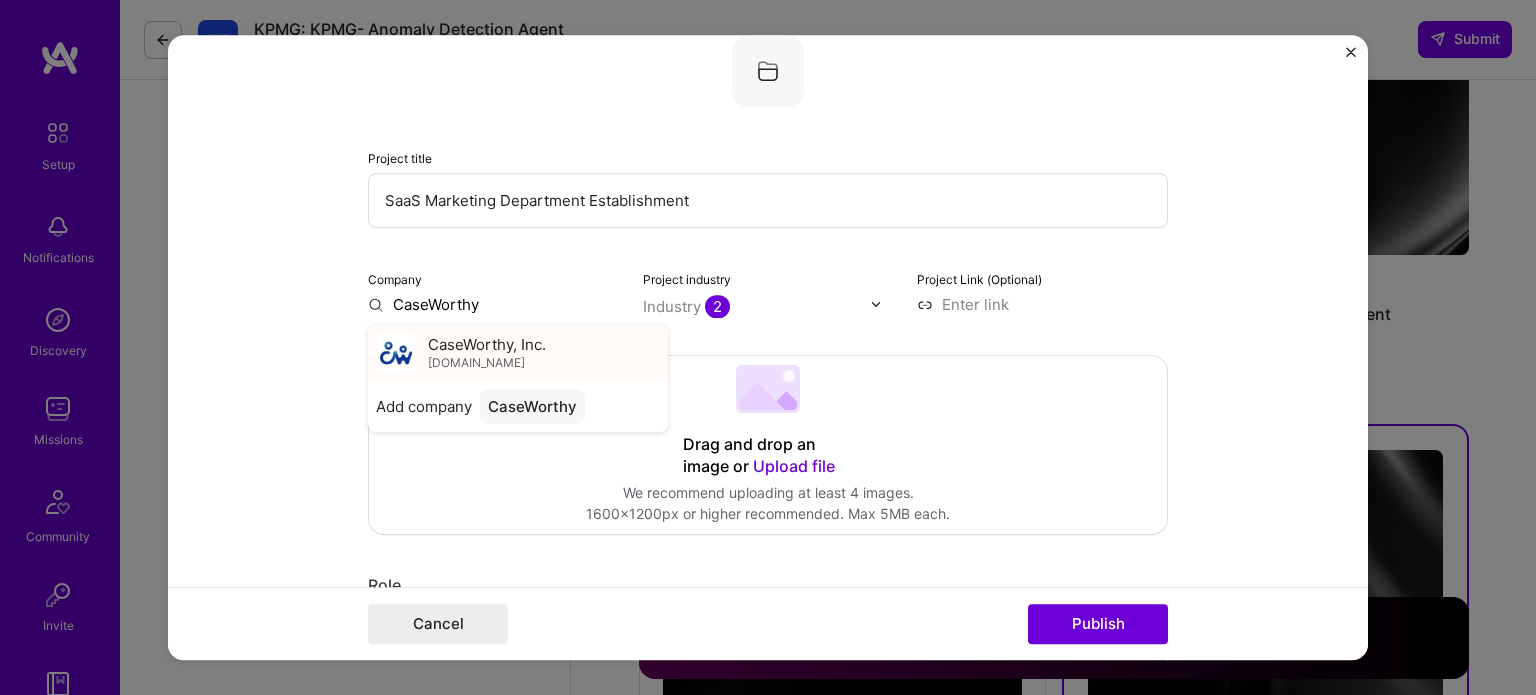 click on "[DOMAIN_NAME]" at bounding box center (476, 363) 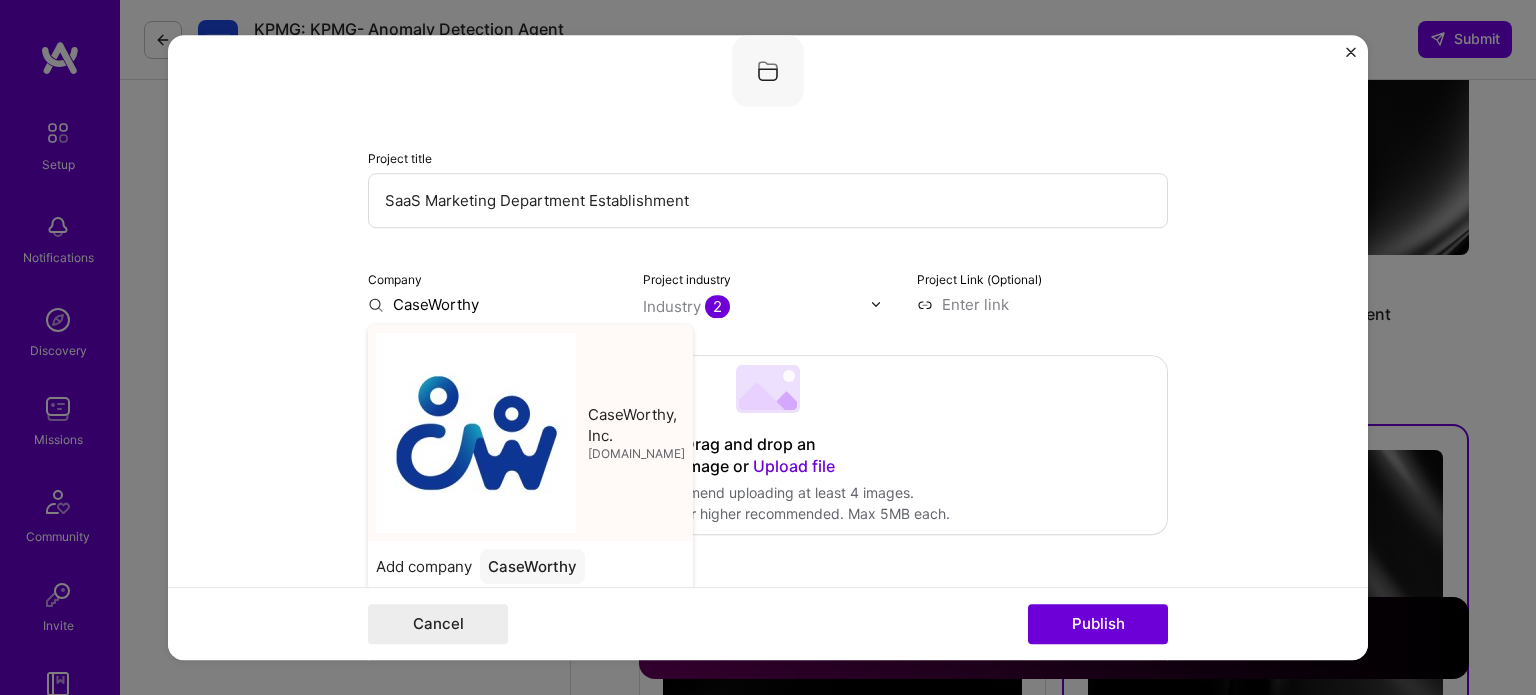 type on "CaseWorthy, Inc." 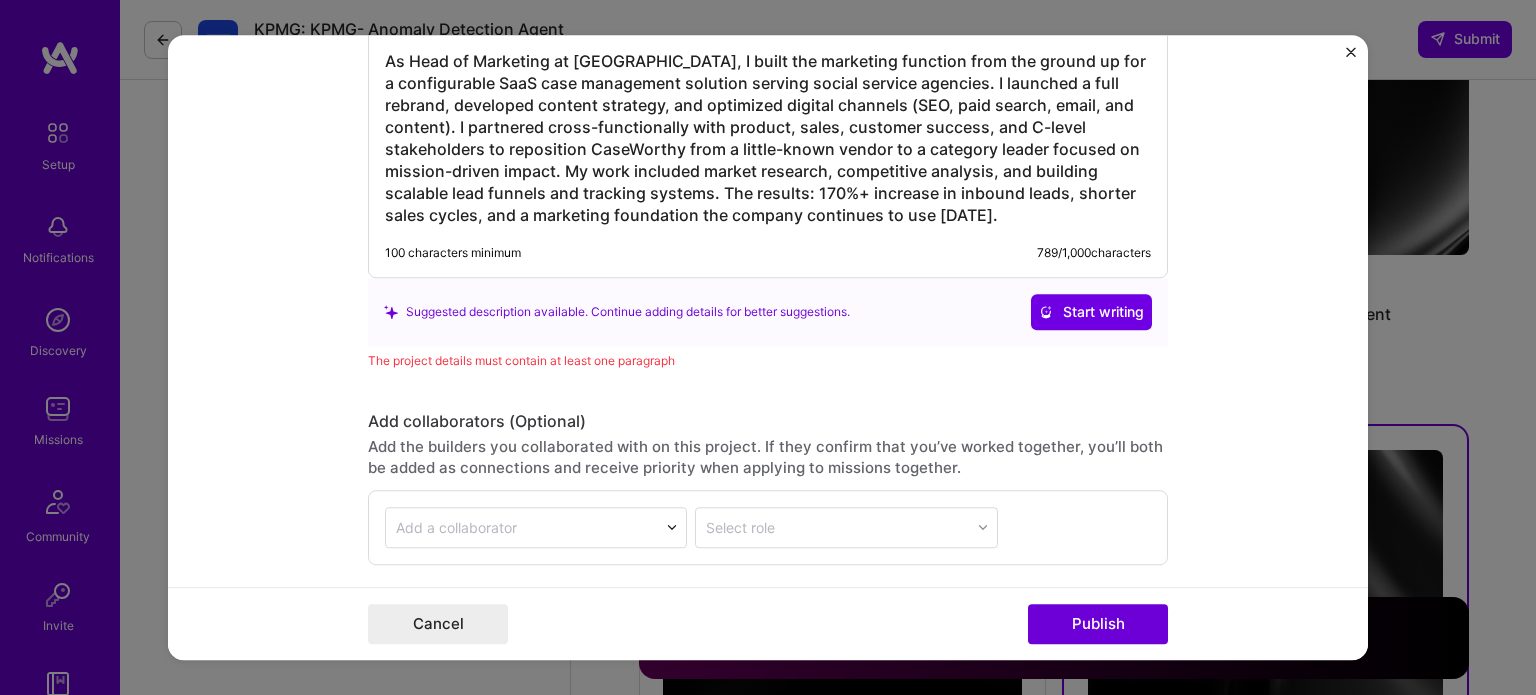 scroll, scrollTop: 2571, scrollLeft: 0, axis: vertical 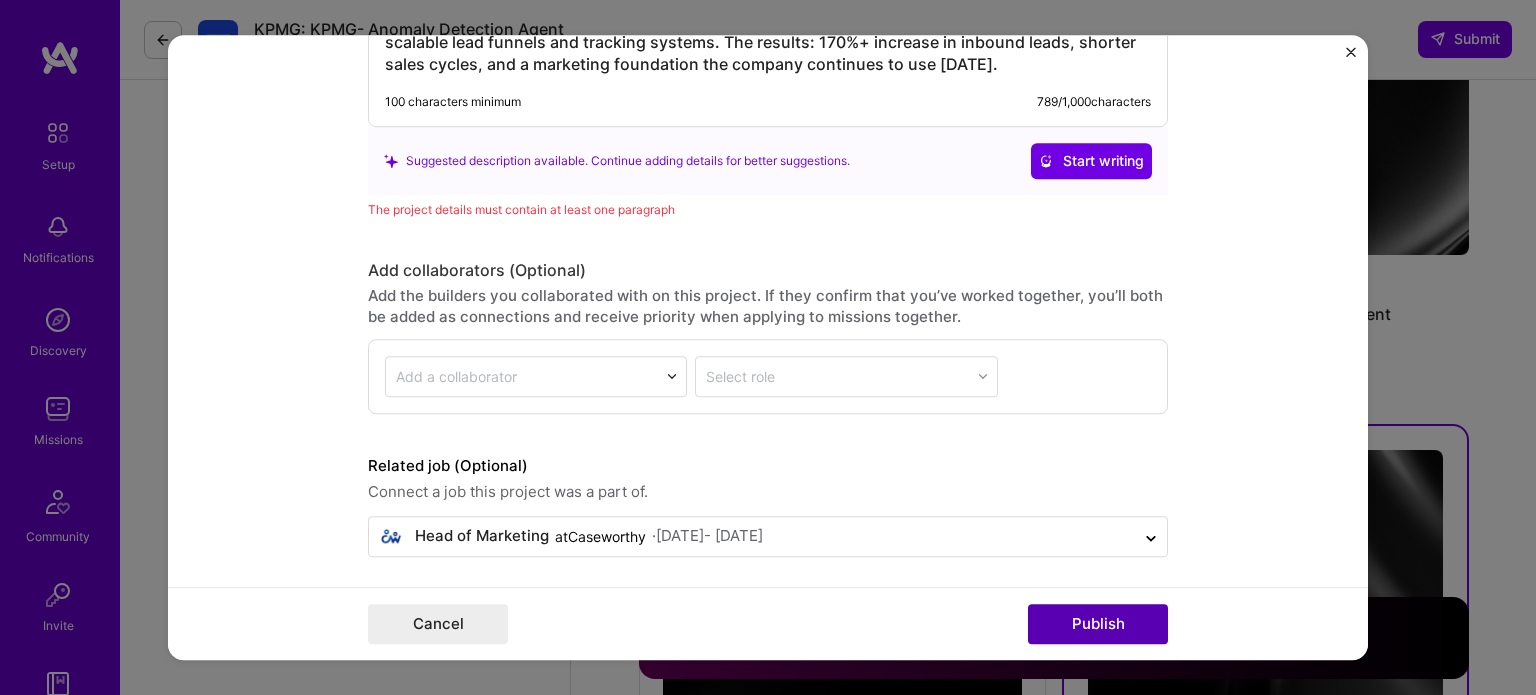 click on "Publish" at bounding box center [1098, 624] 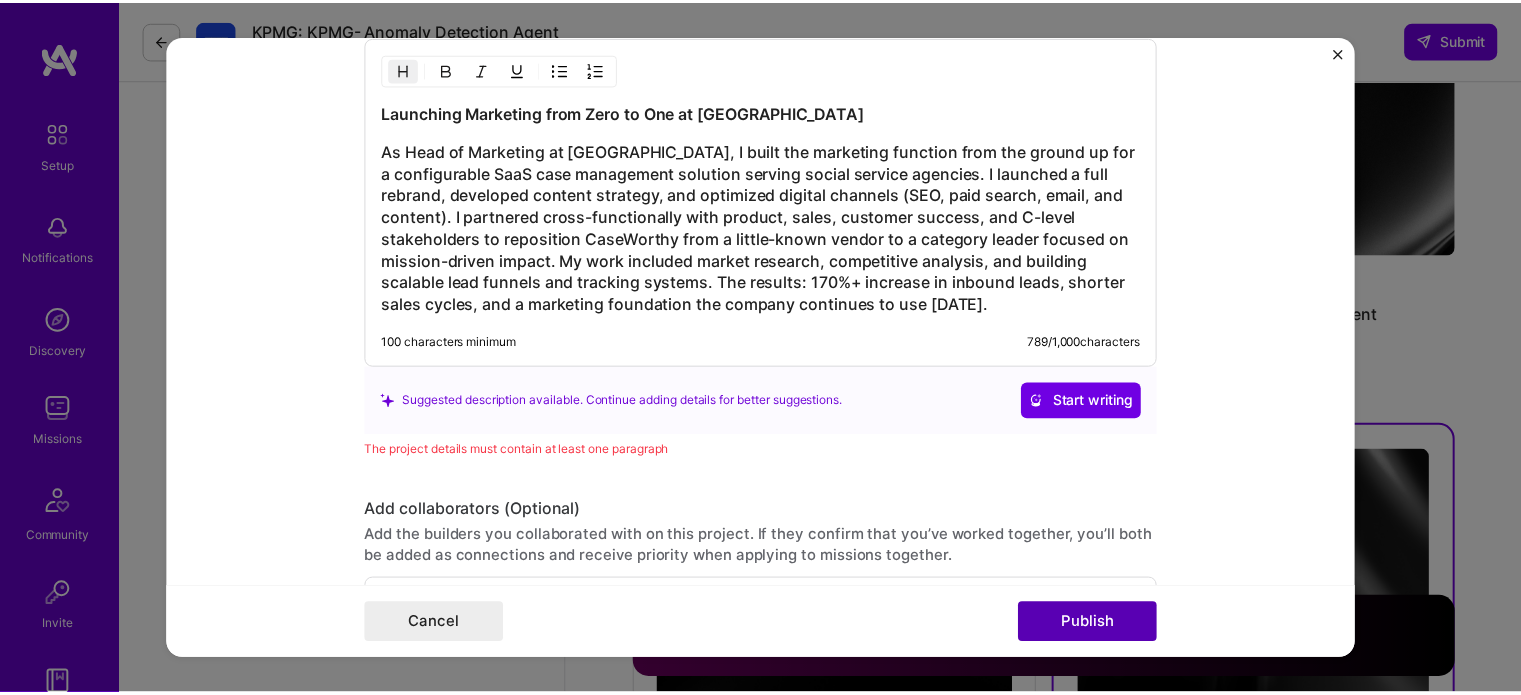 scroll, scrollTop: 2298, scrollLeft: 0, axis: vertical 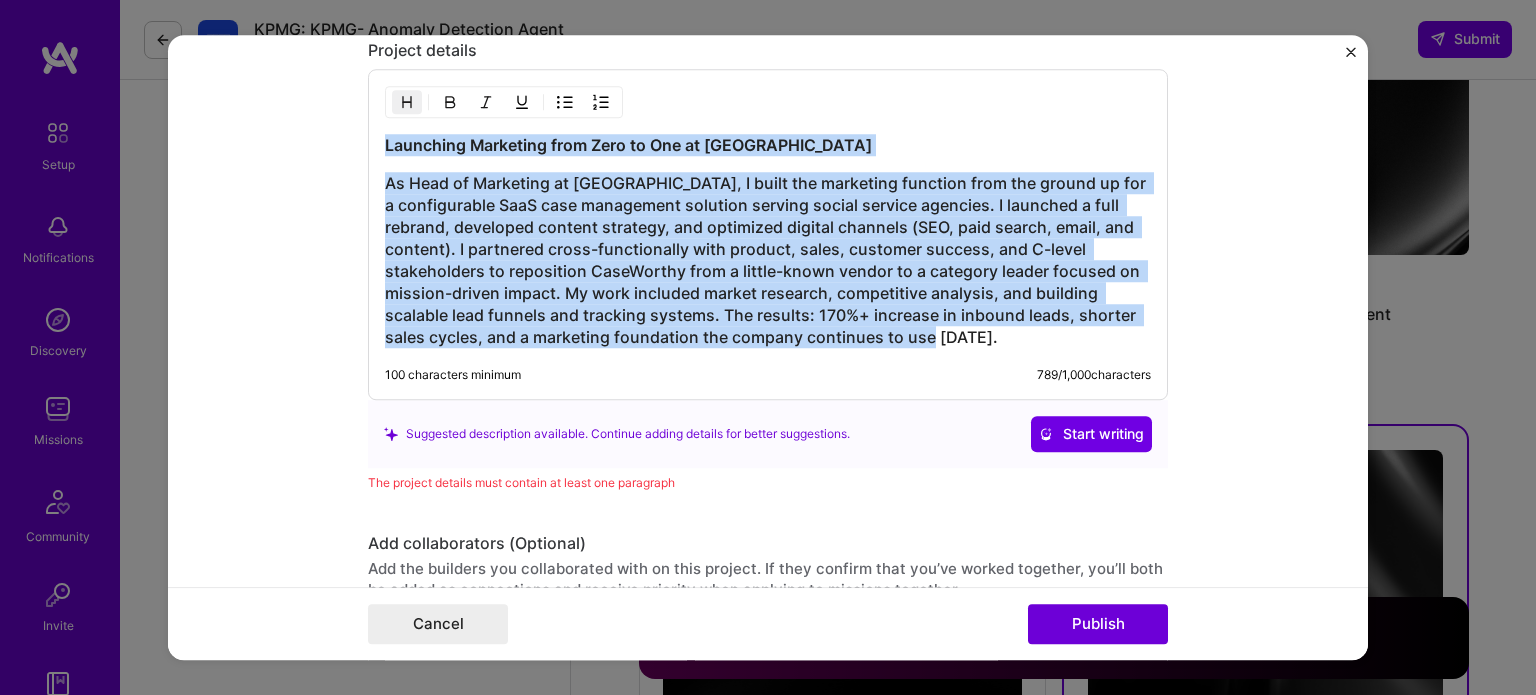 drag, startPoint x: 1029, startPoint y: 340, endPoint x: 358, endPoint y: 146, distance: 698.48193 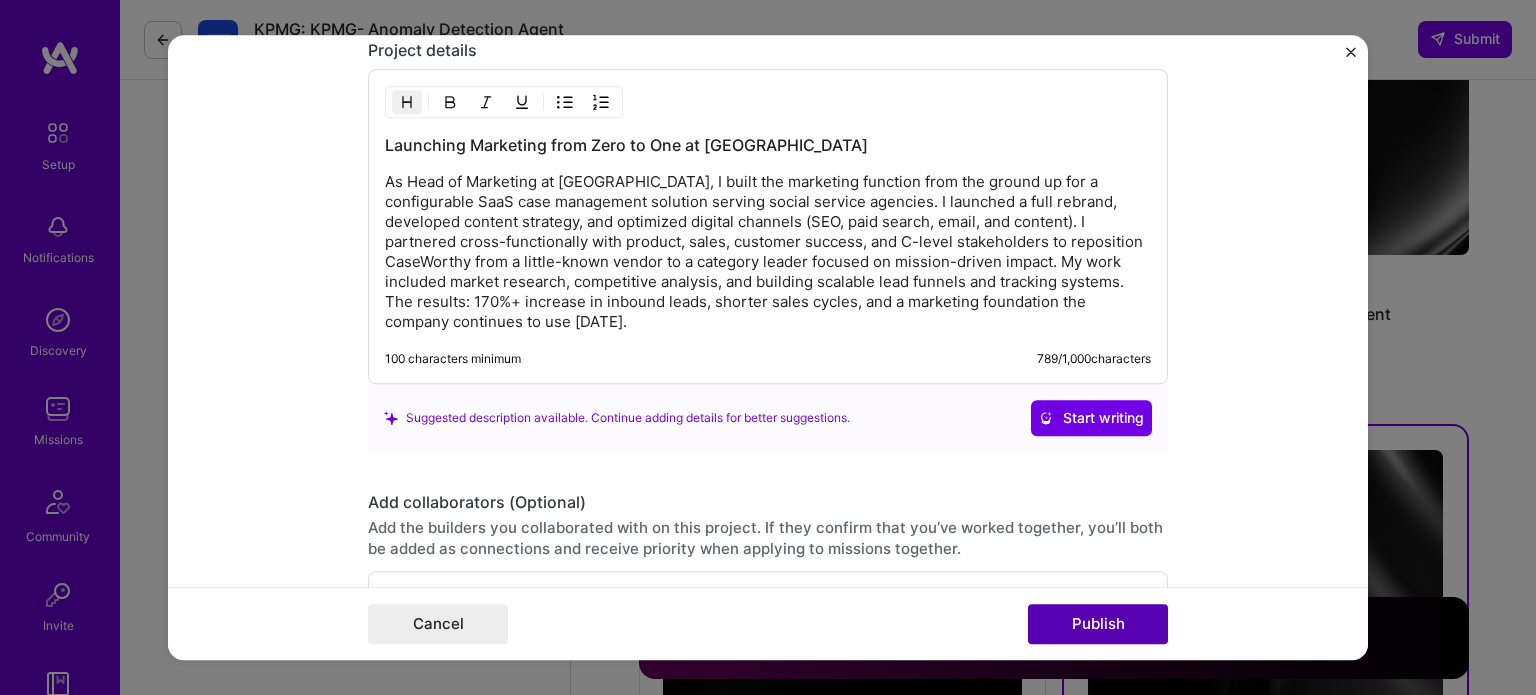click on "Publish" at bounding box center [1098, 624] 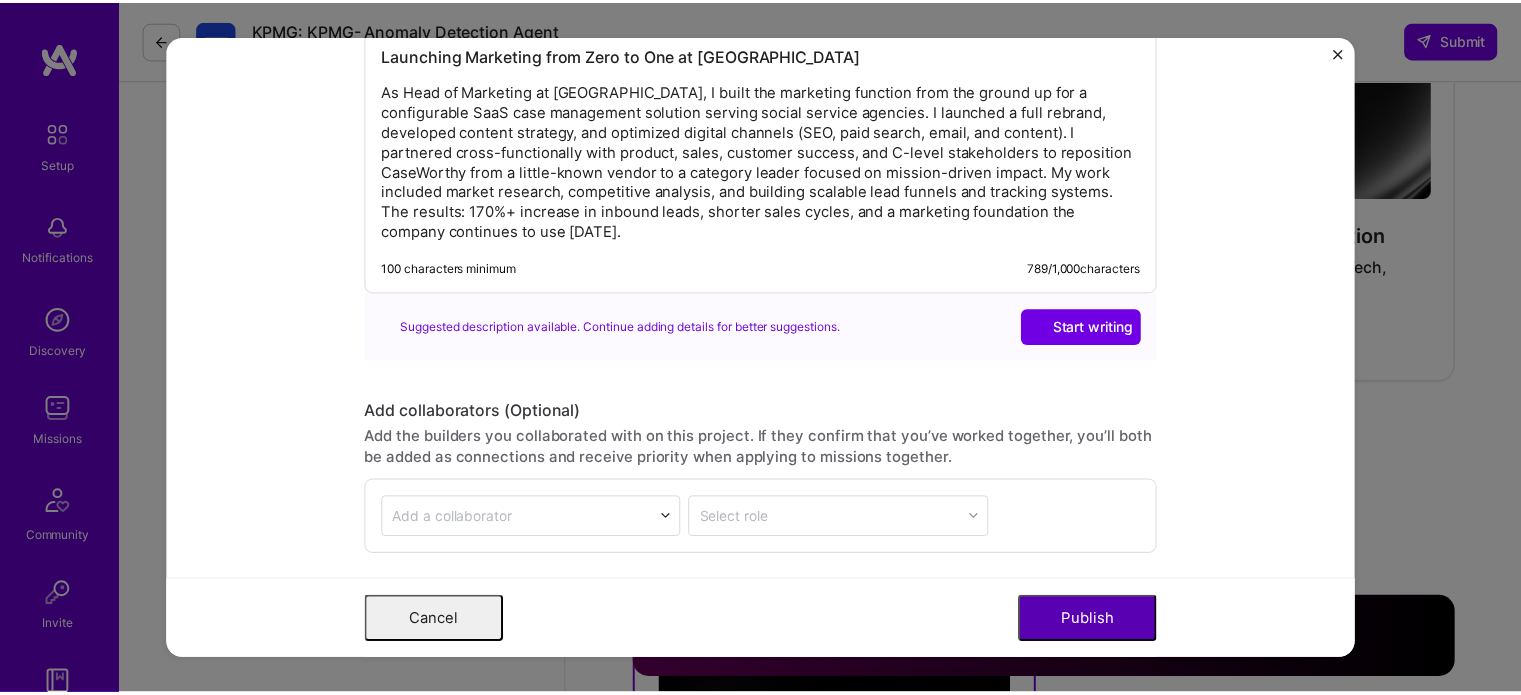scroll, scrollTop: 0, scrollLeft: 0, axis: both 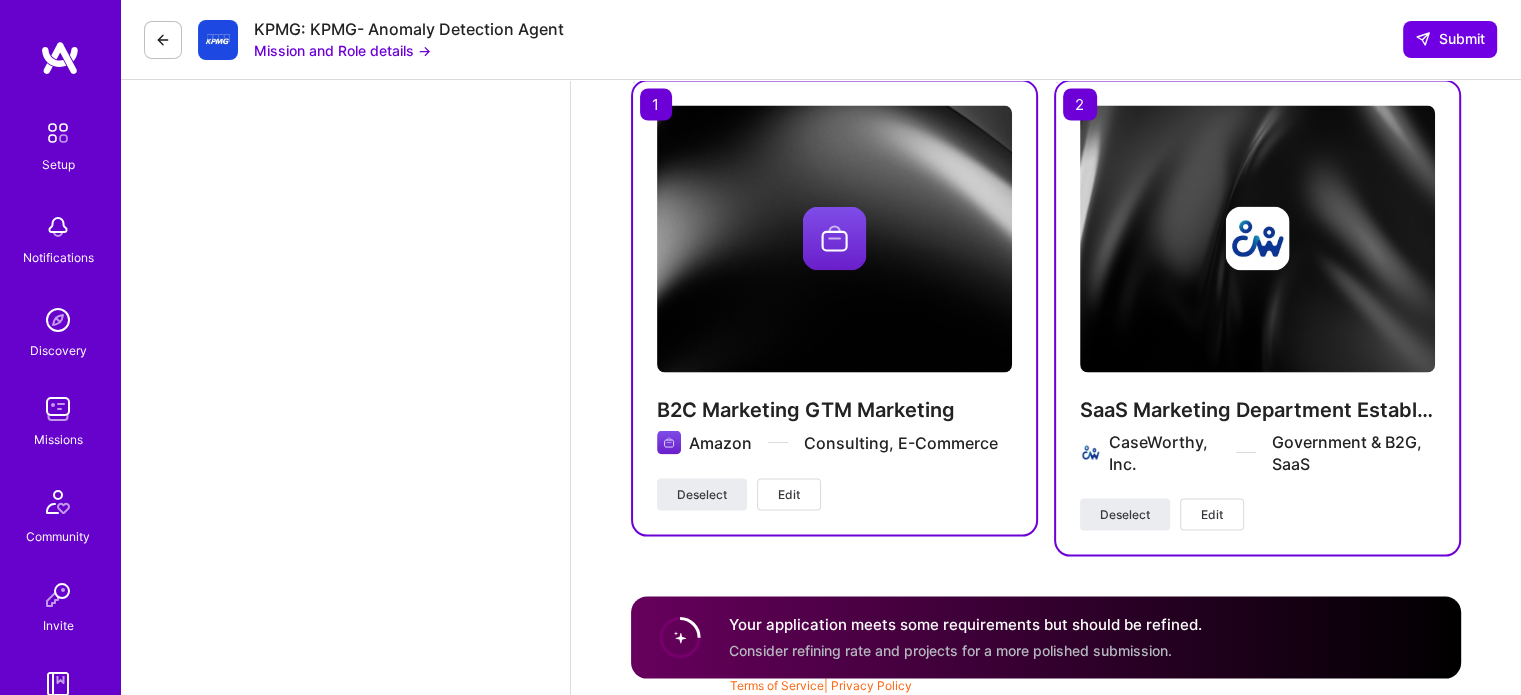 click on "Consider refining rate and projects for a more polished submission." at bounding box center [950, 649] 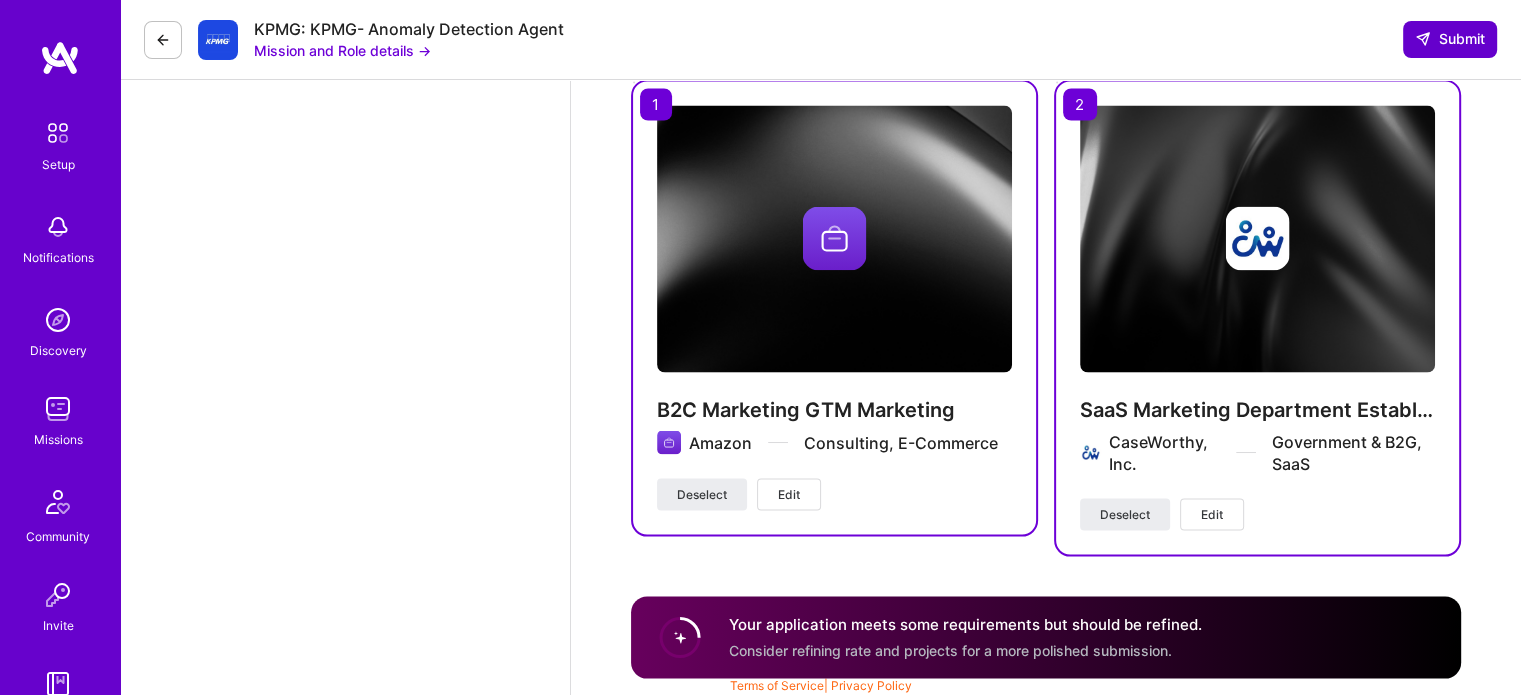 click on "Submit" at bounding box center [1450, 39] 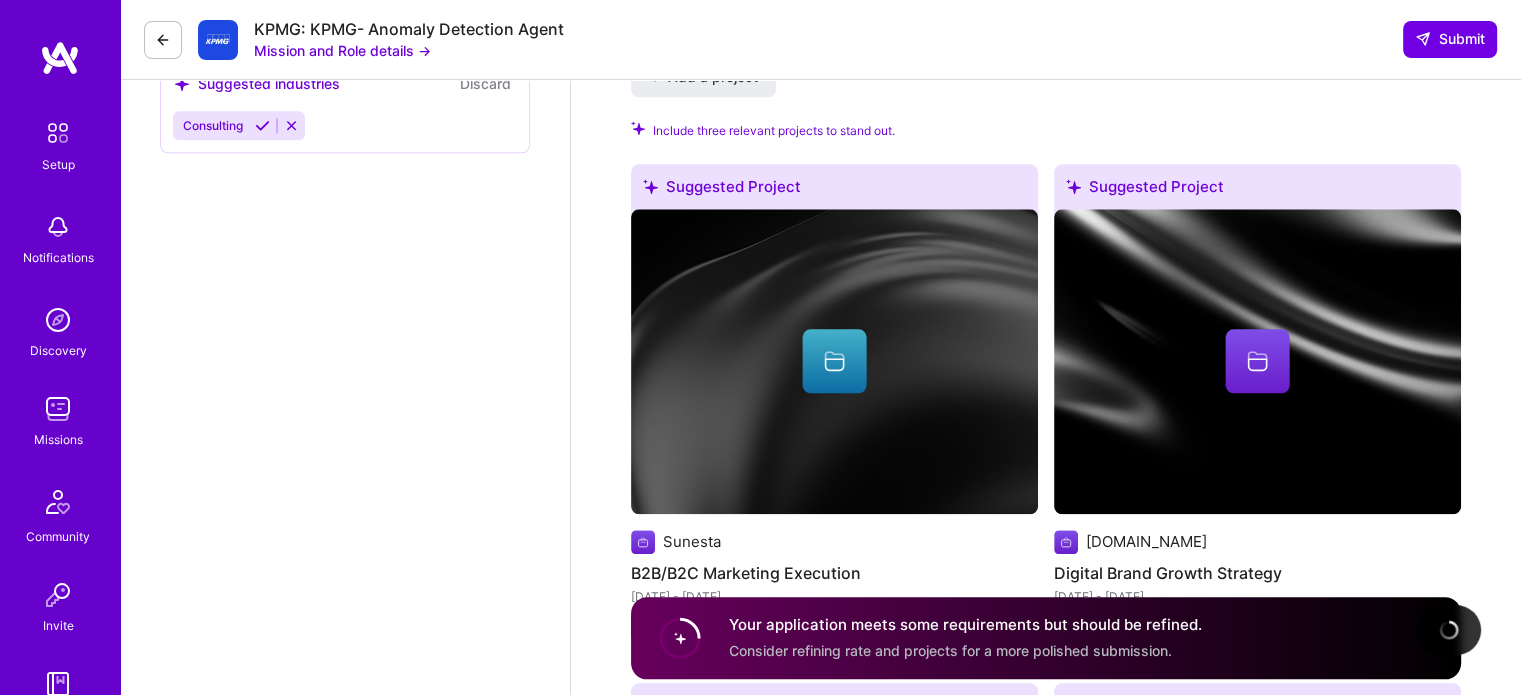 scroll, scrollTop: 1448, scrollLeft: 0, axis: vertical 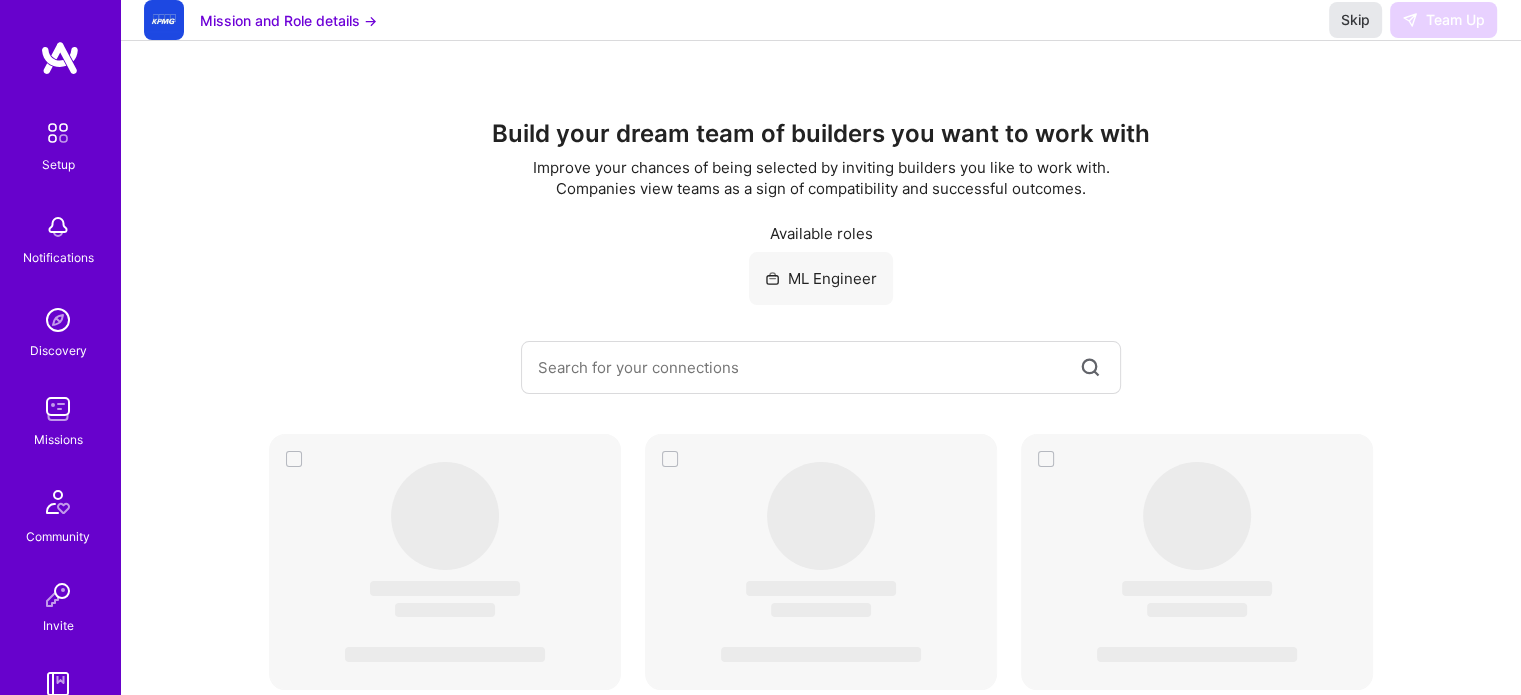 click on "Skip" at bounding box center (1355, 20) 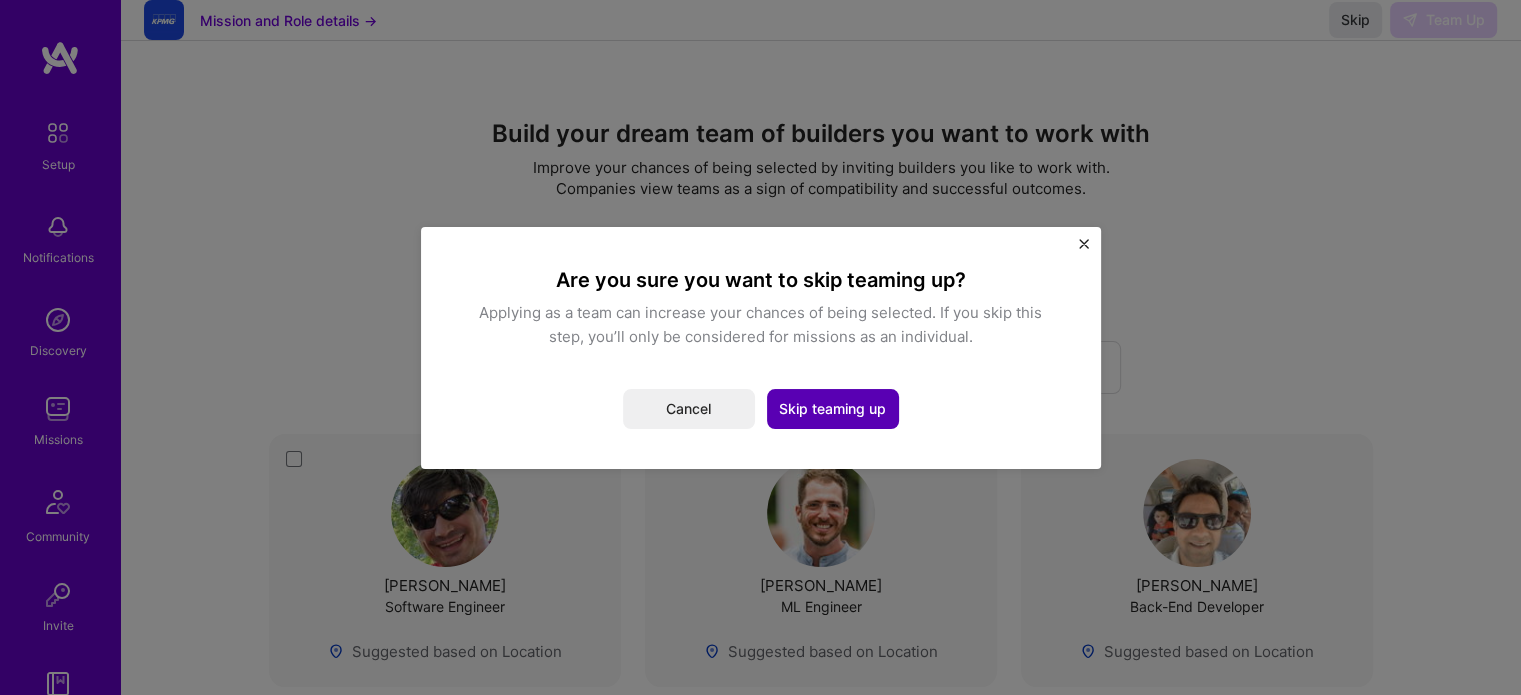 drag, startPoint x: 825, startPoint y: 411, endPoint x: 808, endPoint y: 399, distance: 20.808653 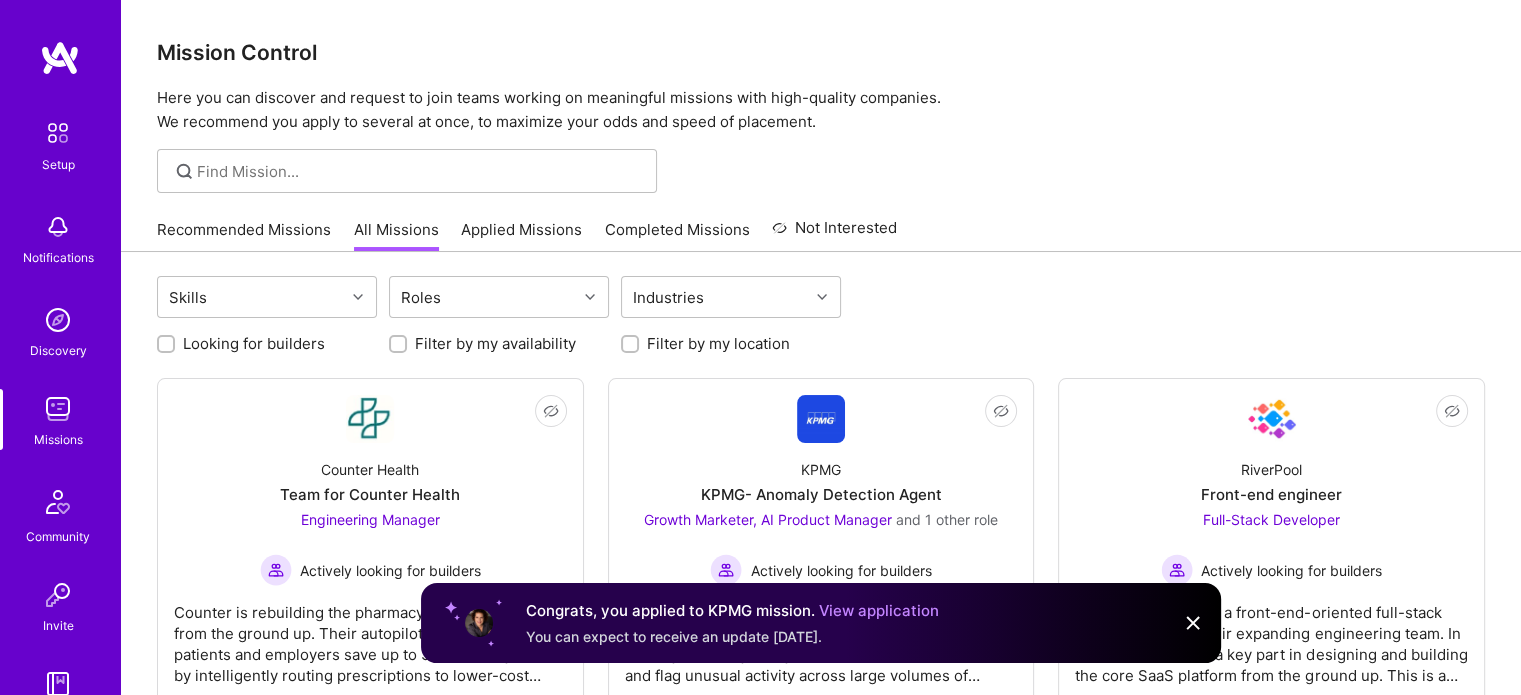click at bounding box center [1193, 623] 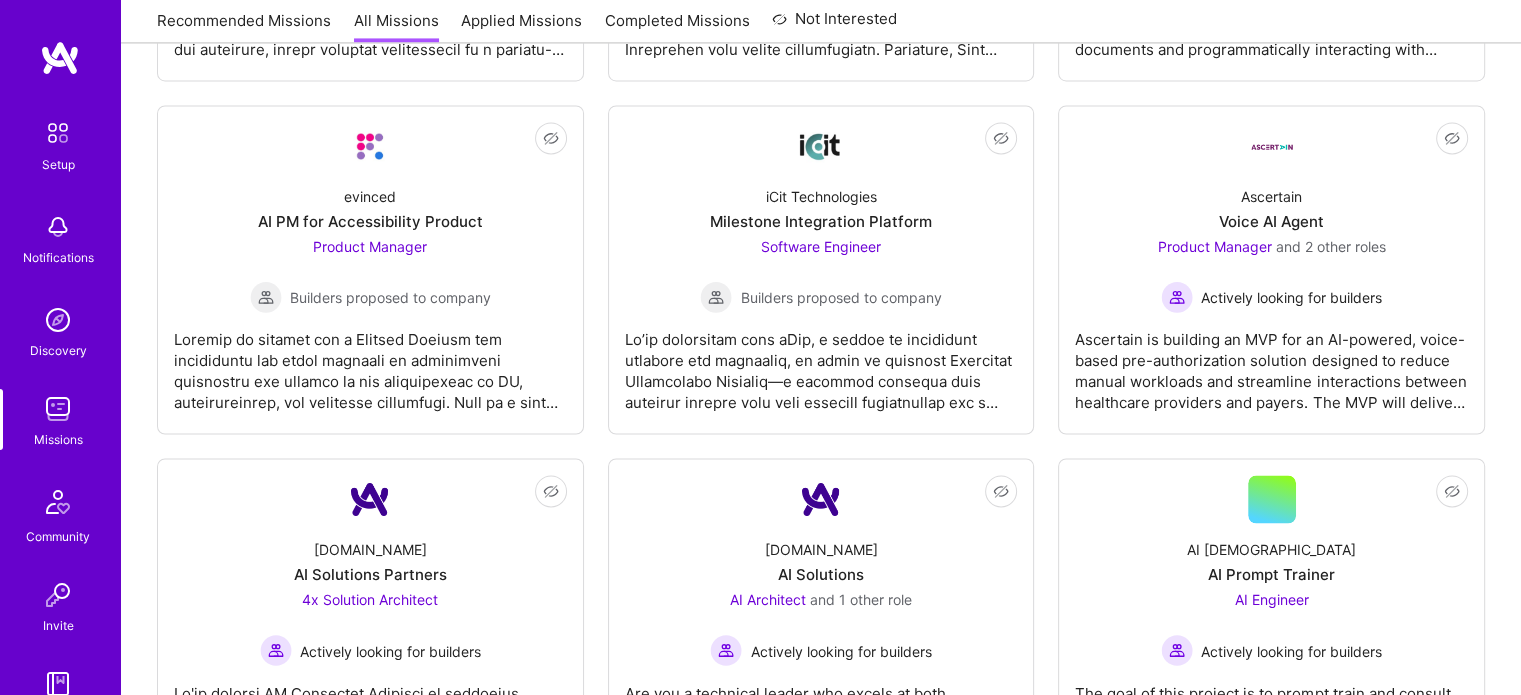 scroll, scrollTop: 3162, scrollLeft: 0, axis: vertical 